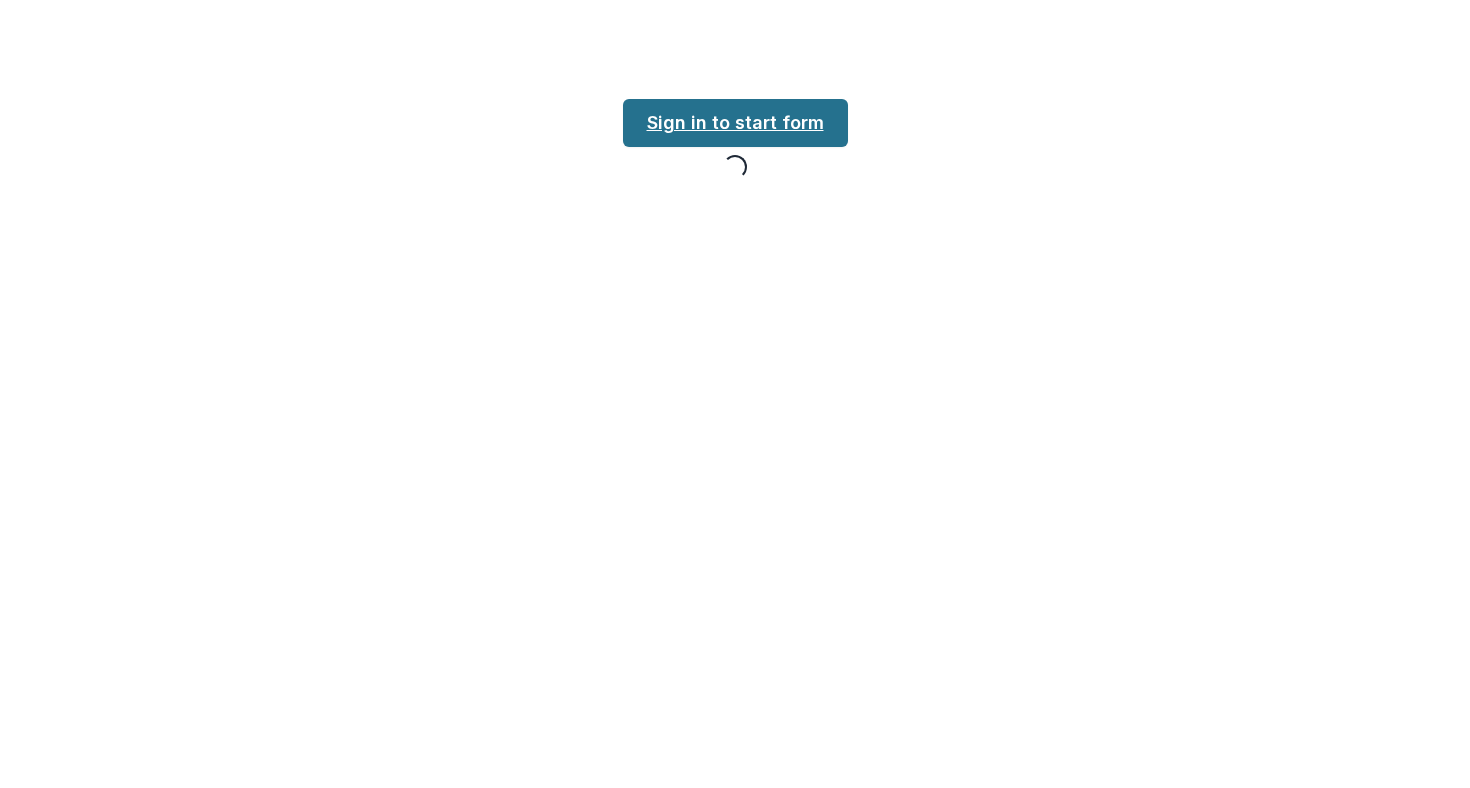 scroll, scrollTop: 0, scrollLeft: 0, axis: both 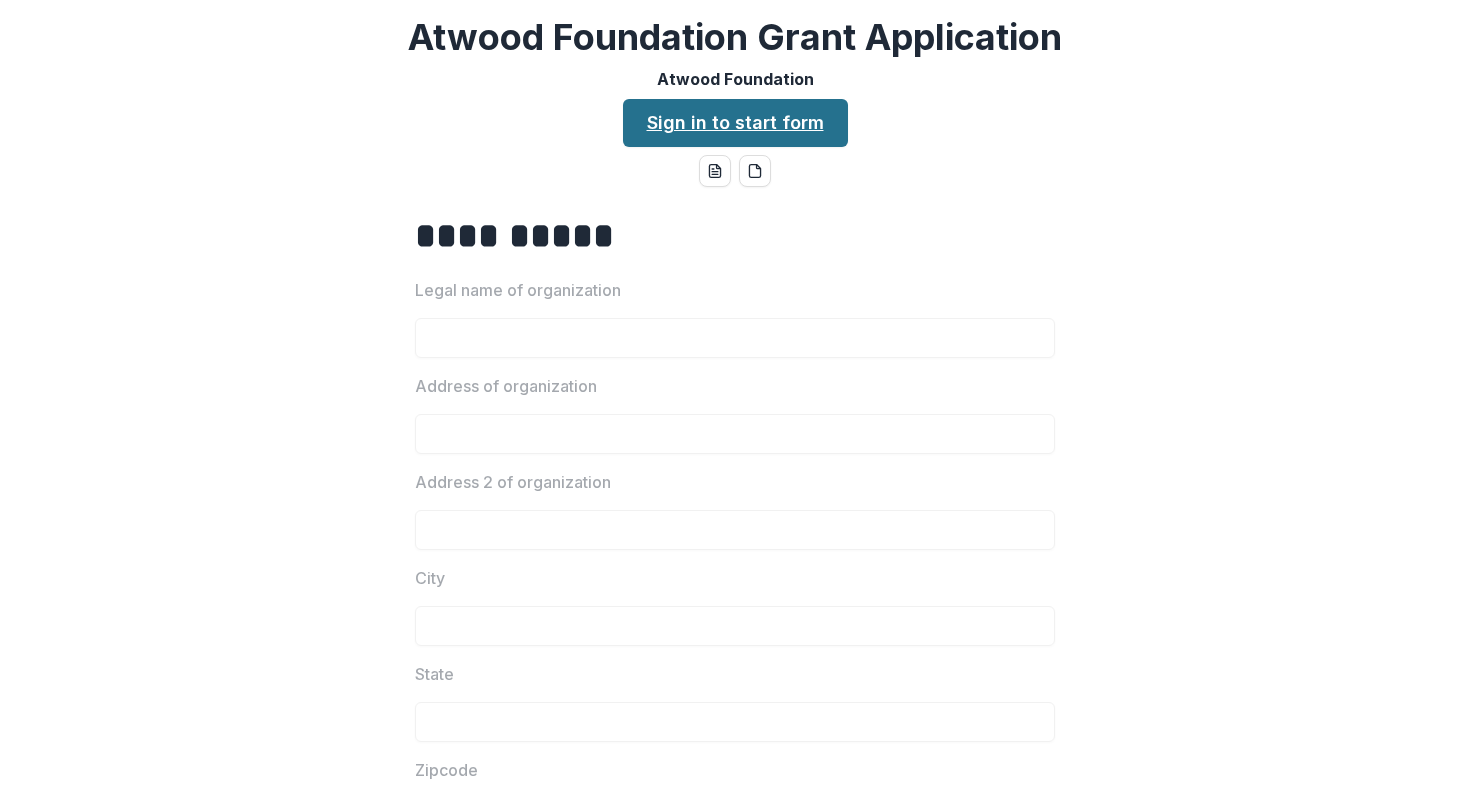 click on "Sign in to start form" at bounding box center (735, 123) 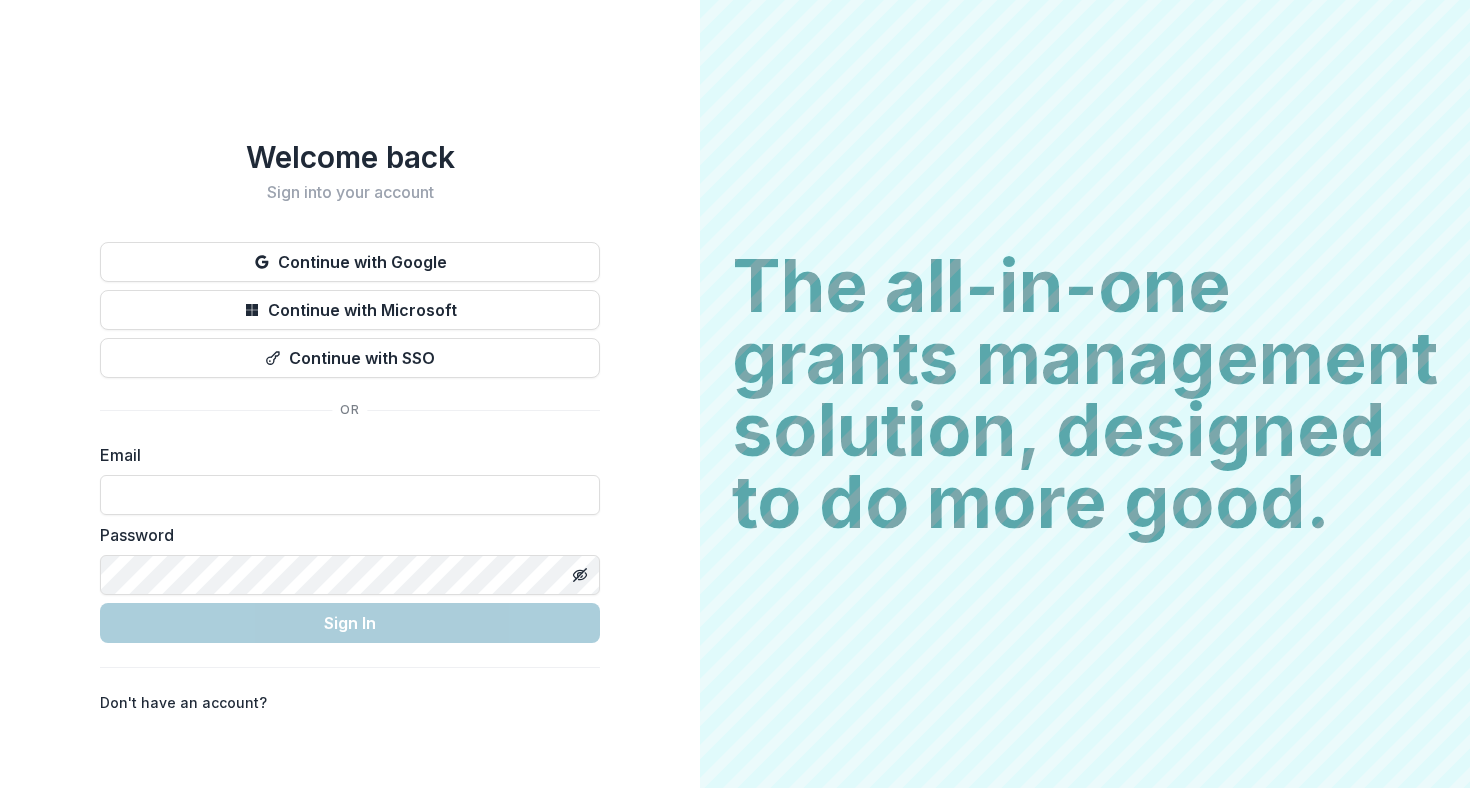 scroll, scrollTop: 0, scrollLeft: 0, axis: both 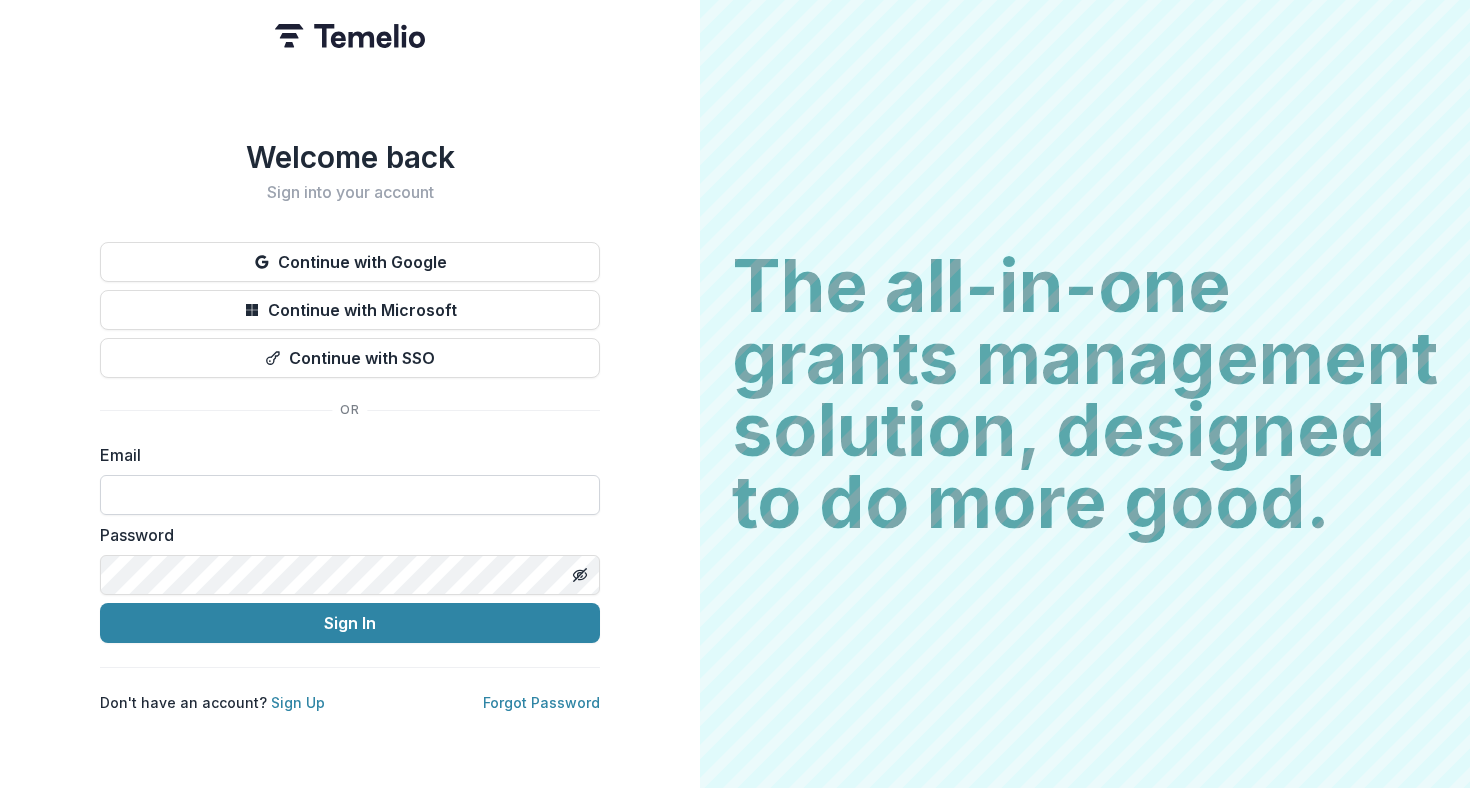 click at bounding box center [350, 495] 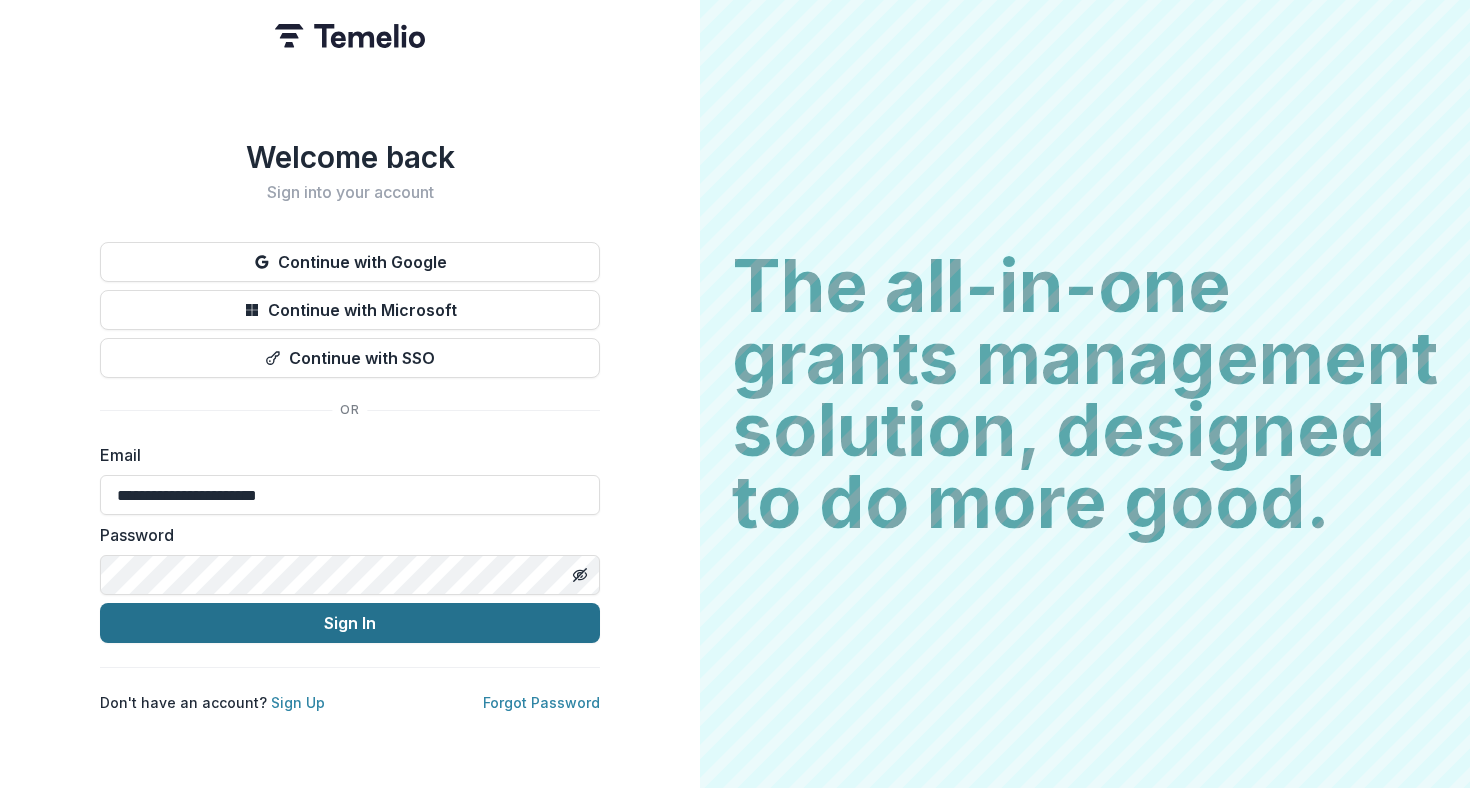 click on "Sign In" at bounding box center [350, 623] 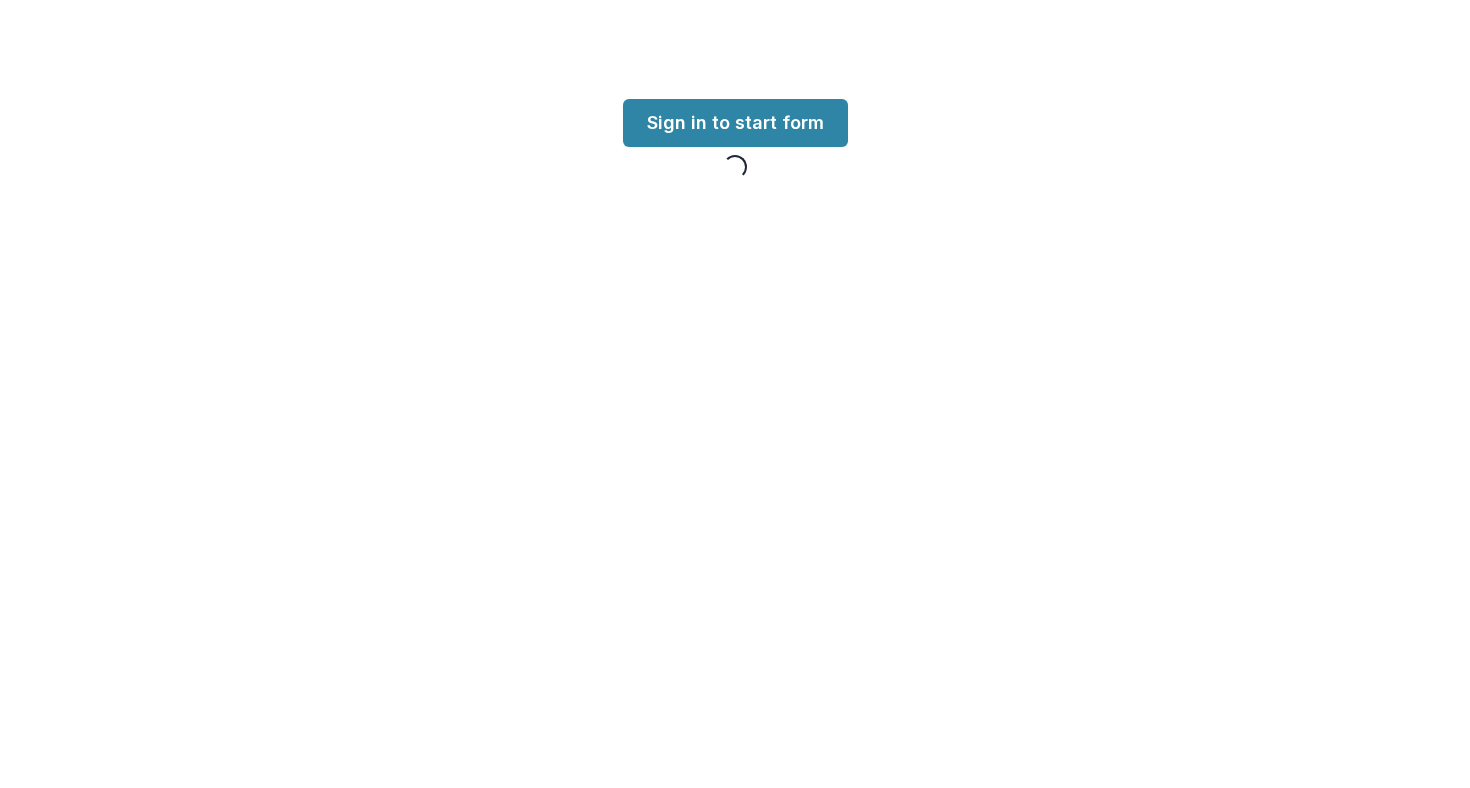 scroll, scrollTop: 0, scrollLeft: 0, axis: both 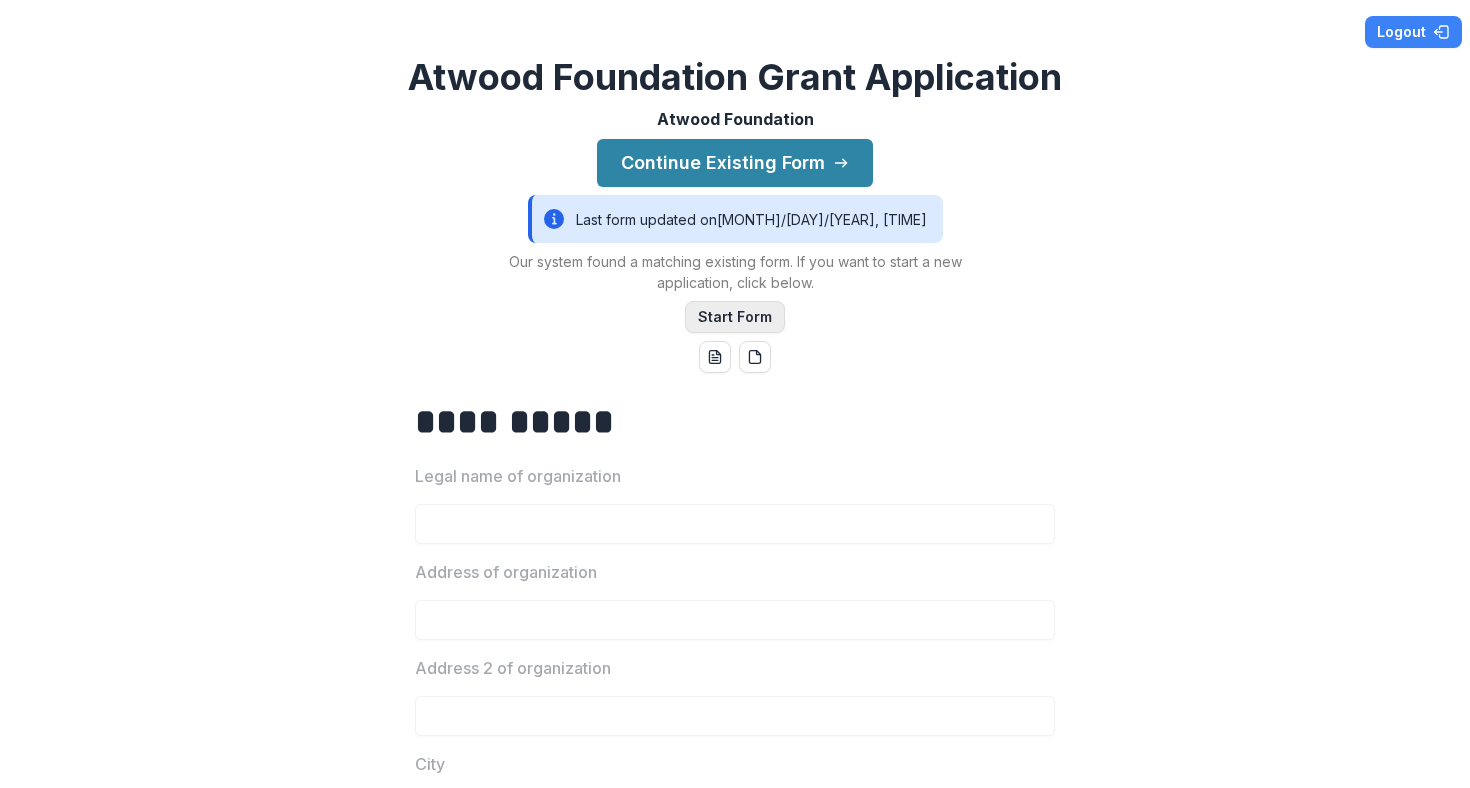click on "Start Form" at bounding box center [735, 317] 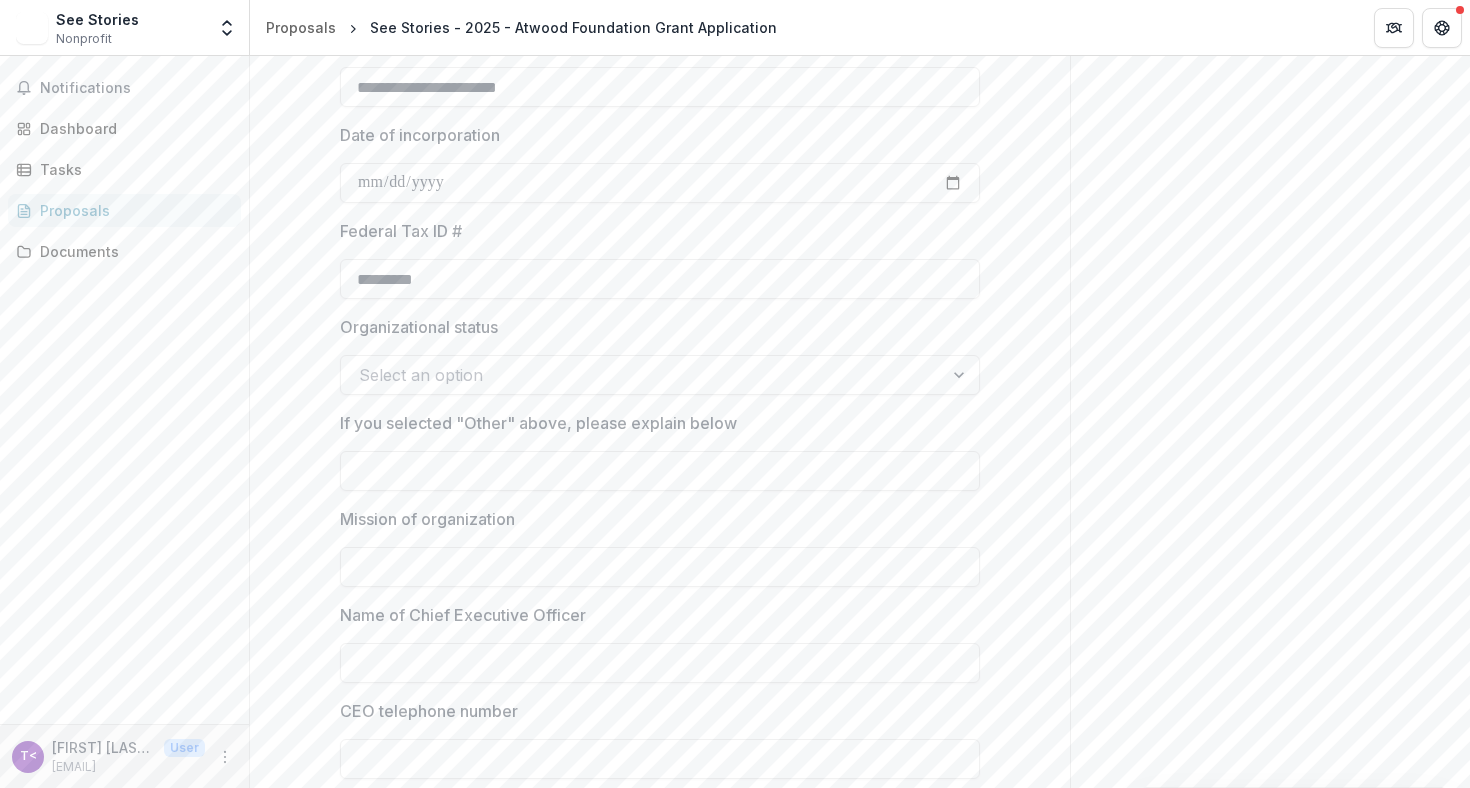 scroll, scrollTop: 1158, scrollLeft: 0, axis: vertical 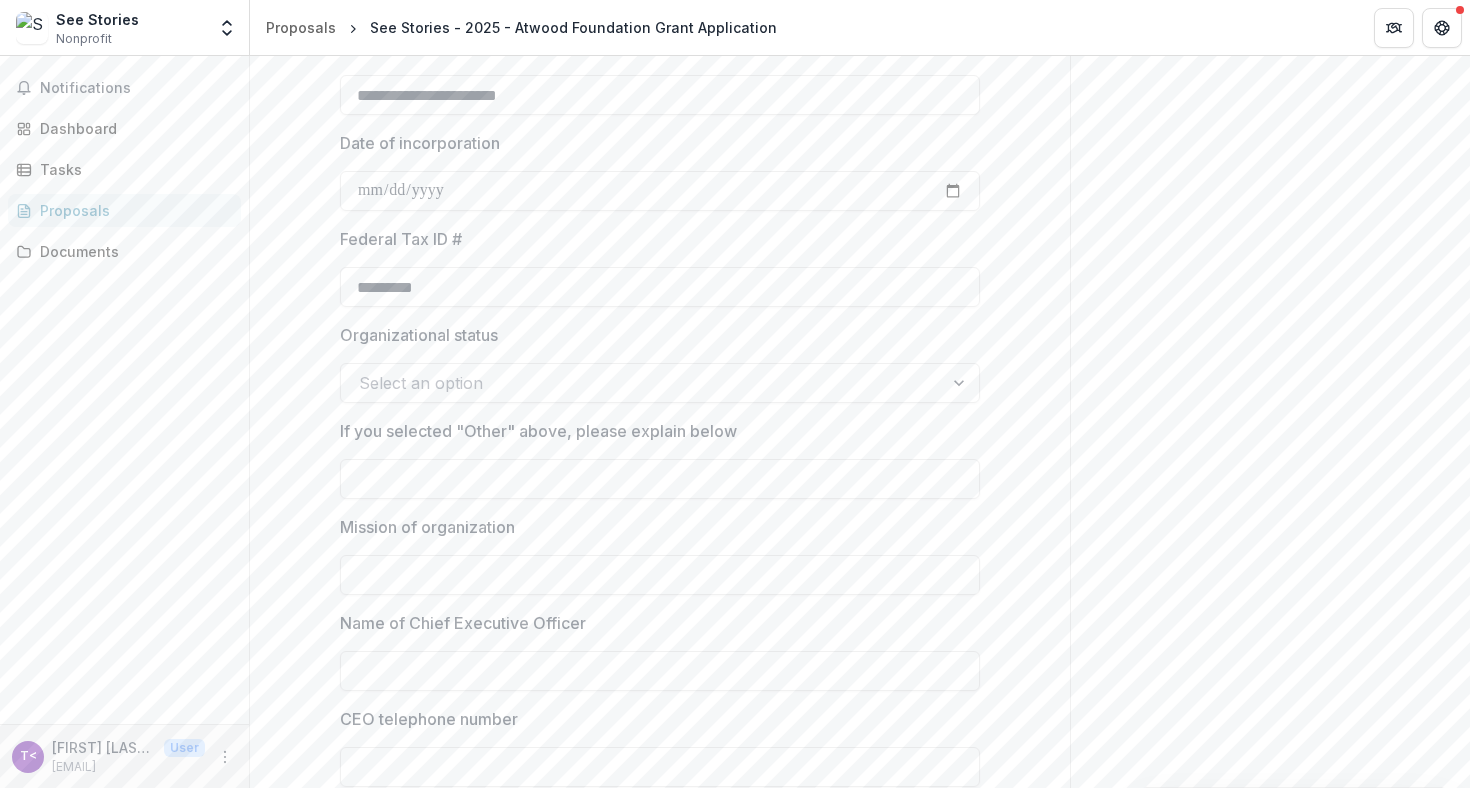click at bounding box center [642, 383] 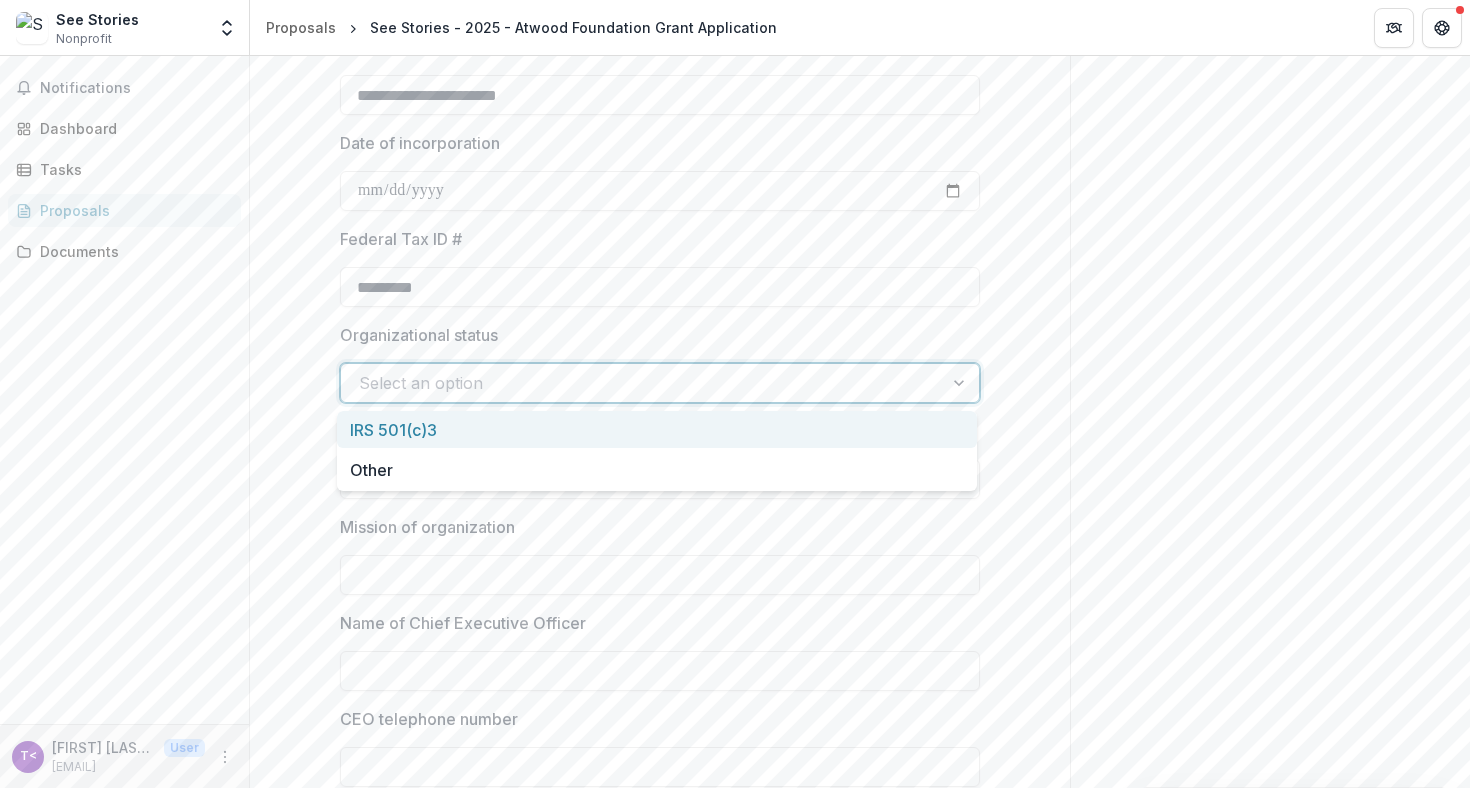 click on "Send comments or questions to   Atwood Foundation   in the box below.   Atwood Foundation   will be notified via email of your comment. T< Takondwa S Add Comment Comments 0 No comments yet No comments for this proposal" at bounding box center (1270, 606) 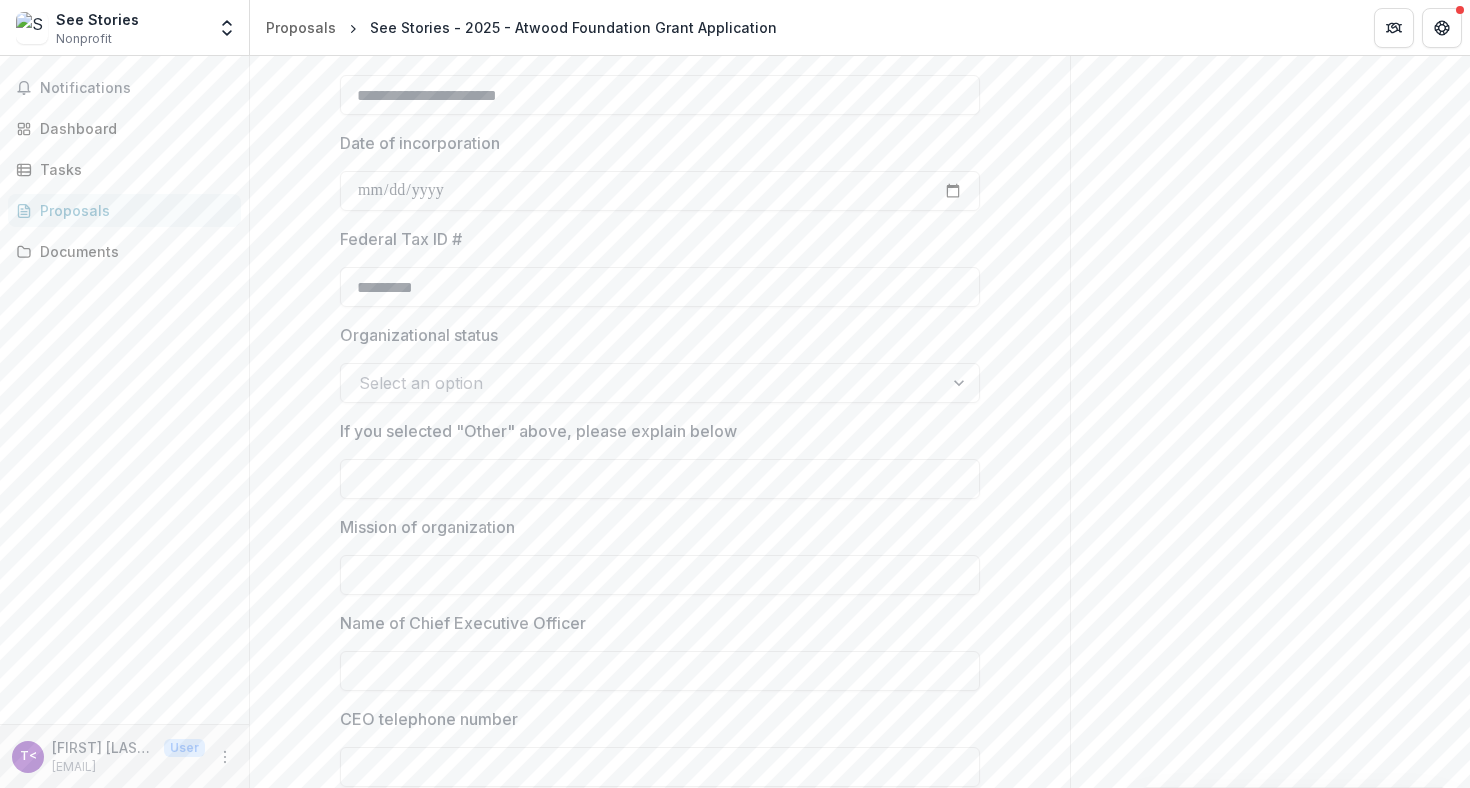 click at bounding box center [642, 383] 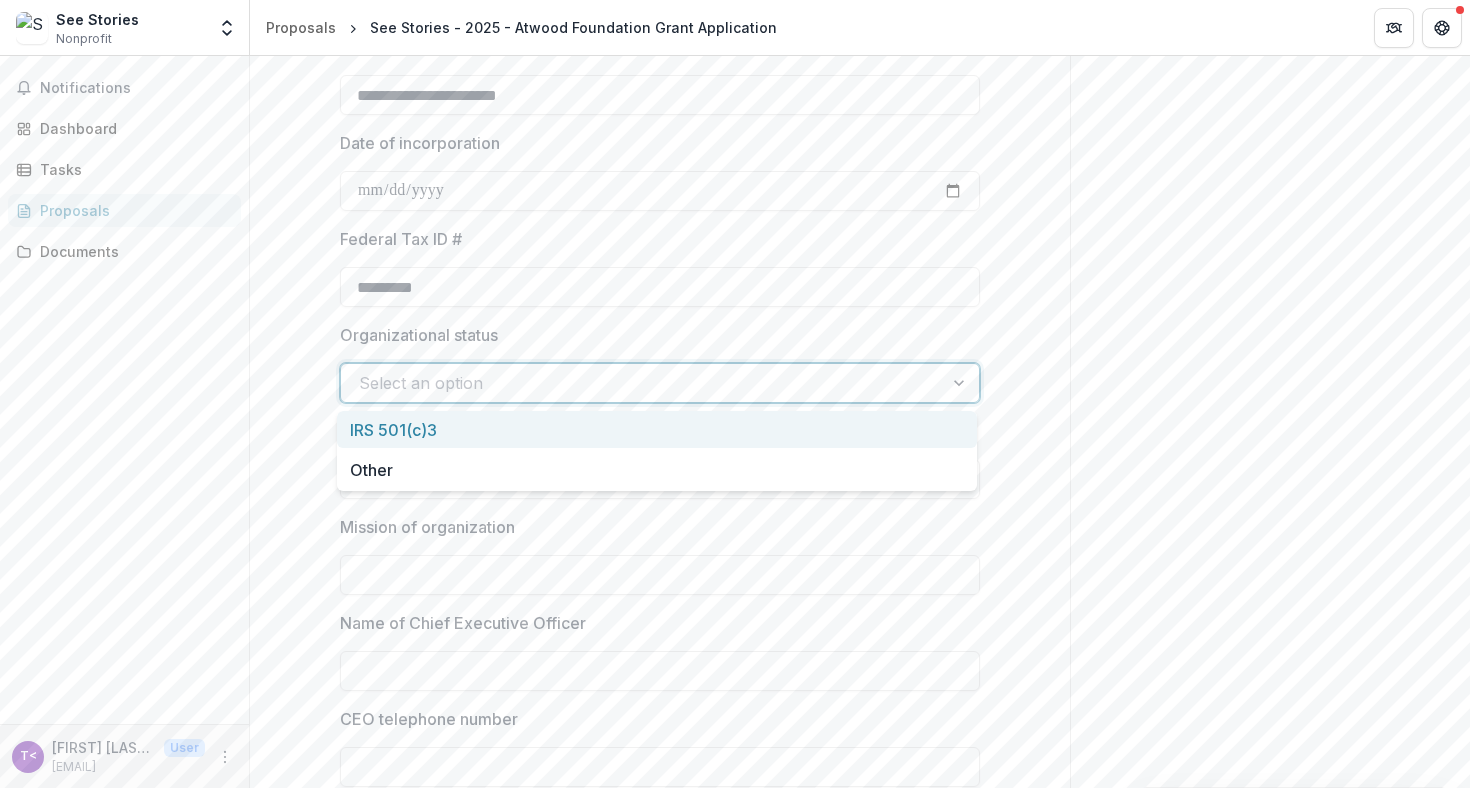 click on "IRS 501(c)3" at bounding box center (657, 429) 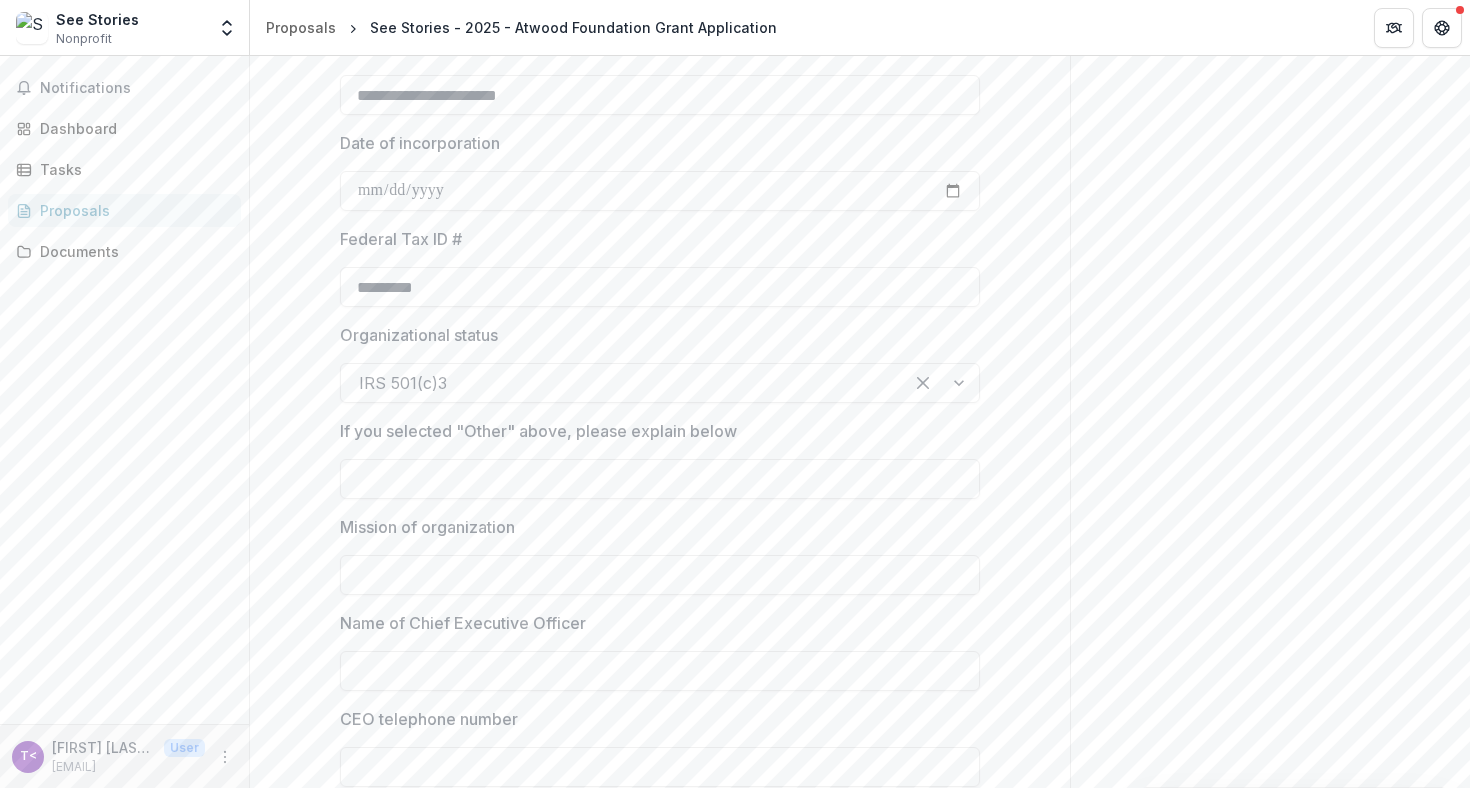 click on "**********" at bounding box center (660, 713) 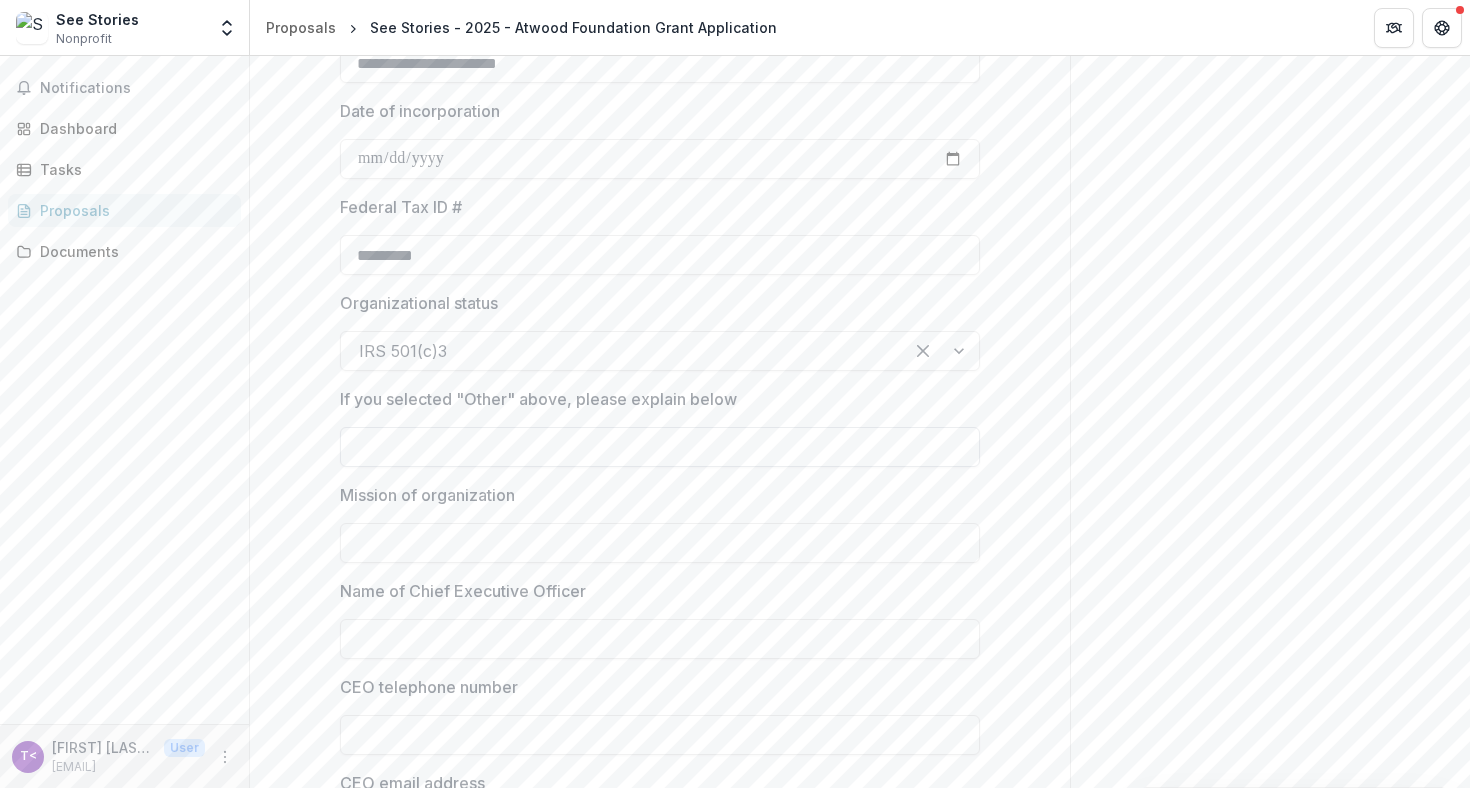 click on "If you selected "Other" above, please explain below" at bounding box center (660, 447) 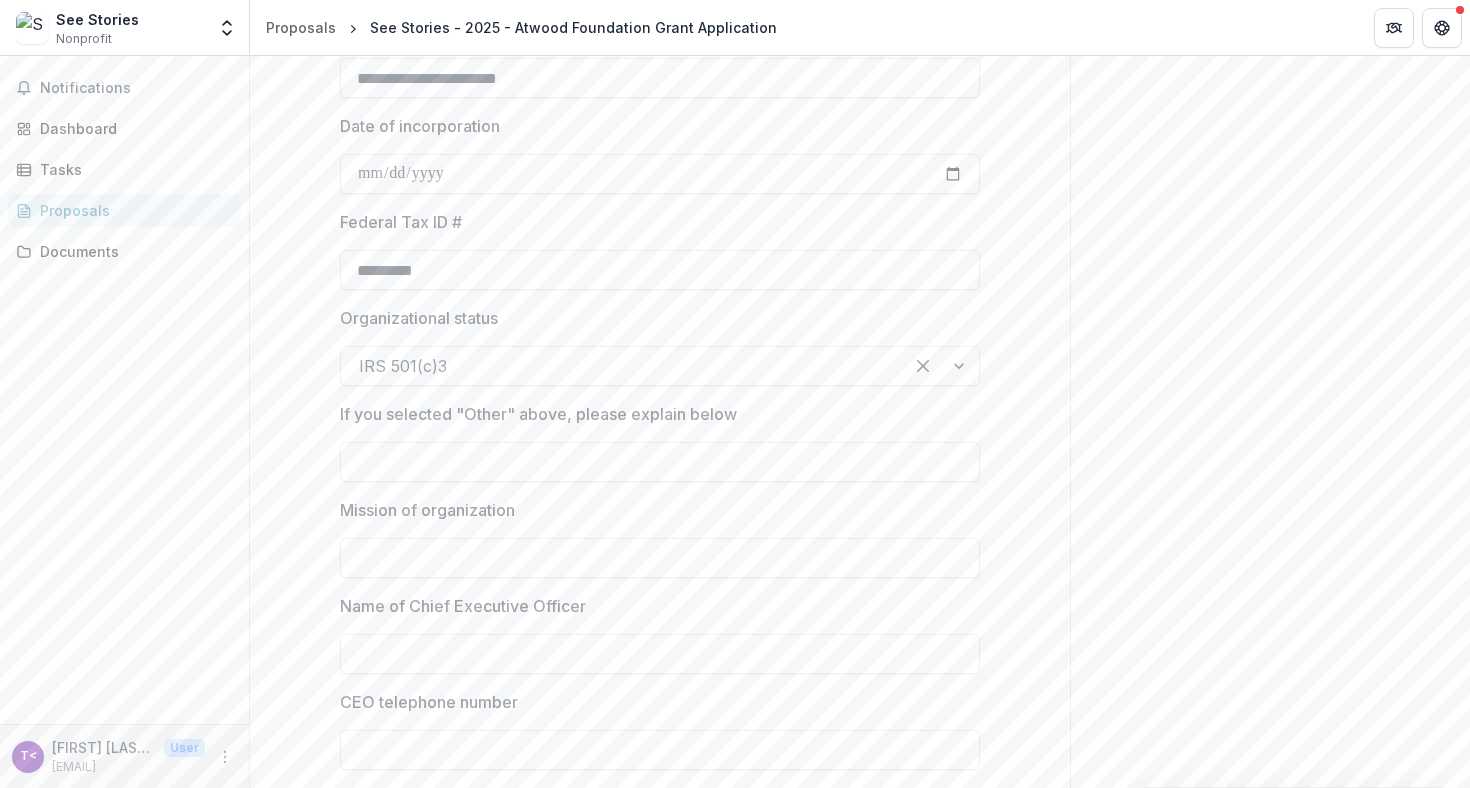 scroll, scrollTop: 1178, scrollLeft: 0, axis: vertical 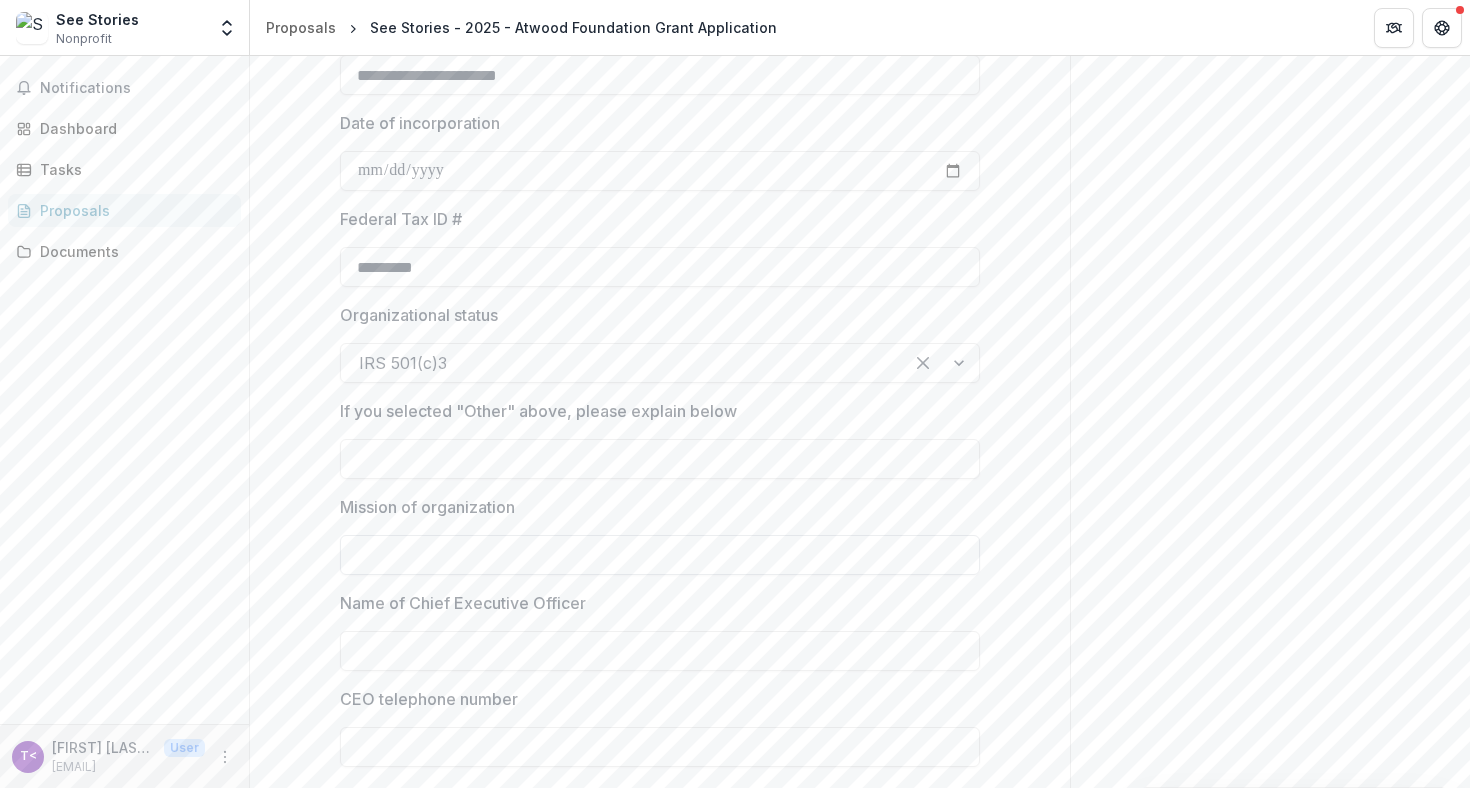 click on "Mission of organization" at bounding box center [660, 555] 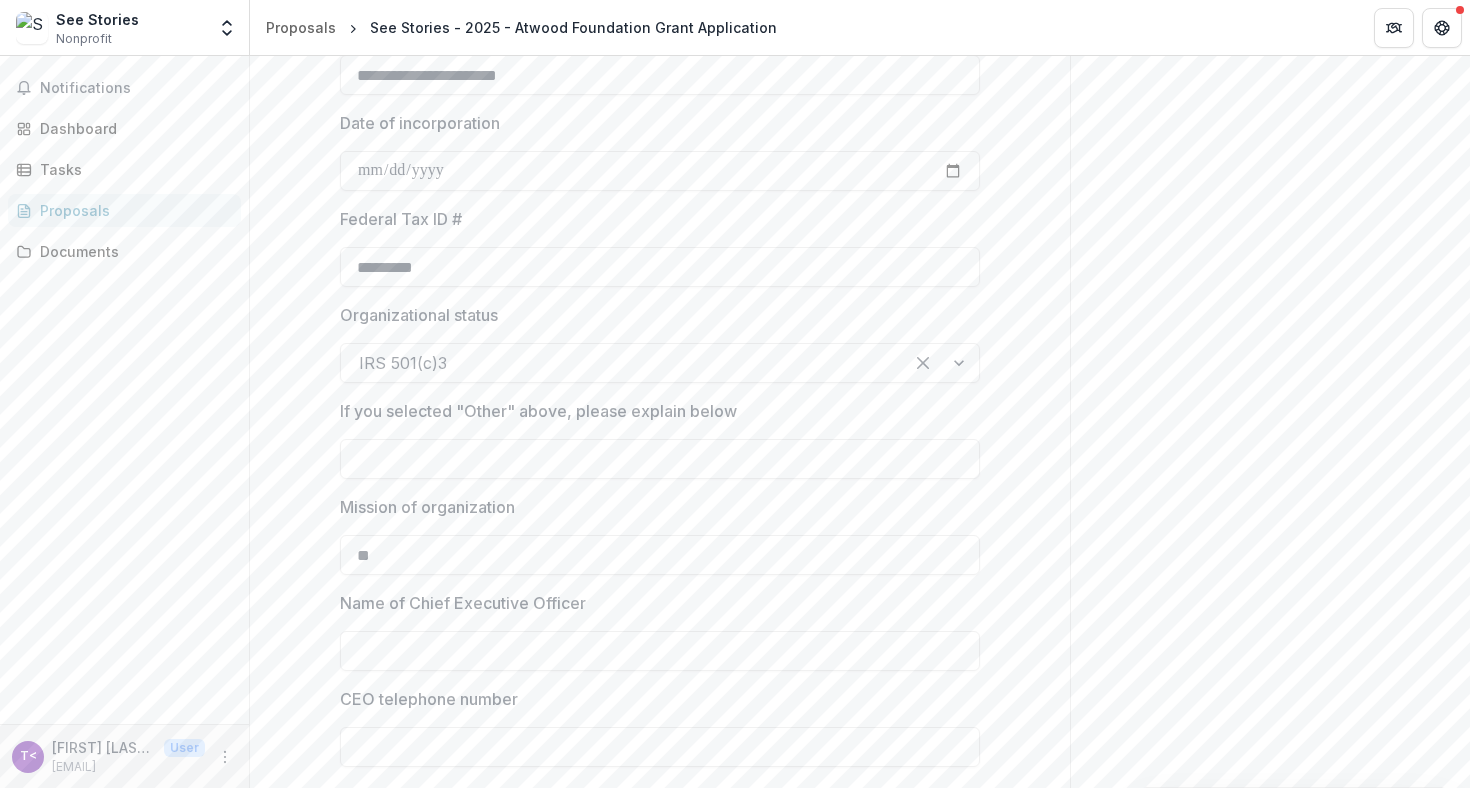 type on "*" 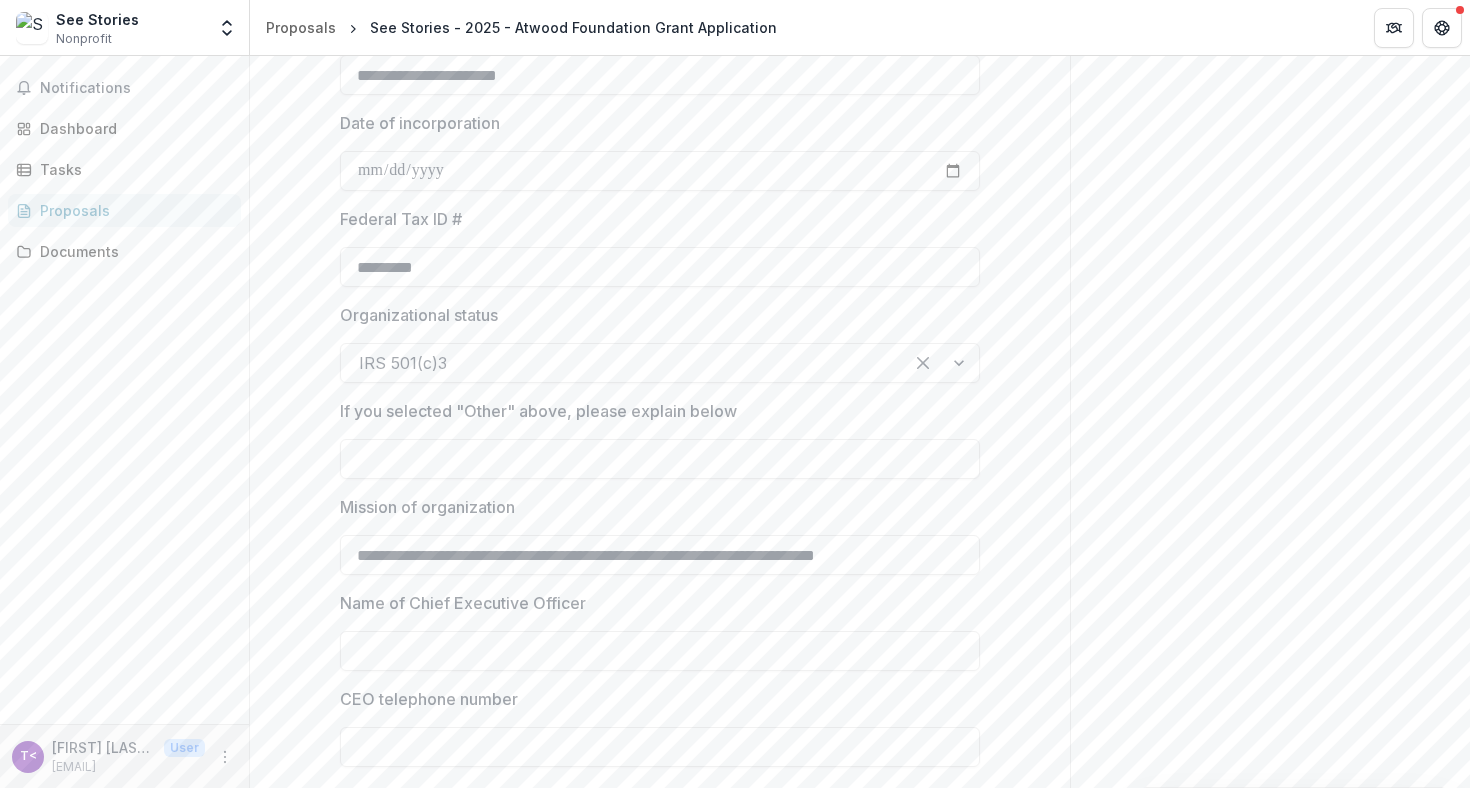 type on "**********" 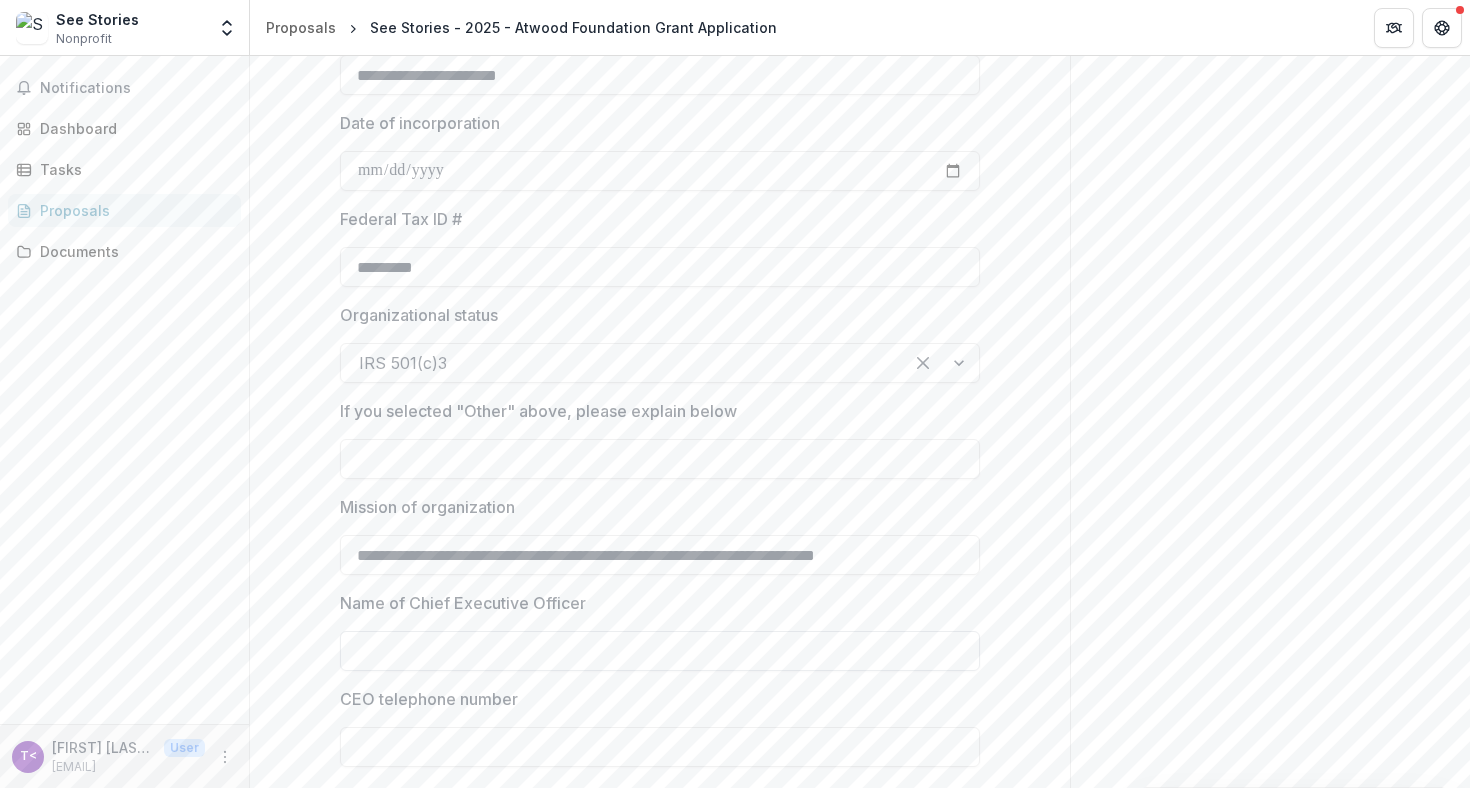 click on "Name of Chief Executive Officer" at bounding box center [660, 651] 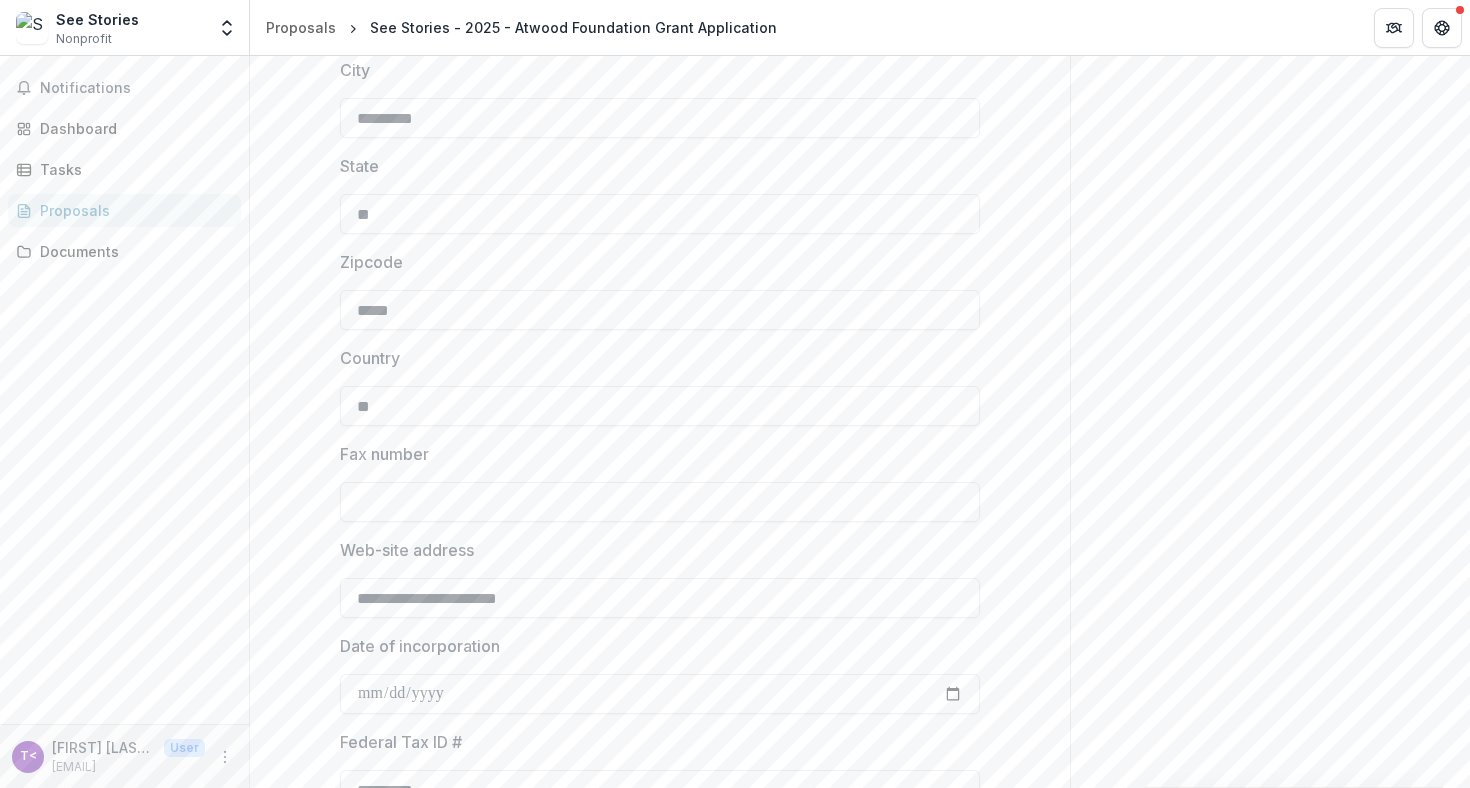 scroll, scrollTop: 0, scrollLeft: 0, axis: both 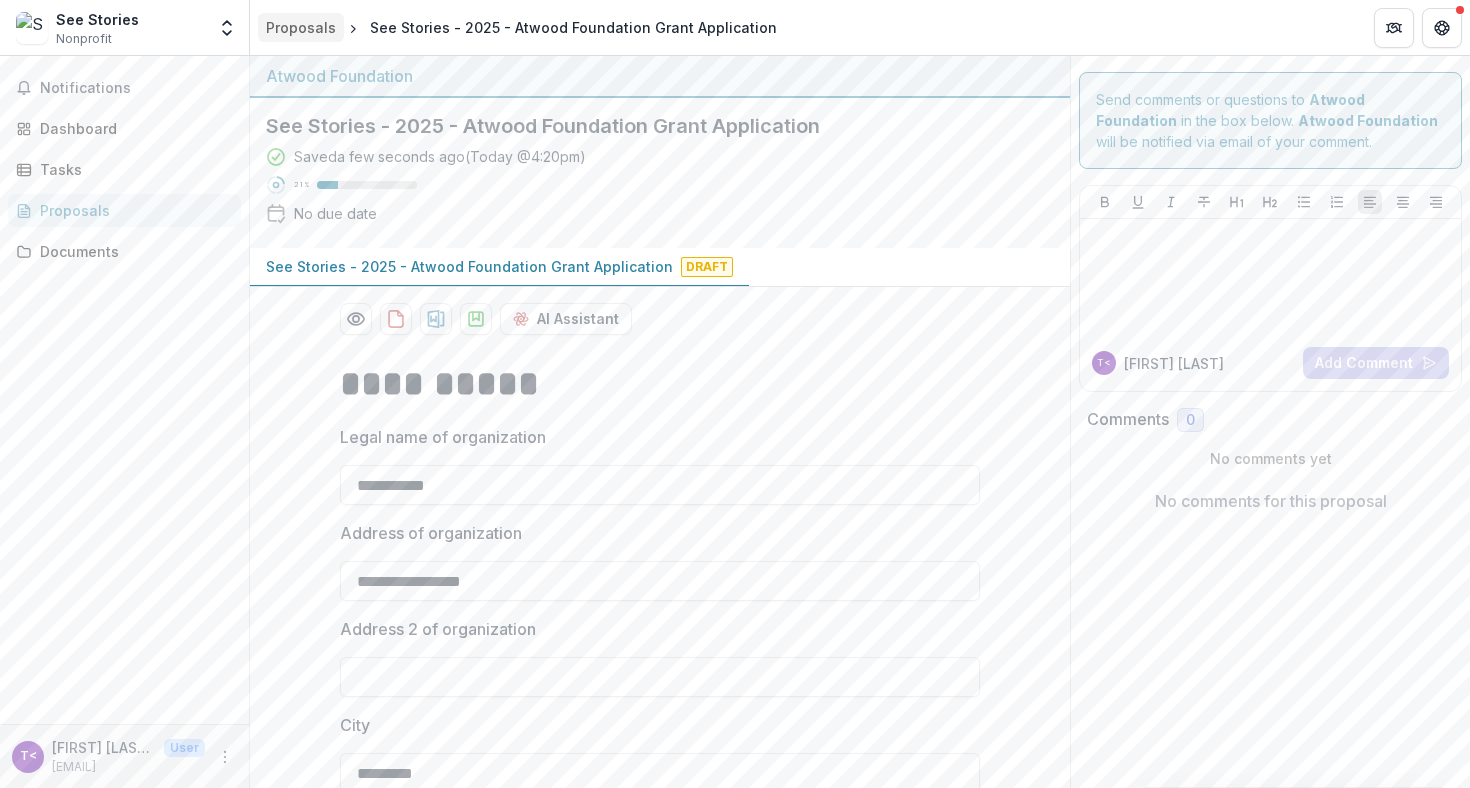 type on "**********" 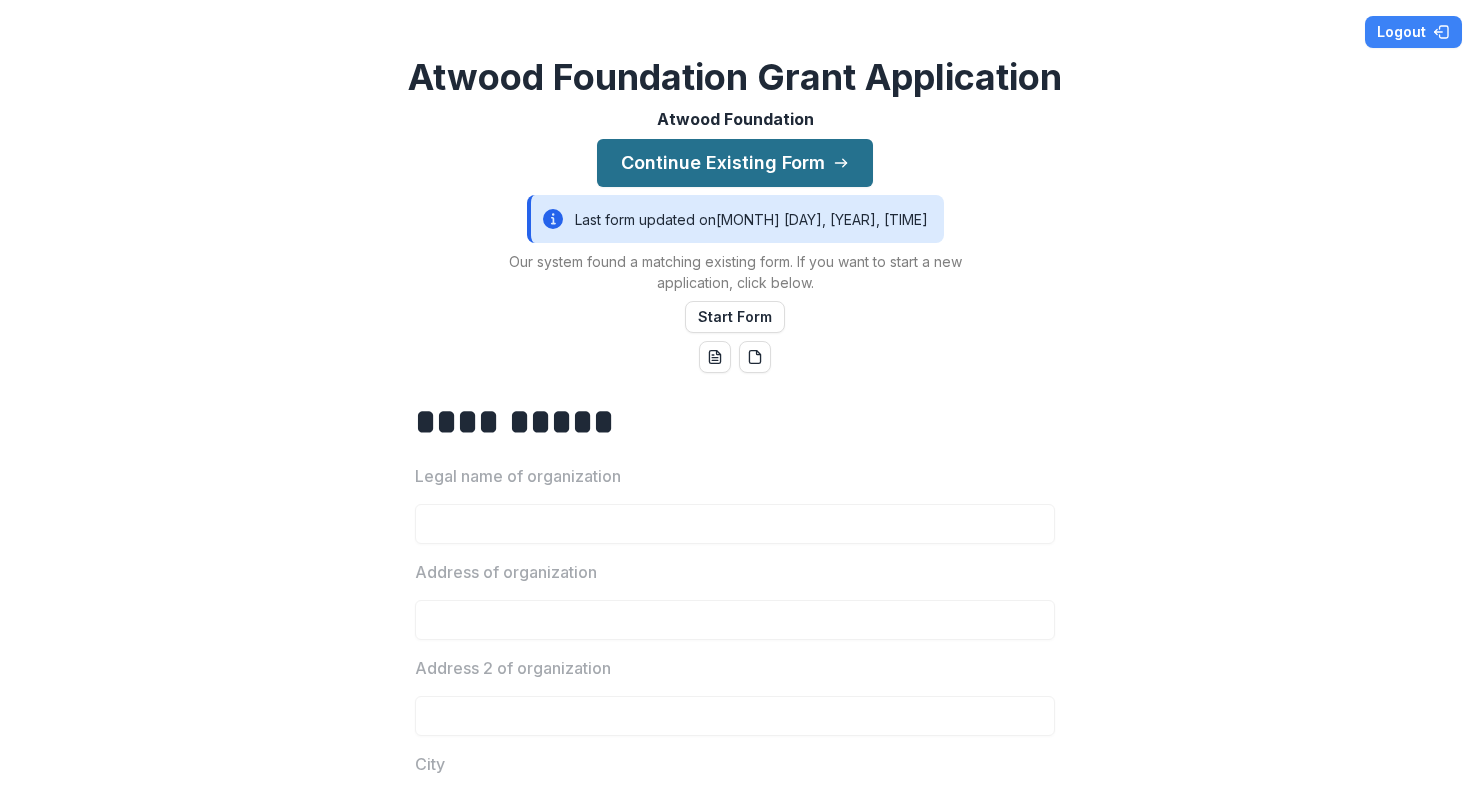 click on "Continue Existing Form" at bounding box center [735, 163] 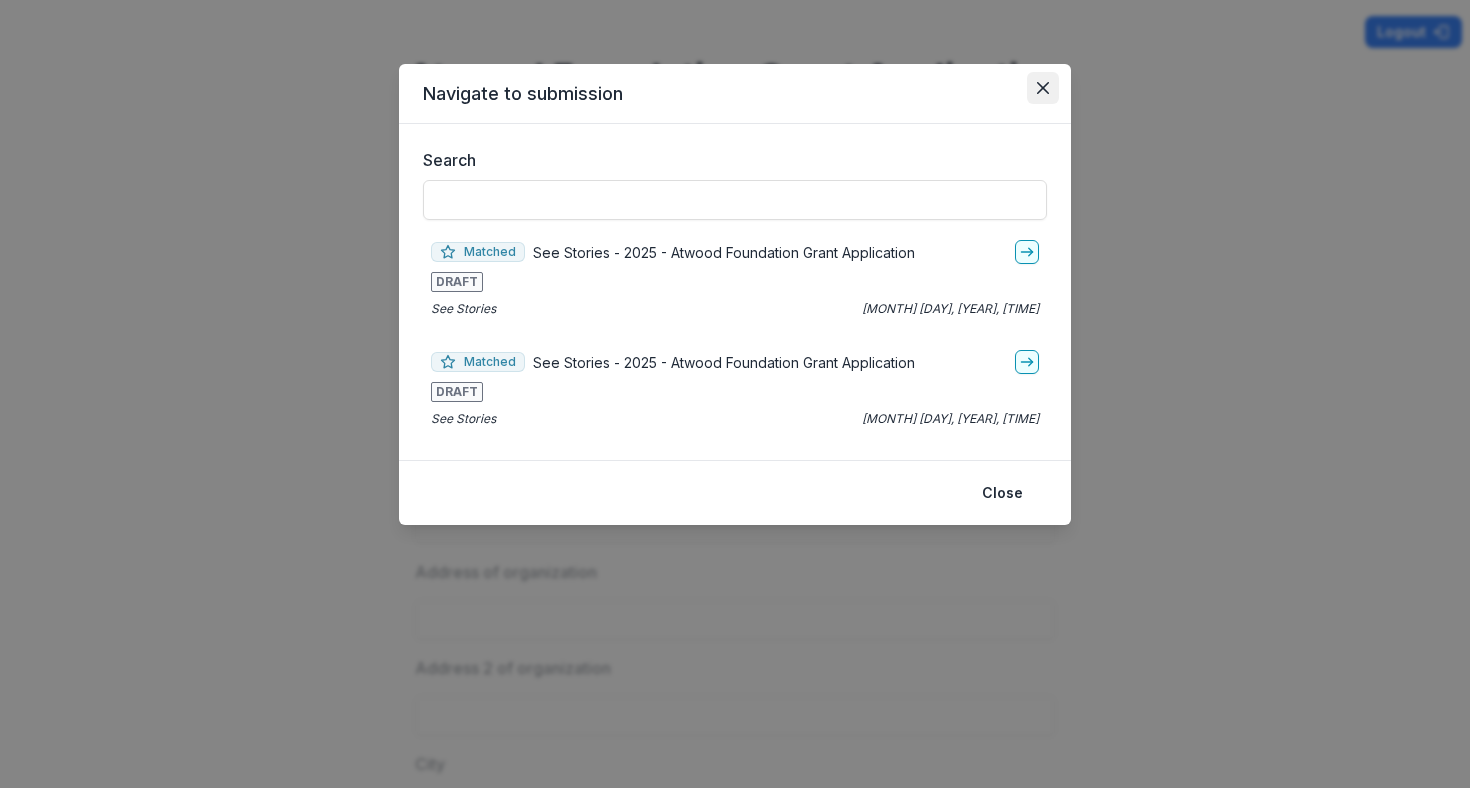 click 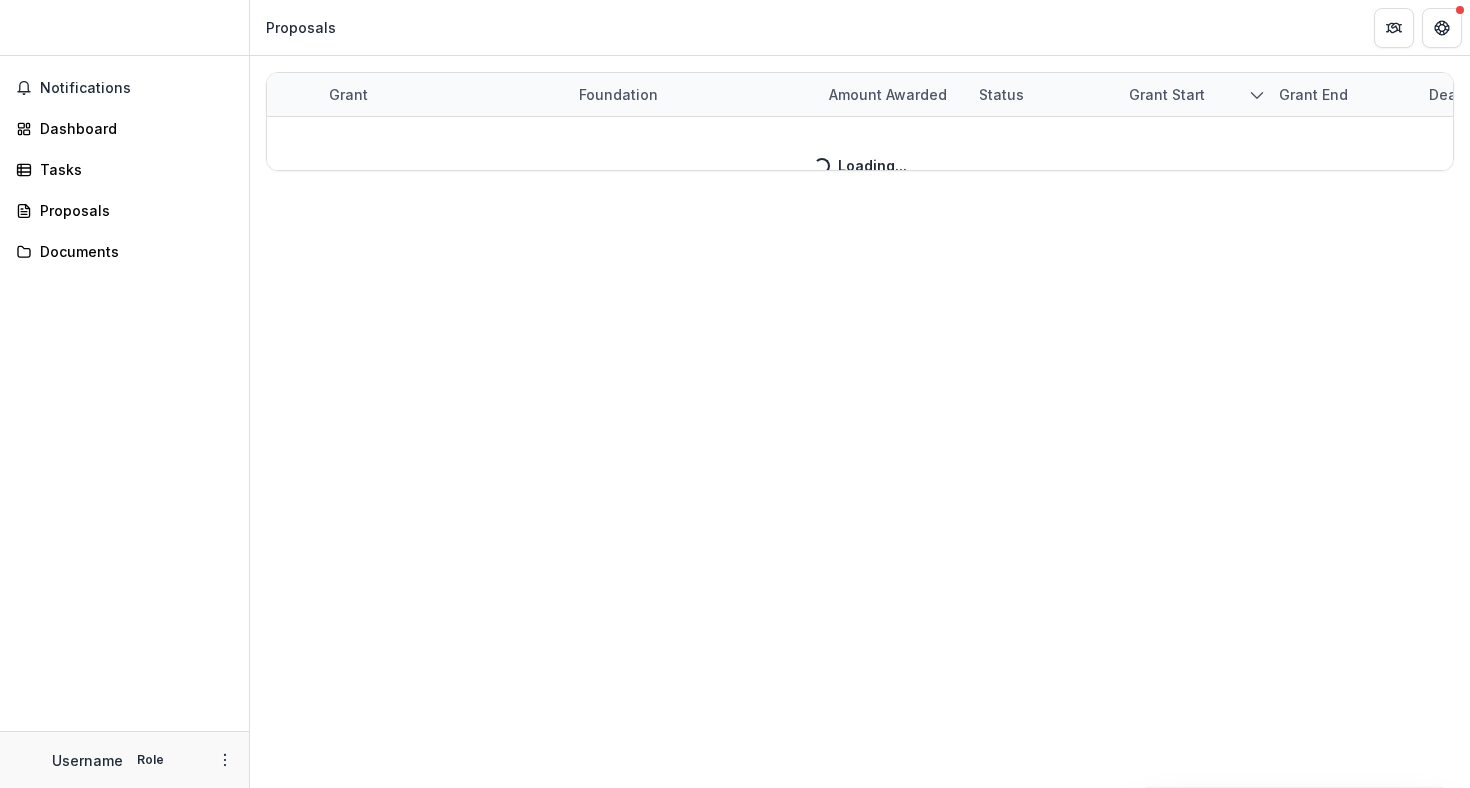 scroll, scrollTop: 0, scrollLeft: 0, axis: both 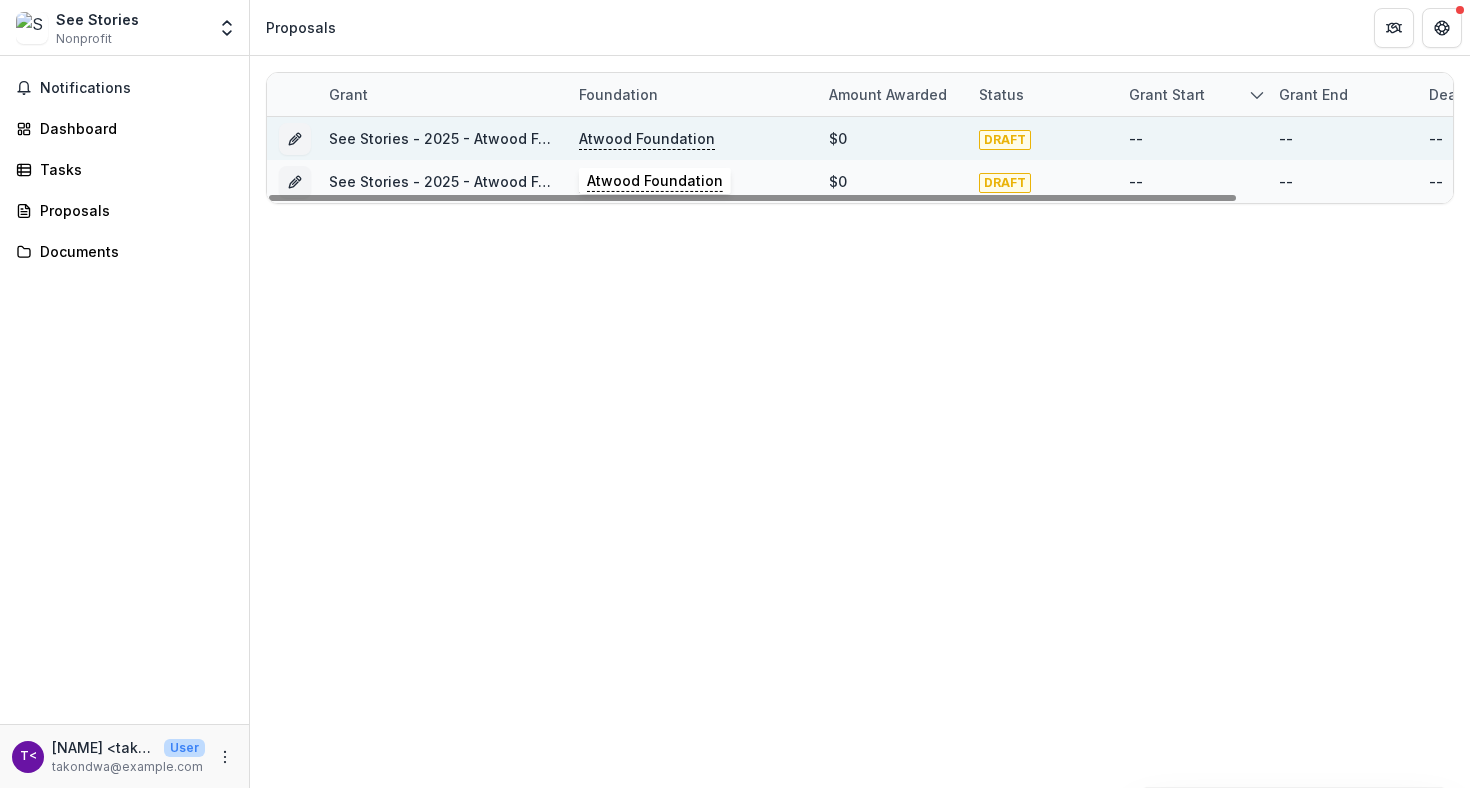 click on "Atwood Foundation" at bounding box center [692, 138] 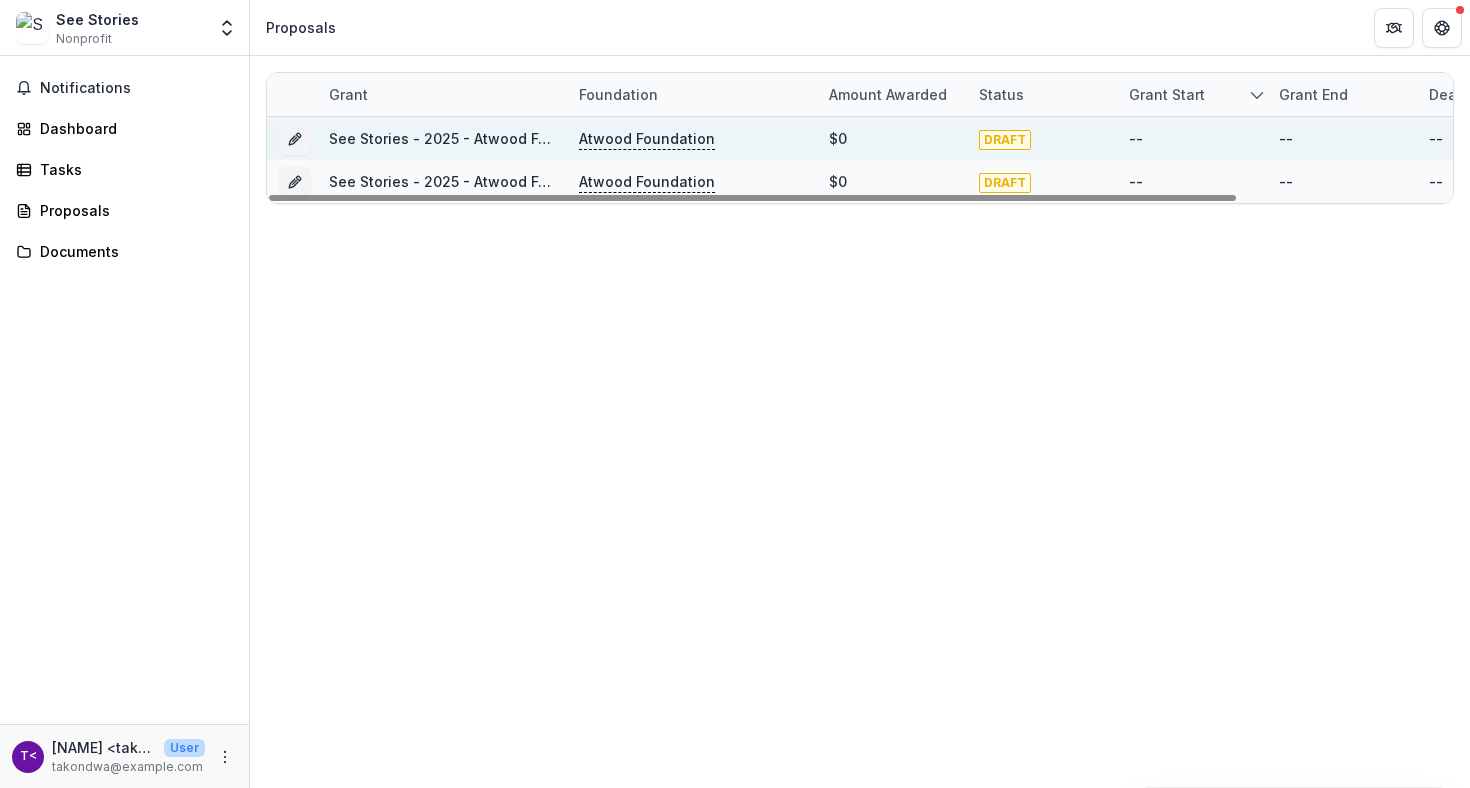 click on "Atwood Foundation" at bounding box center (647, 139) 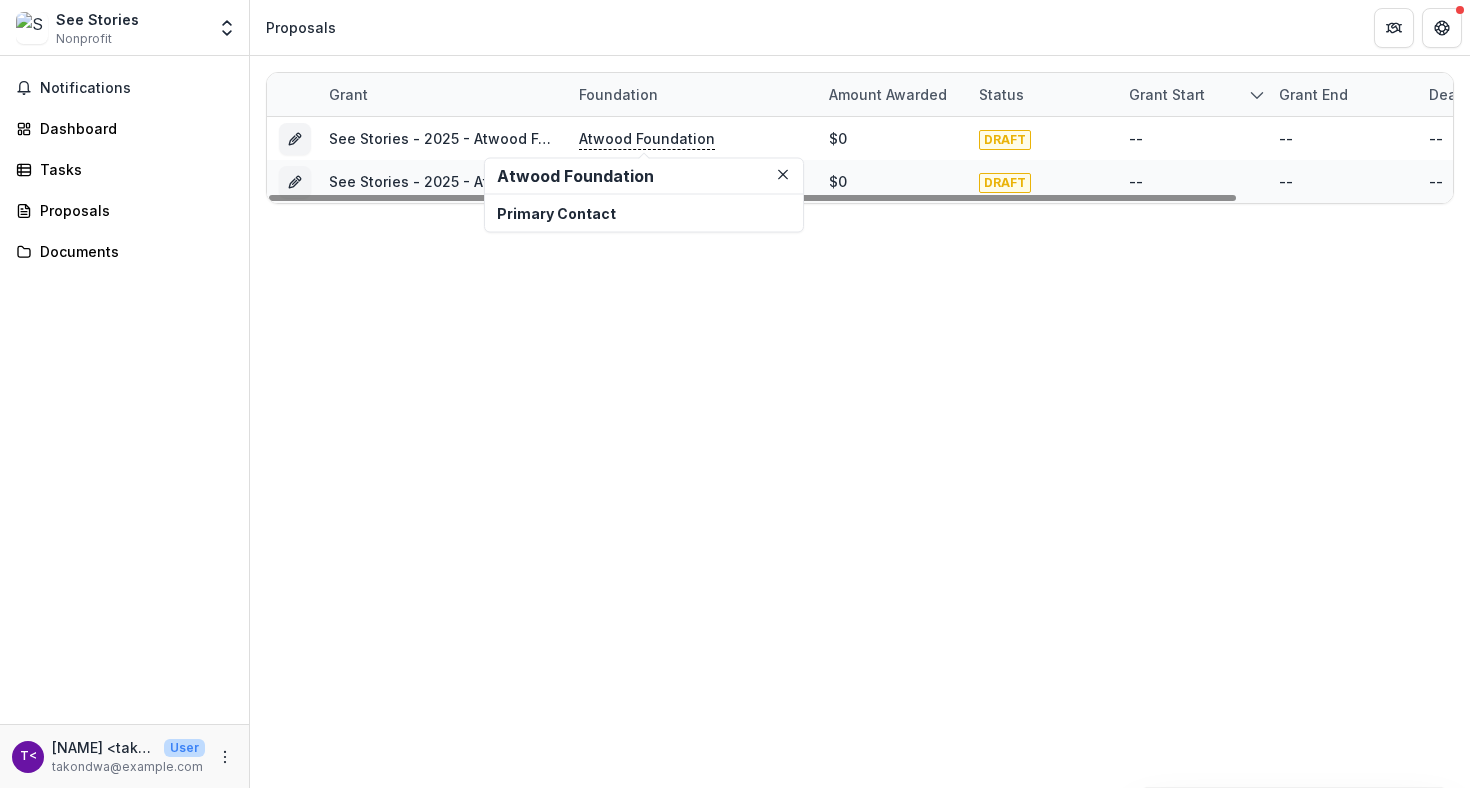 click on "Atwood Foundation" at bounding box center [644, 176] 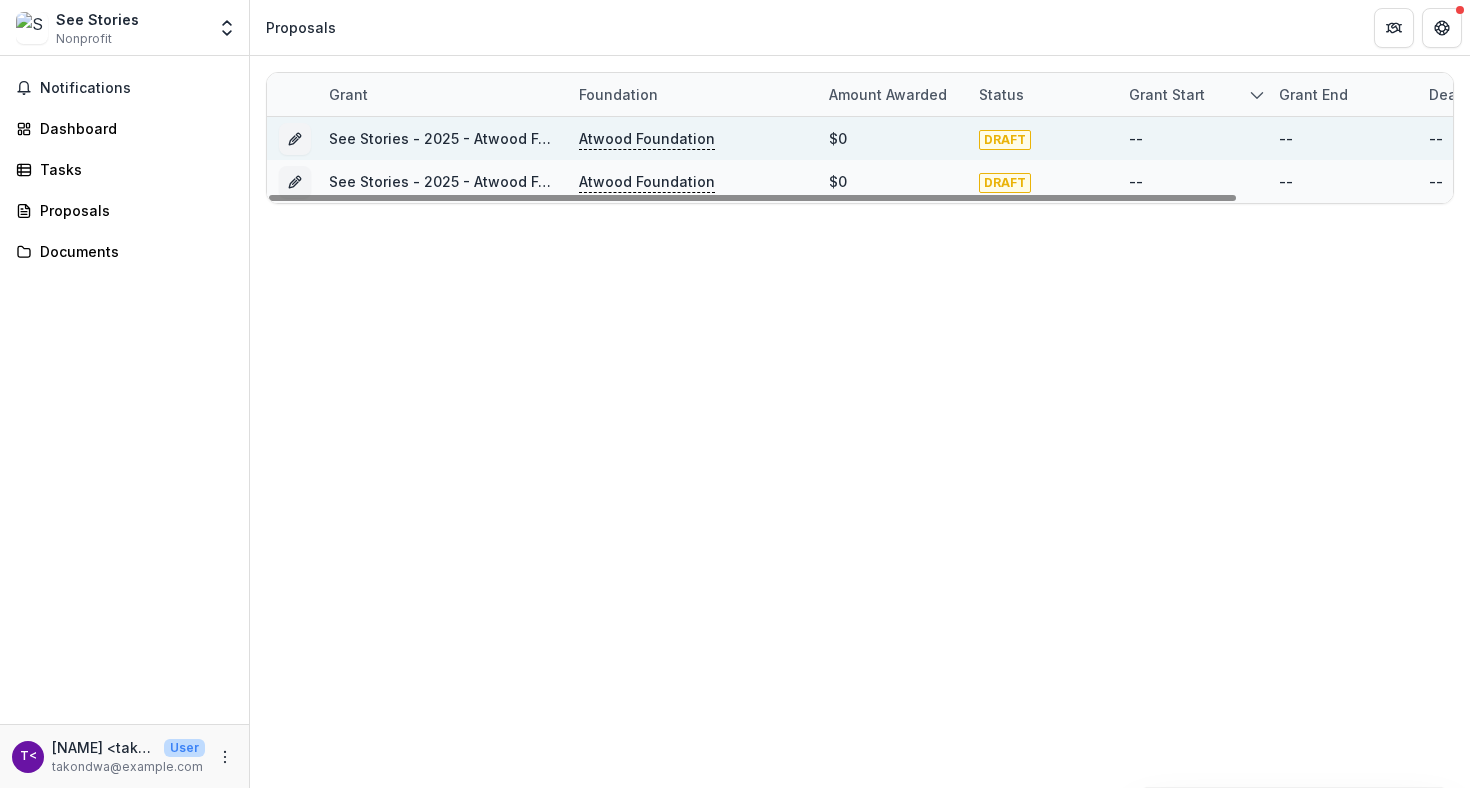 click on "See Stories - 2025 - Atwood Foundation Grant Application" at bounding box center [532, 138] 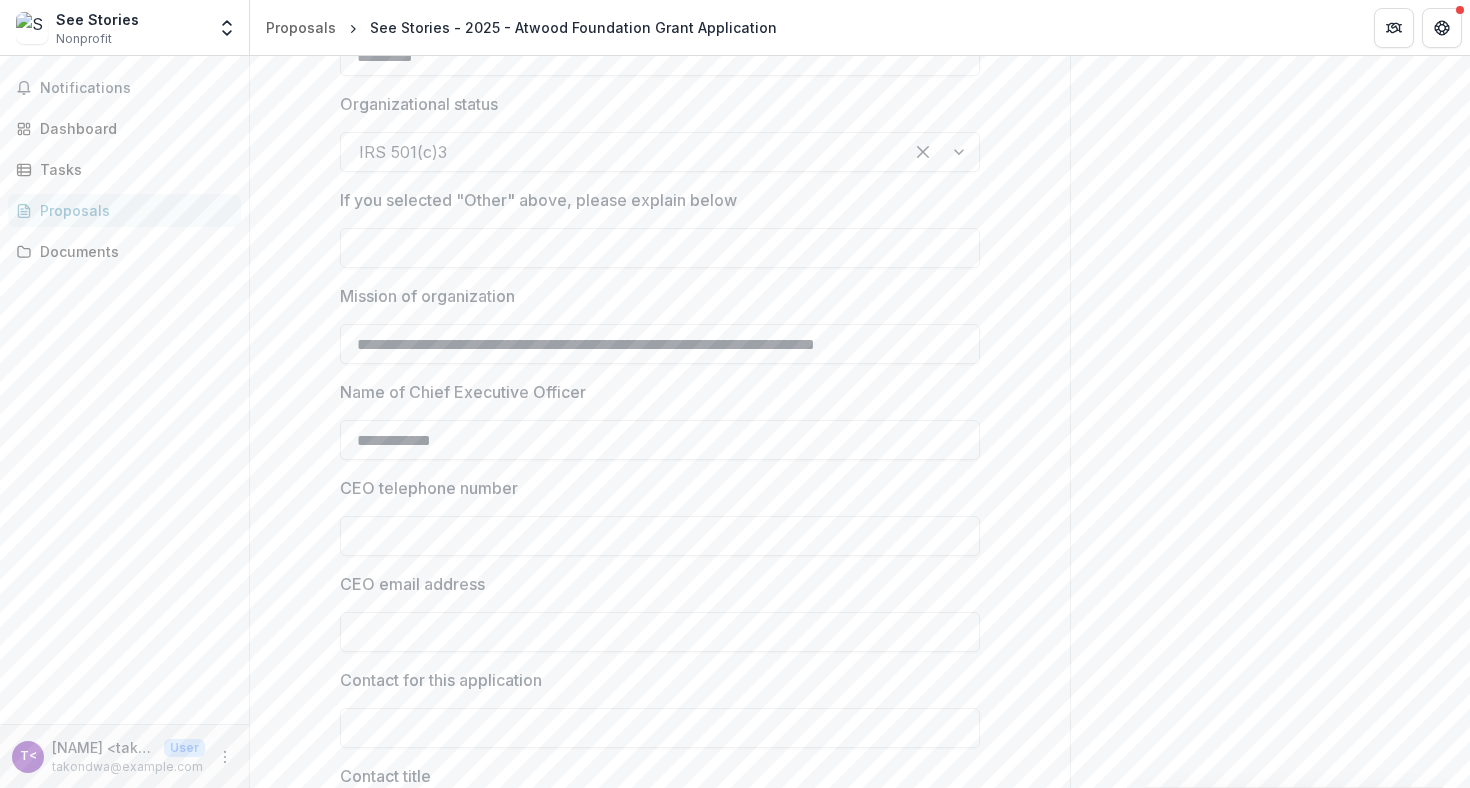 scroll, scrollTop: 1524, scrollLeft: 0, axis: vertical 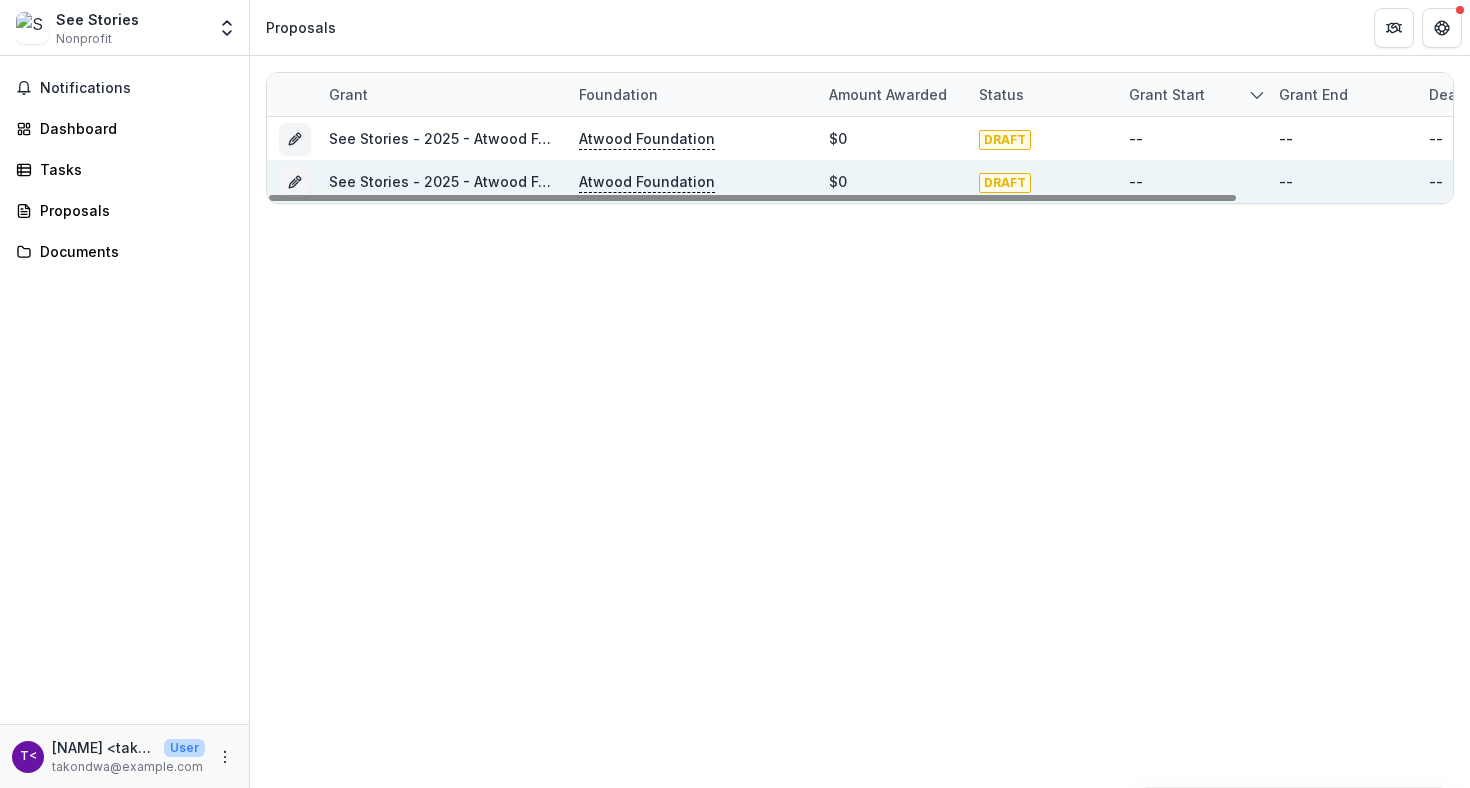 click on "See Stories - 2025 - Atwood Foundation Grant Application" at bounding box center [532, 181] 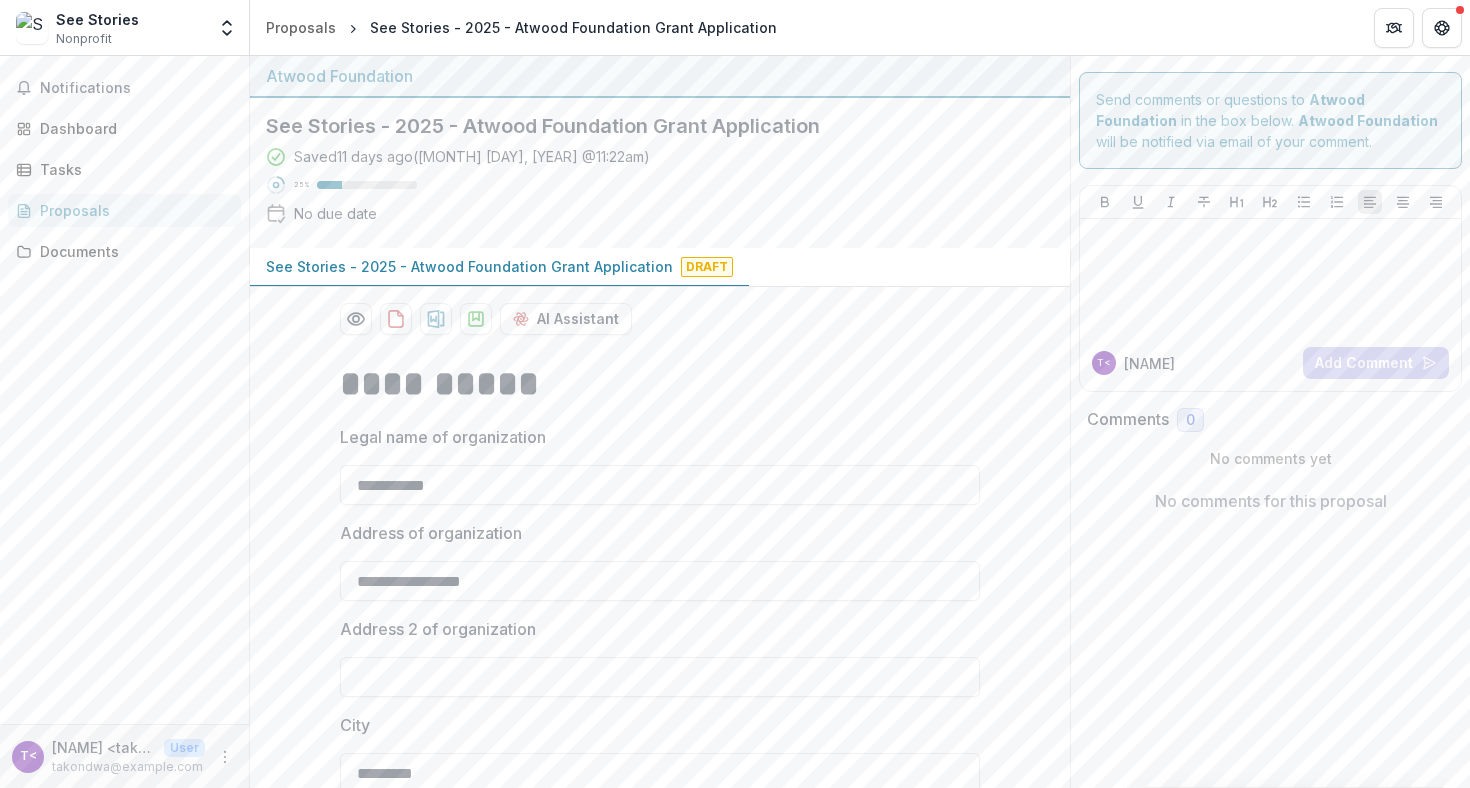 click on "See Stories - 2025 - Atwood Foundation Grant Application" at bounding box center [469, 266] 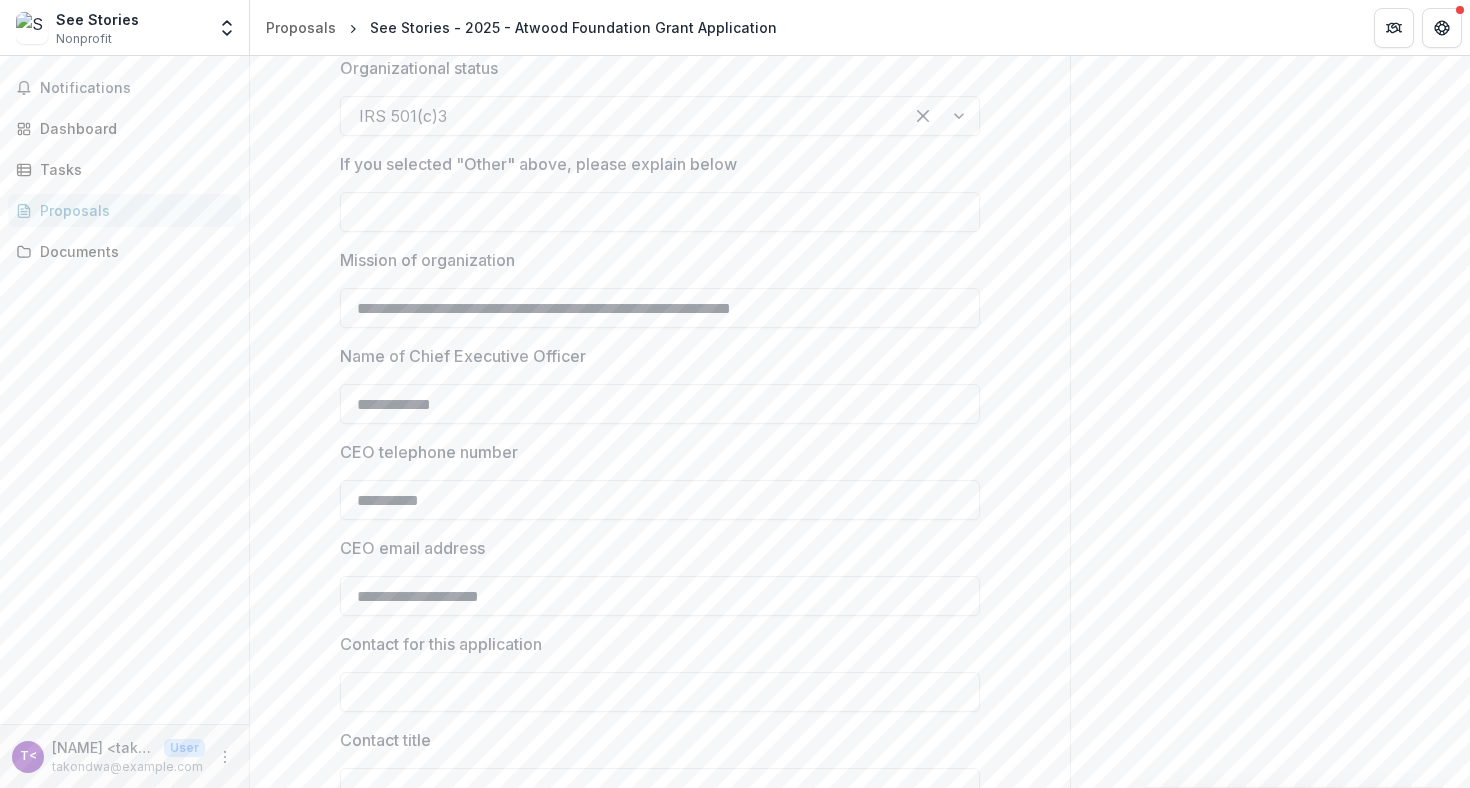 scroll, scrollTop: 1454, scrollLeft: 0, axis: vertical 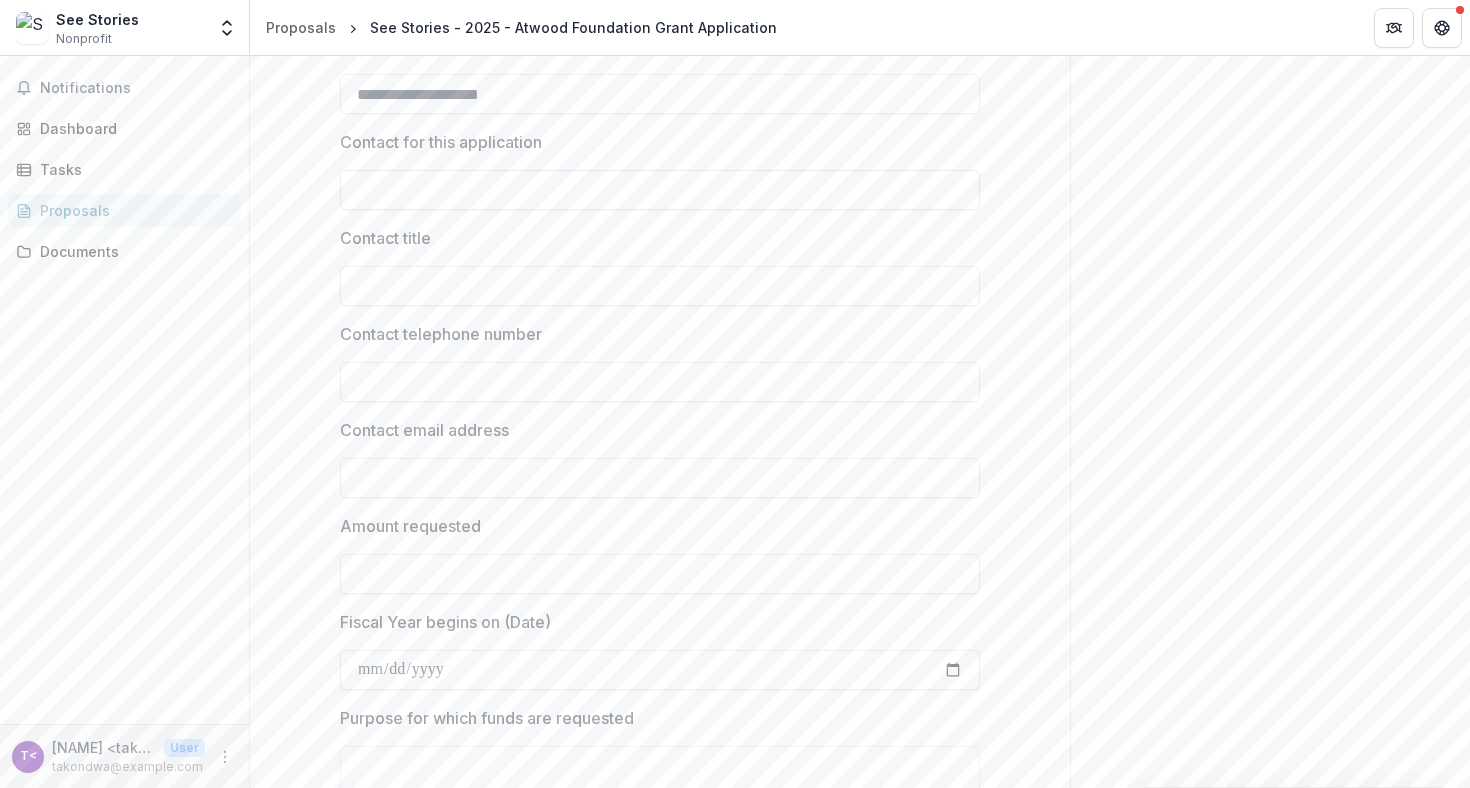 click on "Contact for this application" at bounding box center [660, 190] 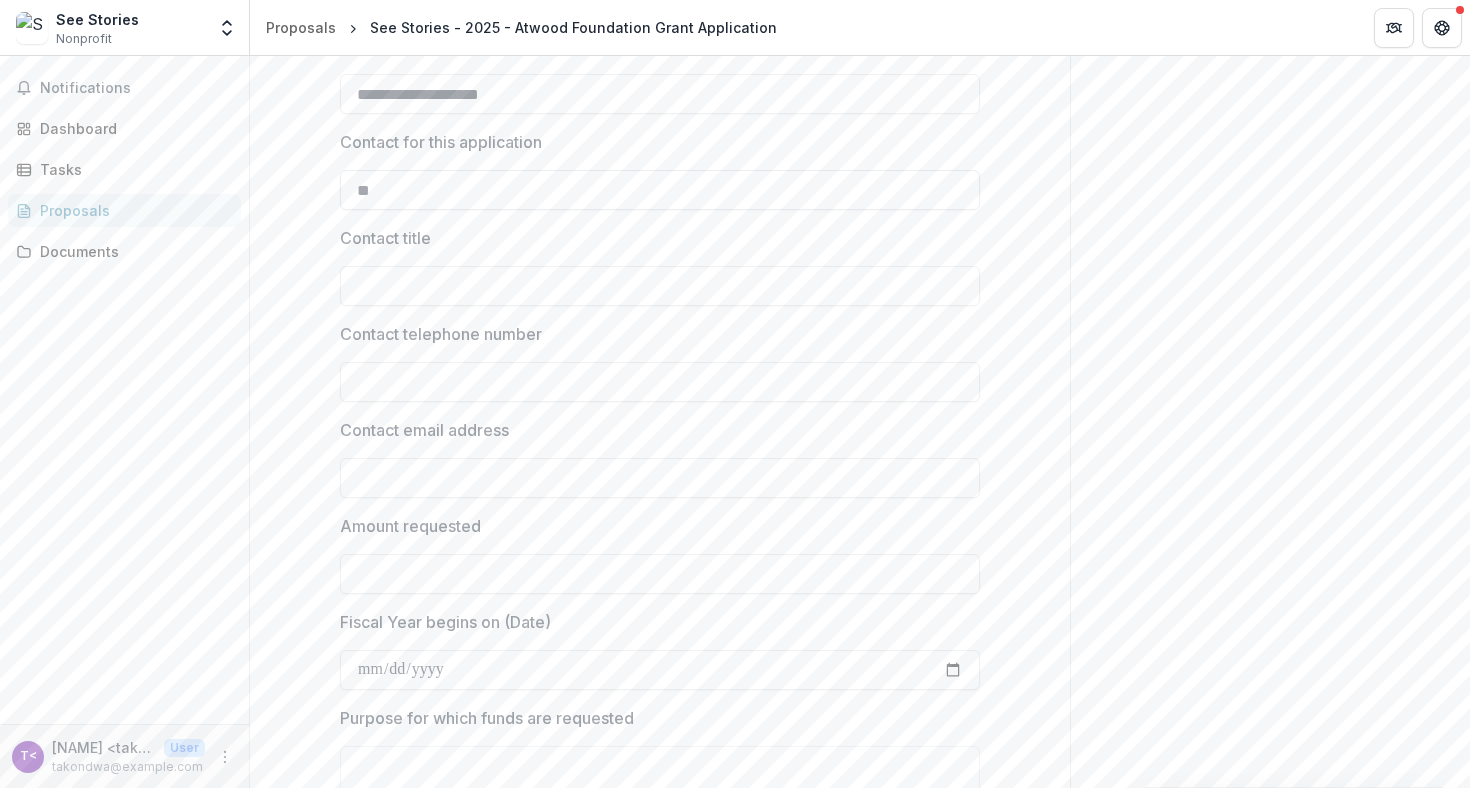 type on "*" 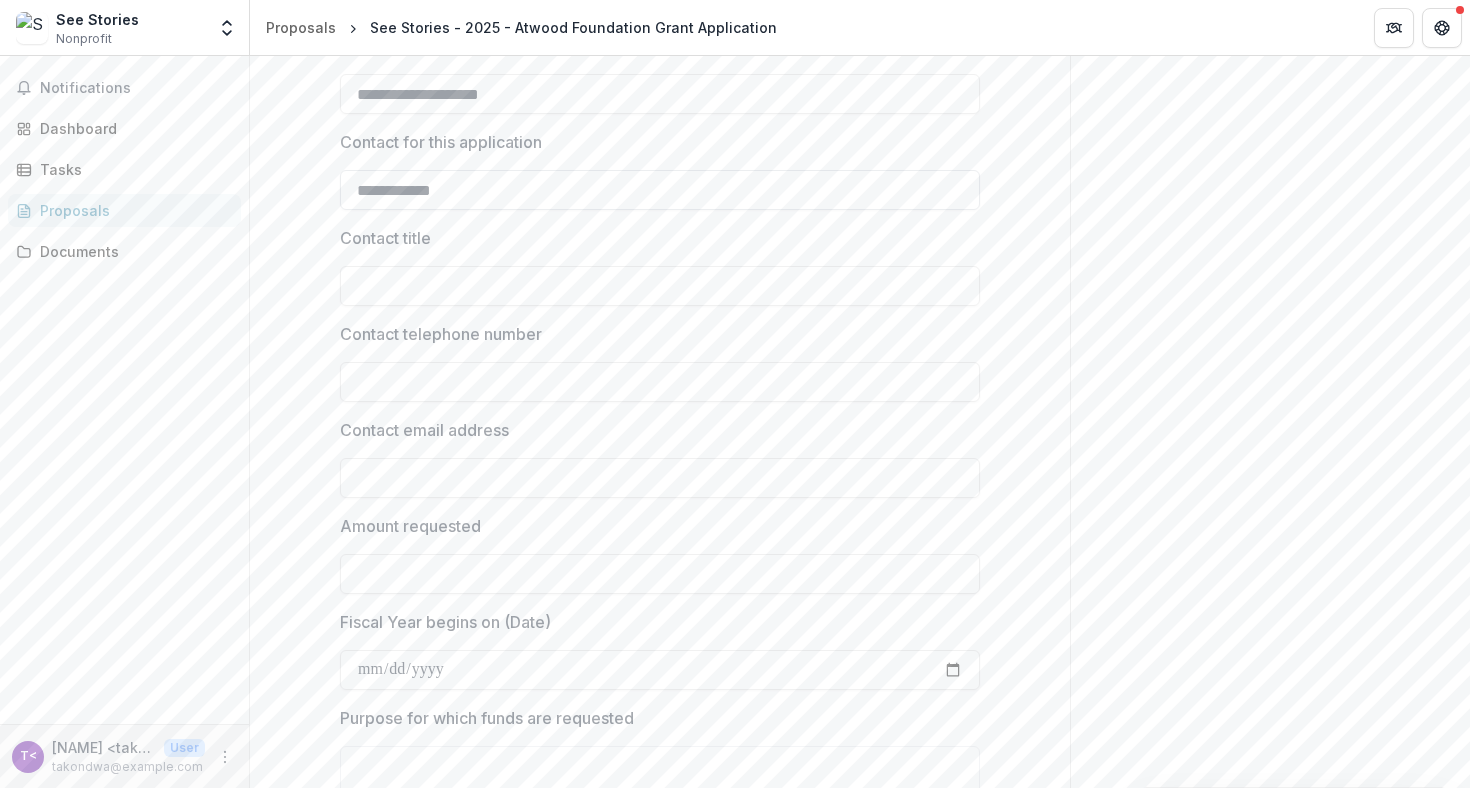 type on "**********" 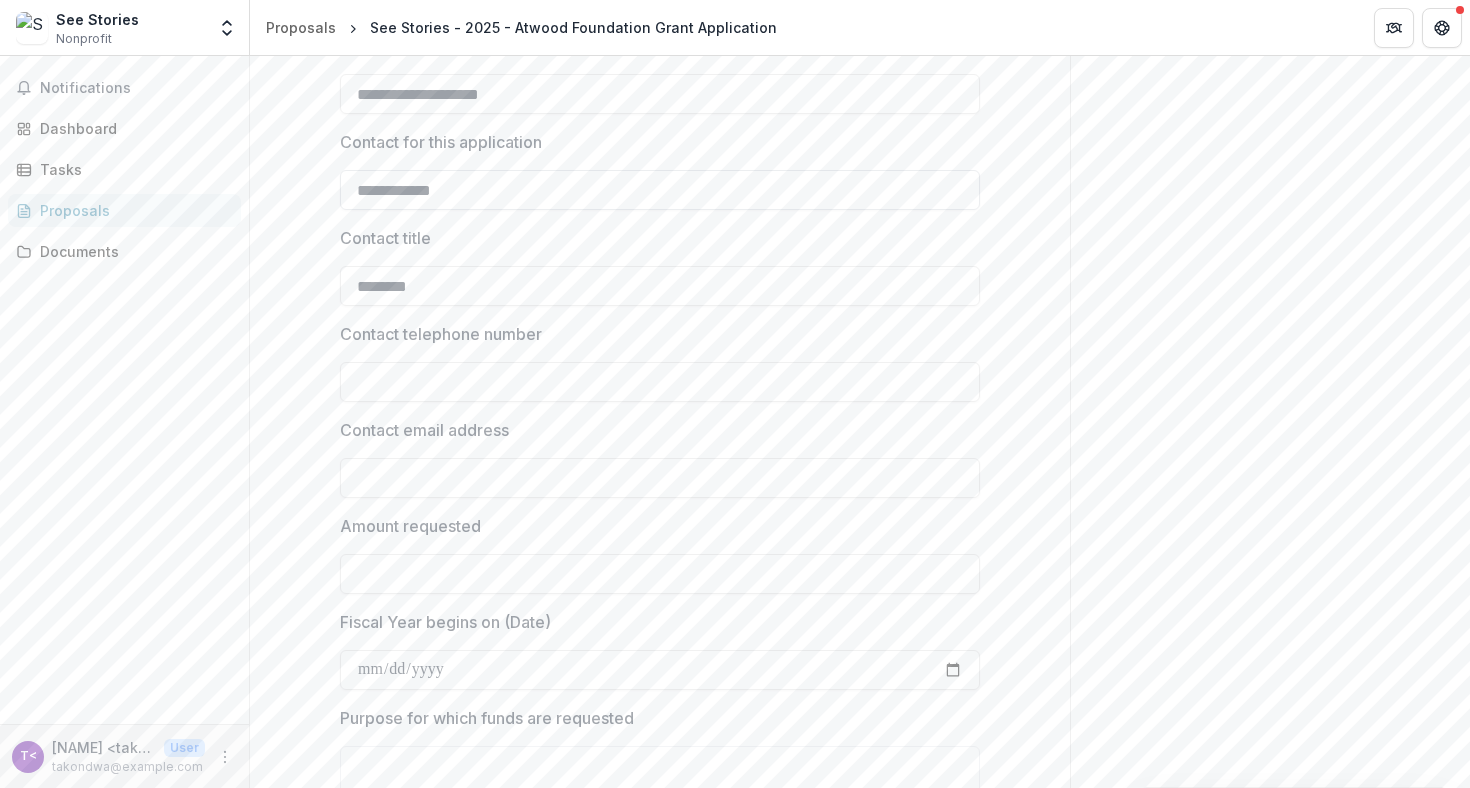 type on "********" 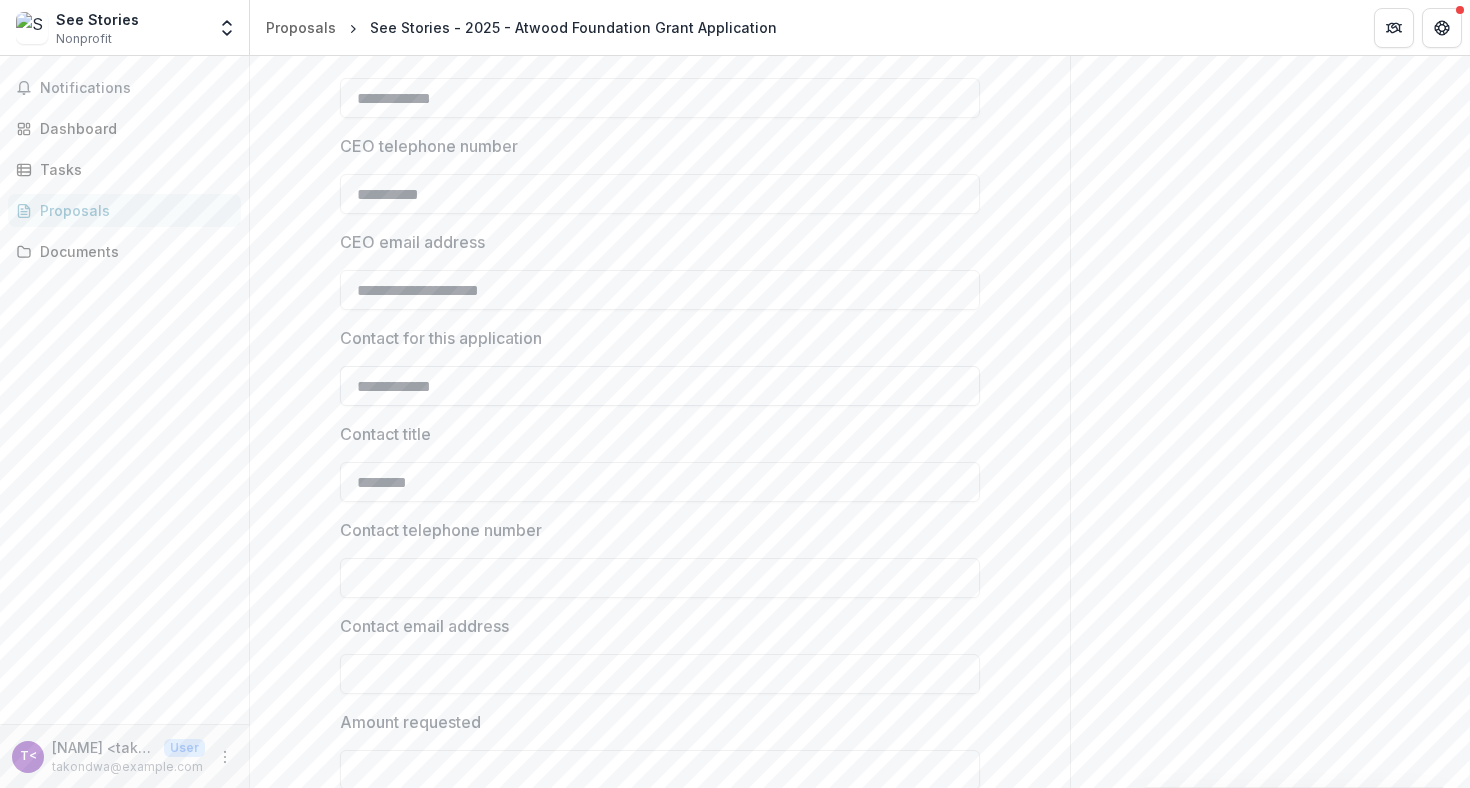 scroll, scrollTop: 1709, scrollLeft: 0, axis: vertical 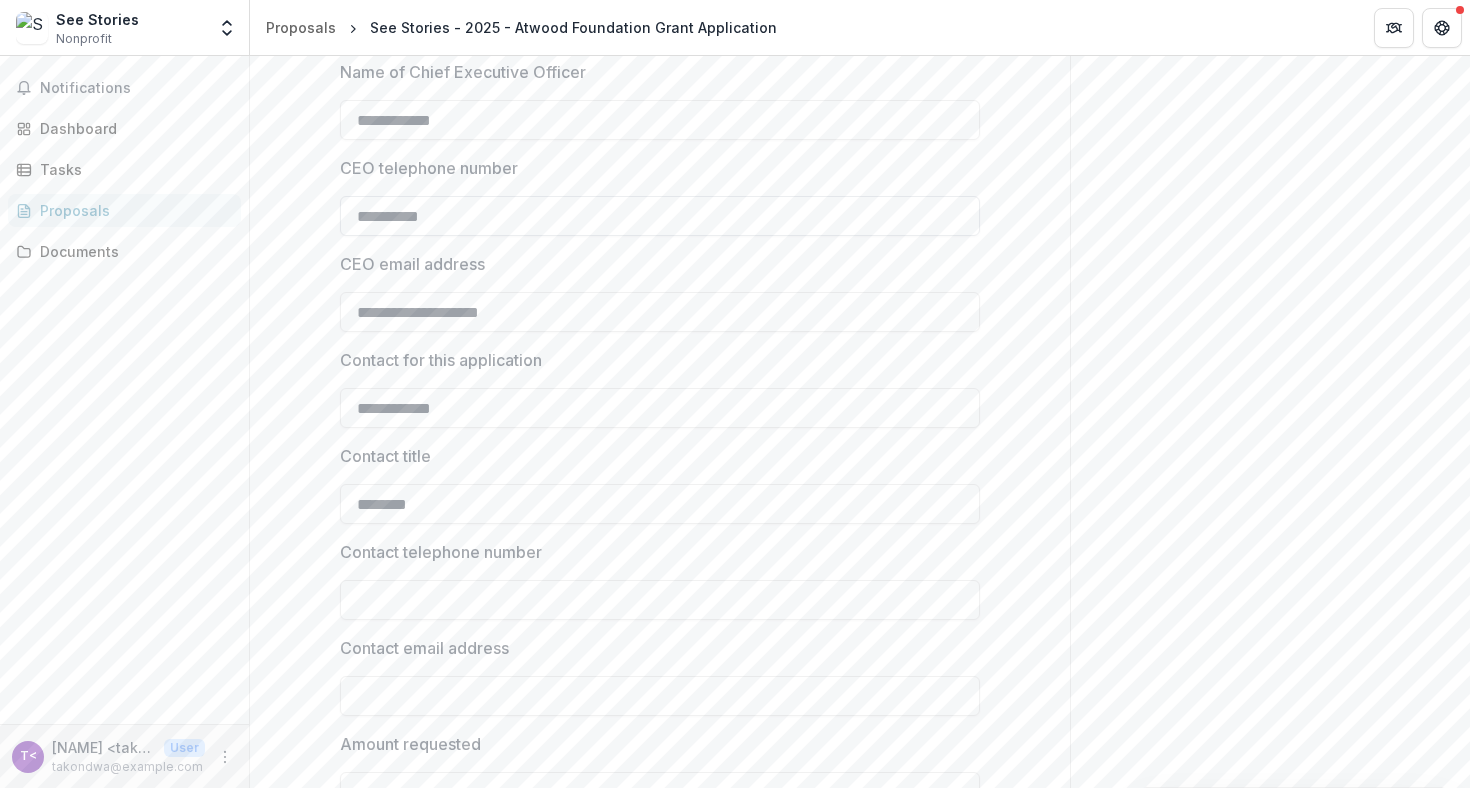 drag, startPoint x: 457, startPoint y: 203, endPoint x: 347, endPoint y: 210, distance: 110.2225 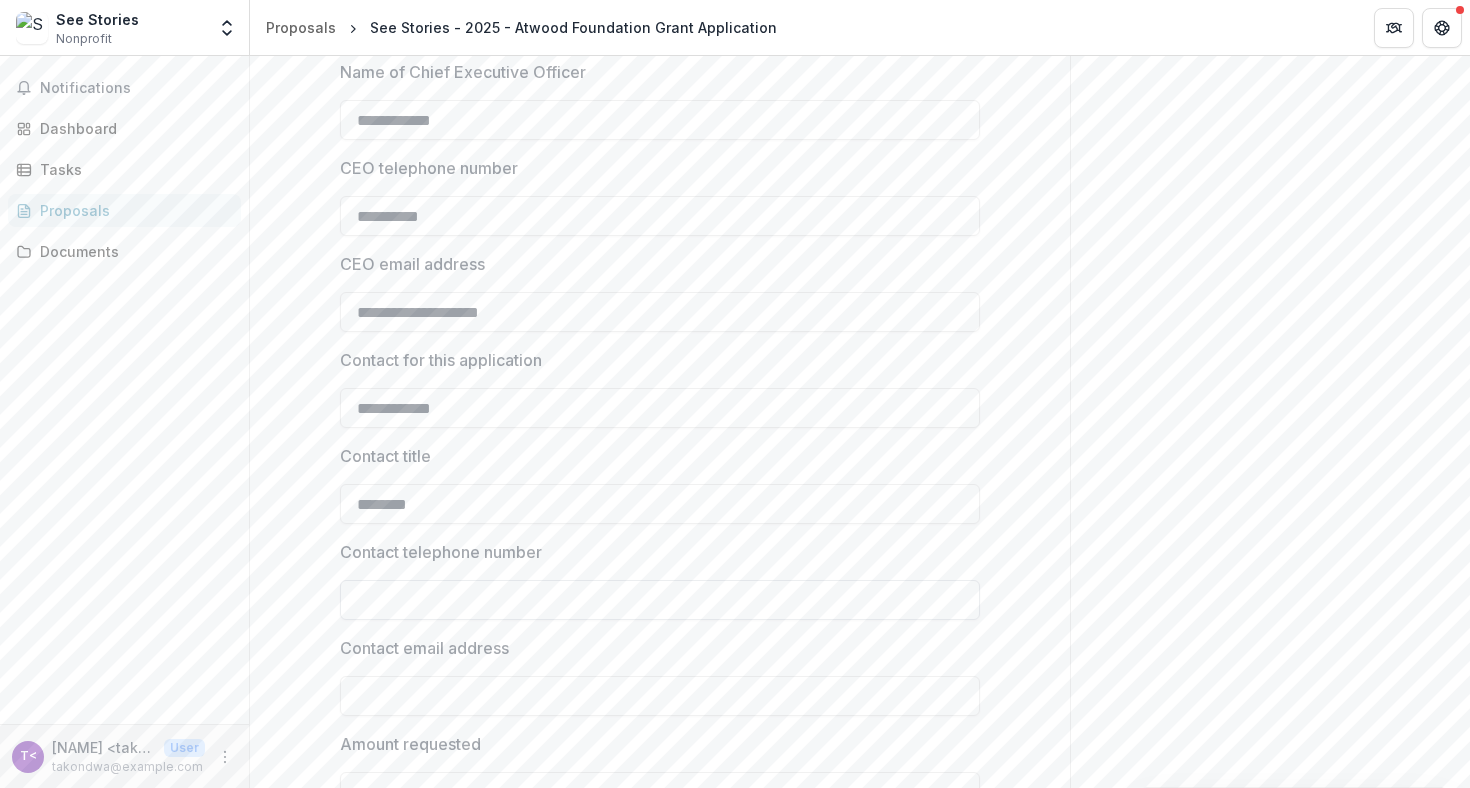 click on "Contact telephone number" at bounding box center [660, 600] 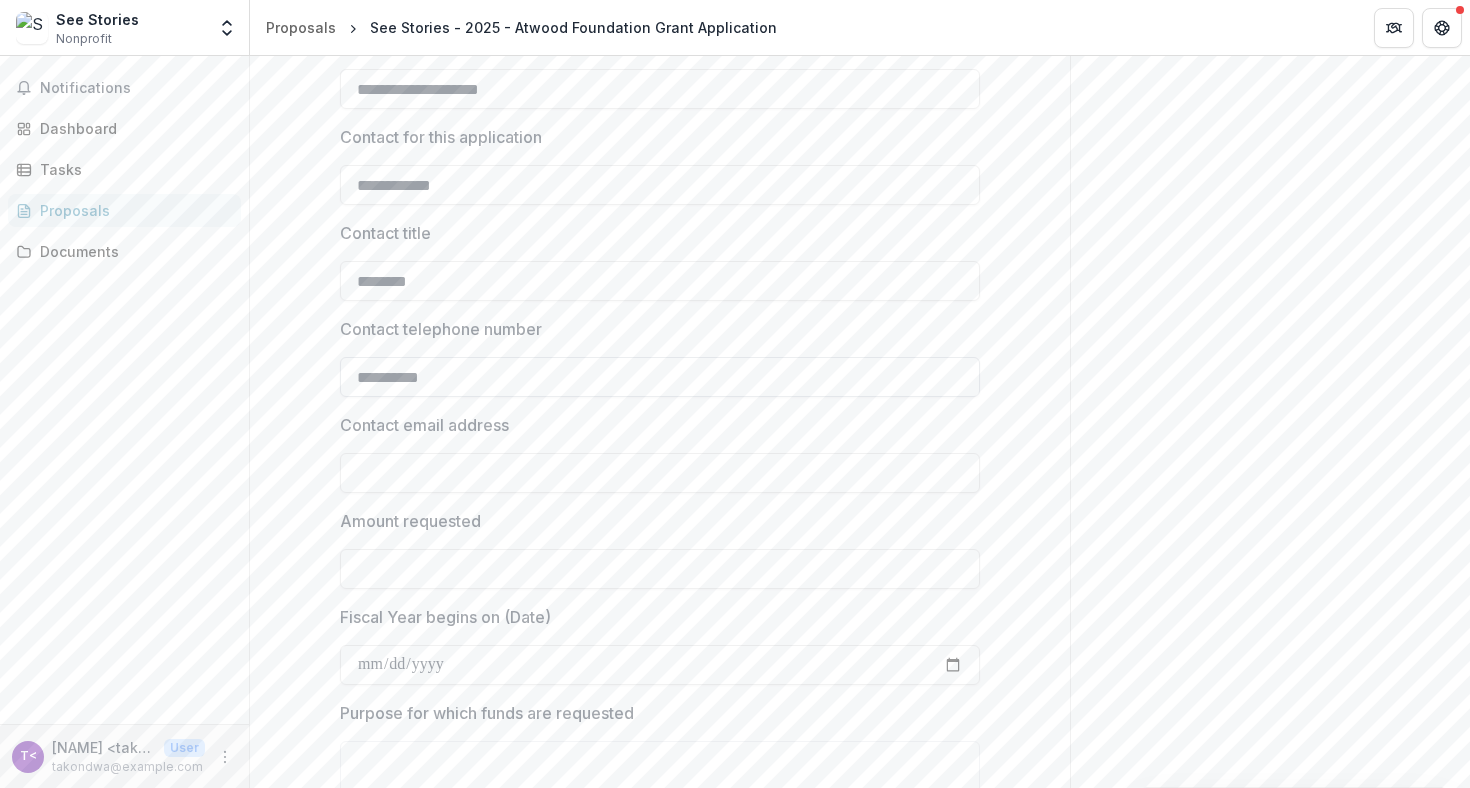 scroll, scrollTop: 2057, scrollLeft: 0, axis: vertical 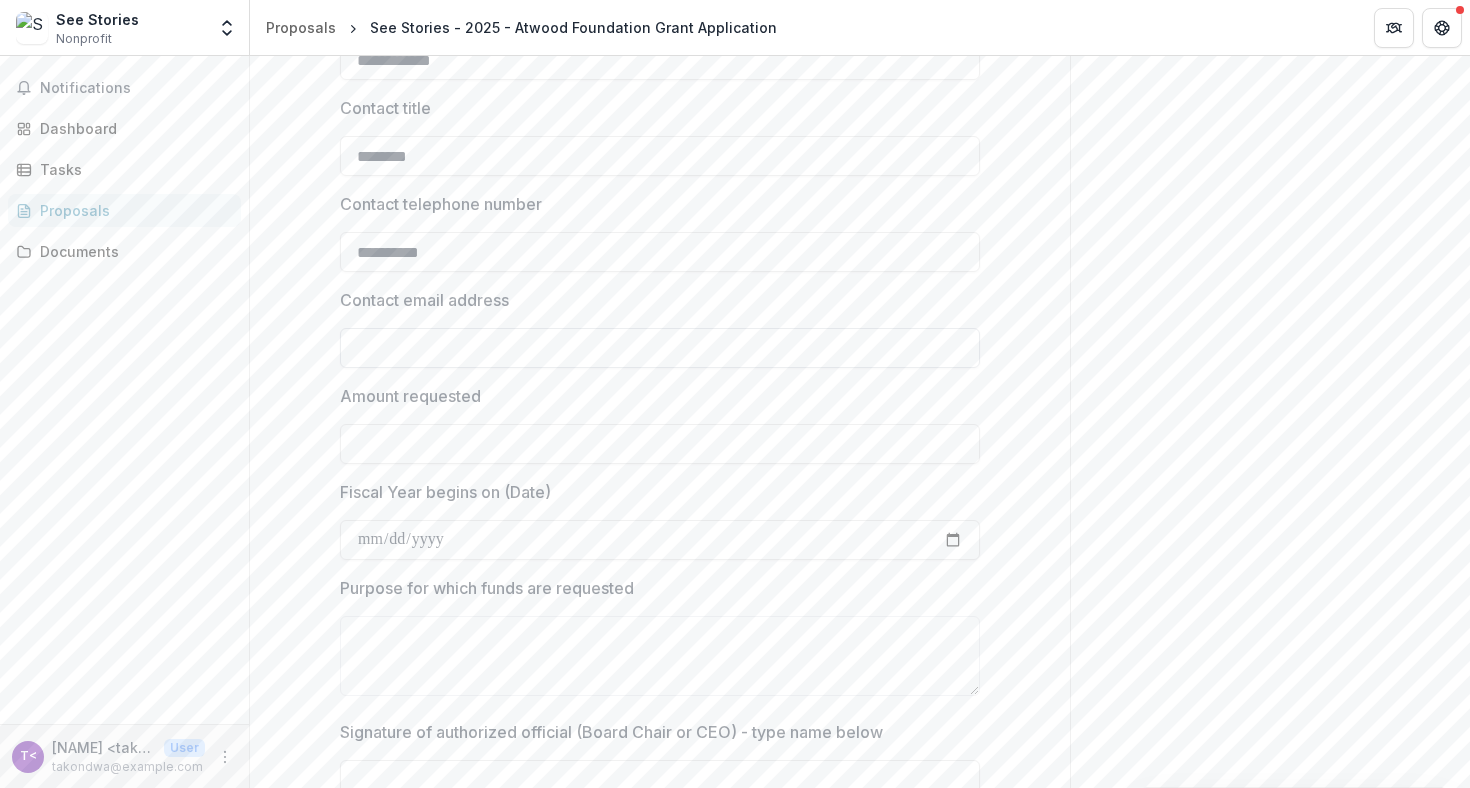 type on "**********" 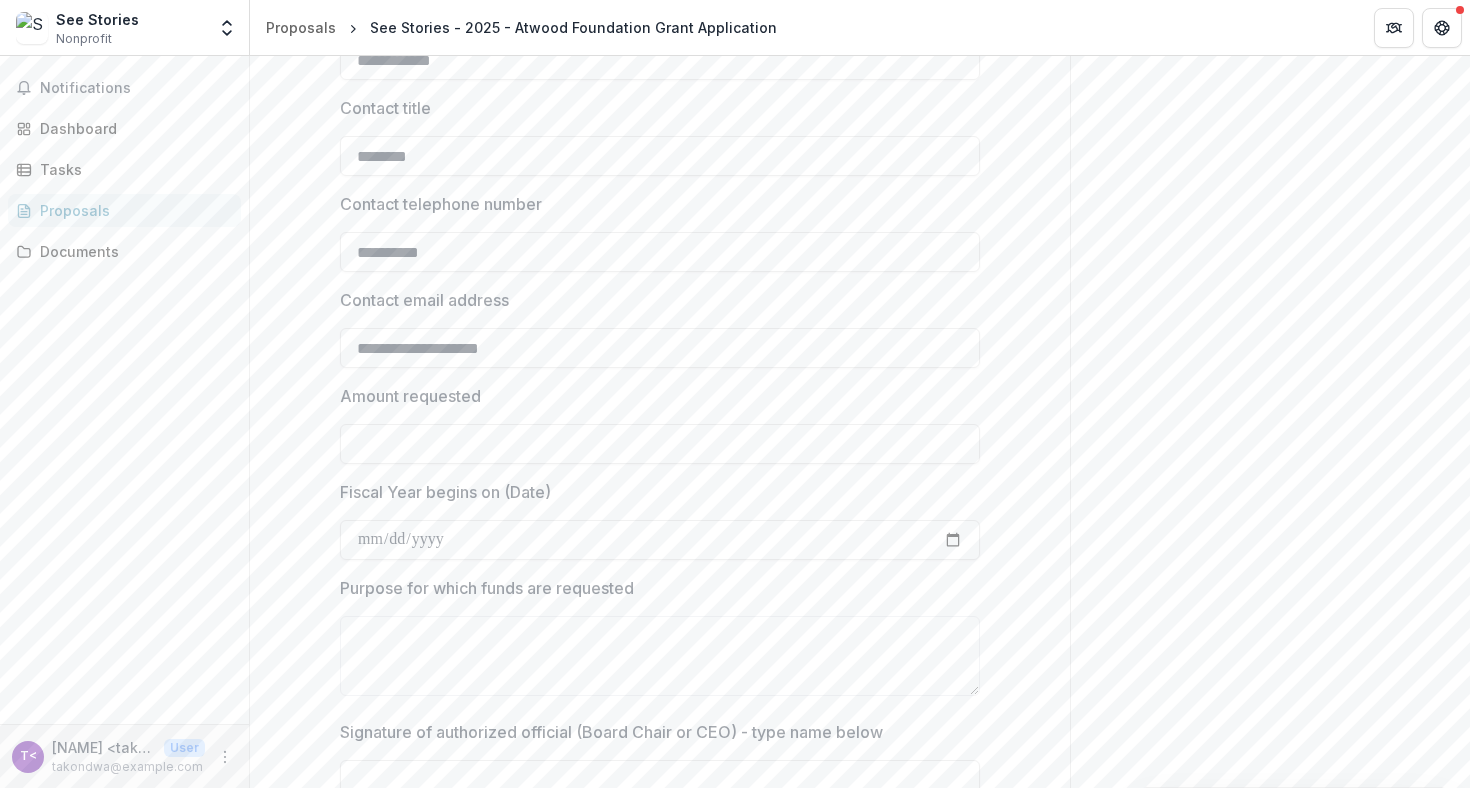 type on "**********" 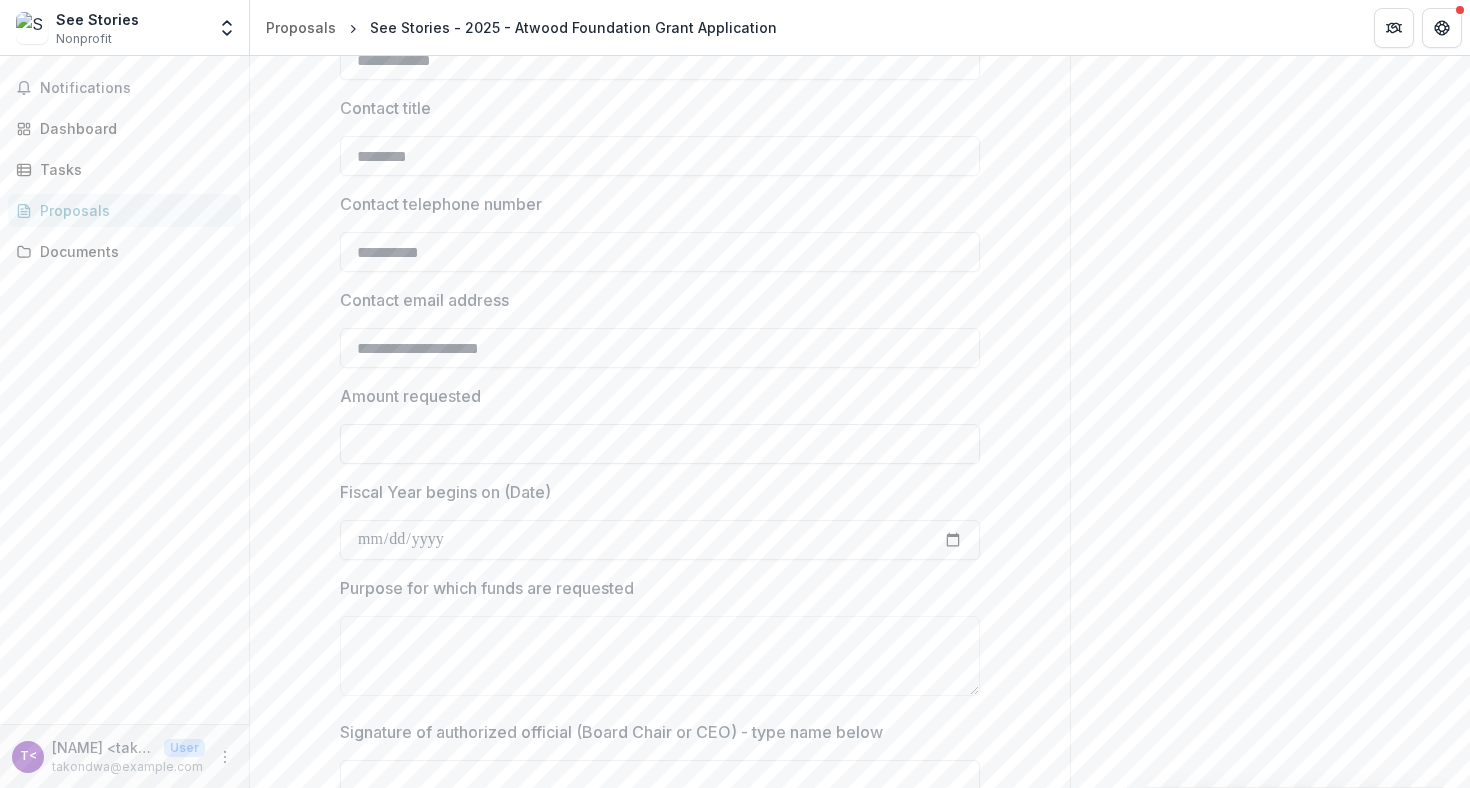 click on "Amount requested" at bounding box center (660, 444) 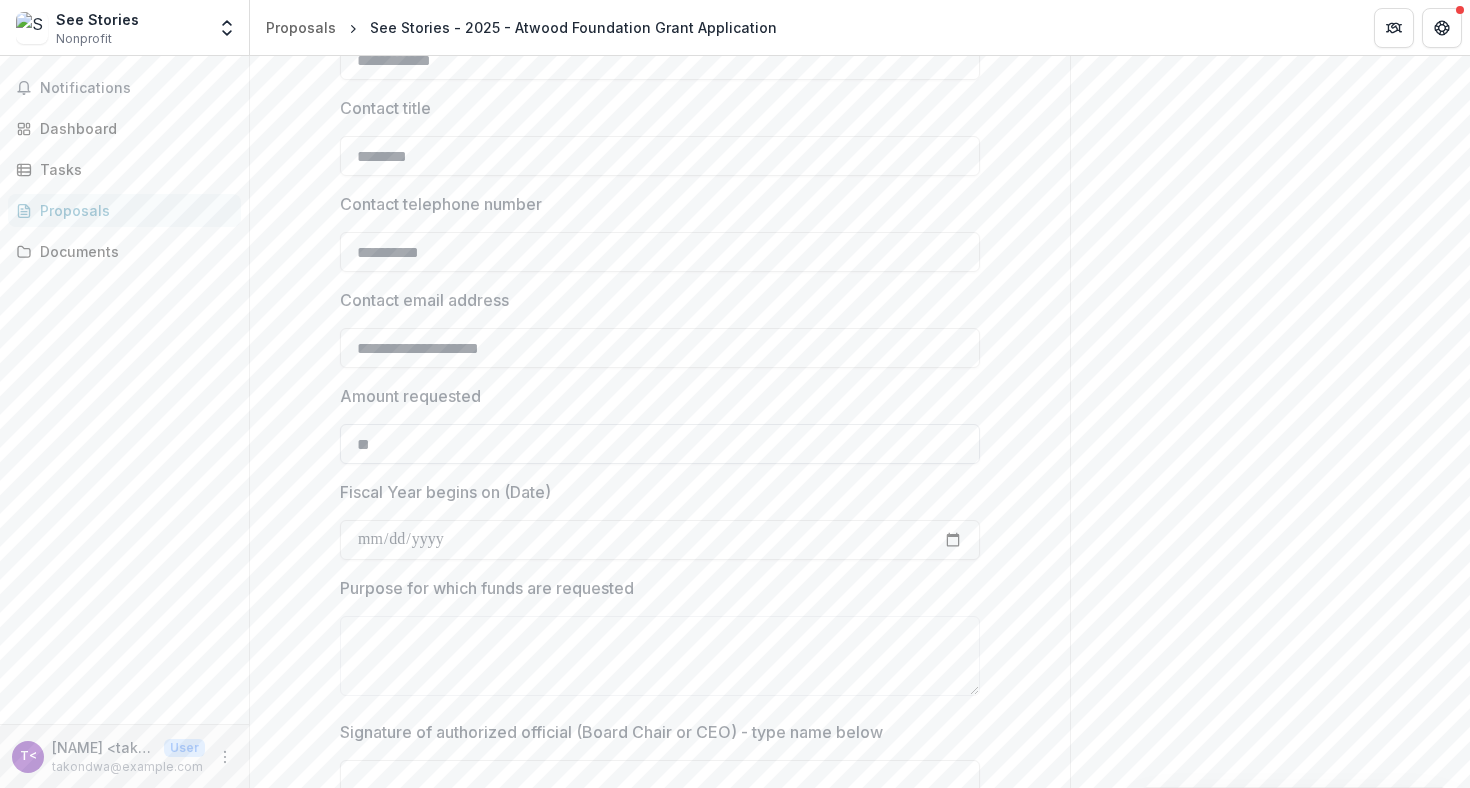 type on "*" 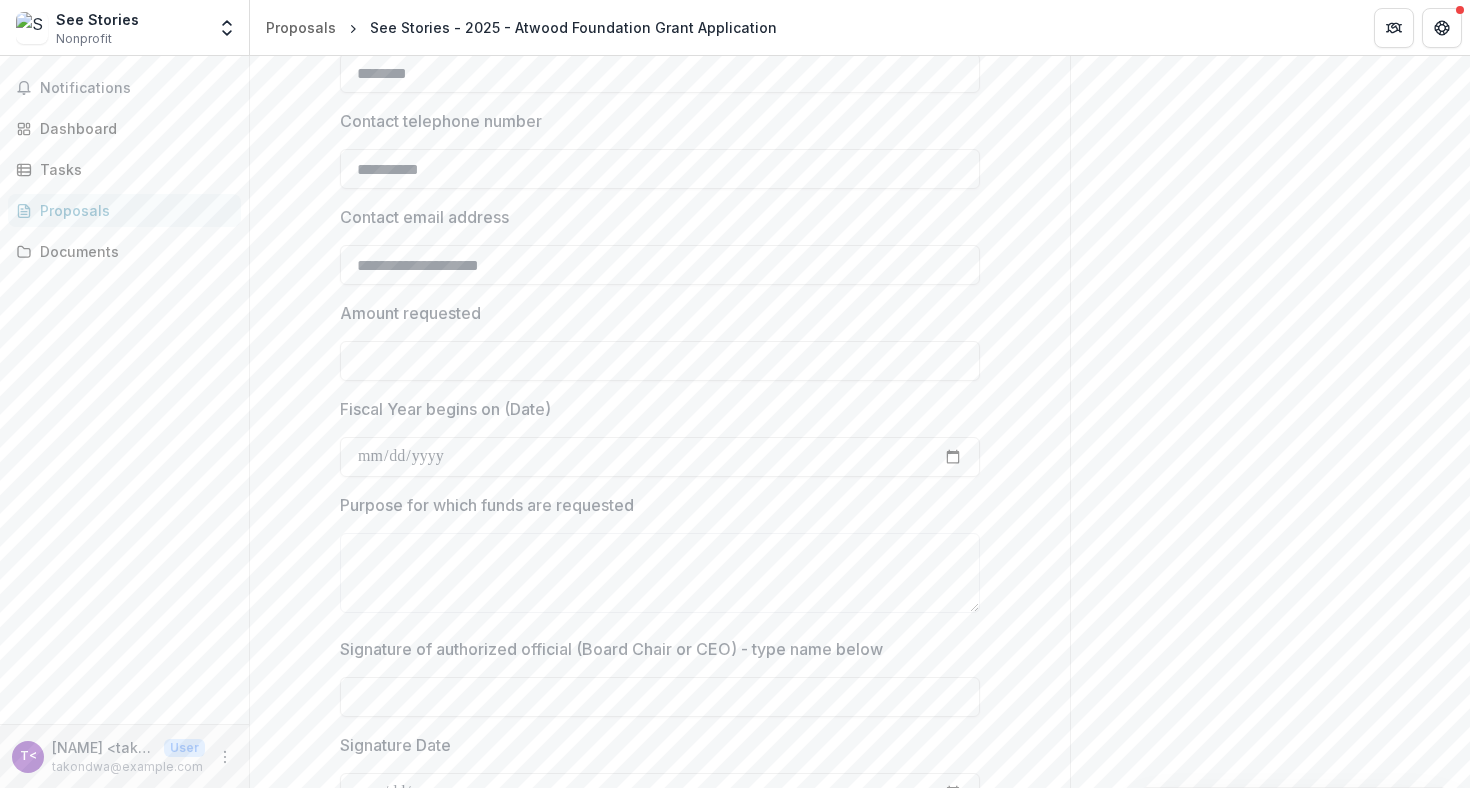 scroll, scrollTop: 2151, scrollLeft: 0, axis: vertical 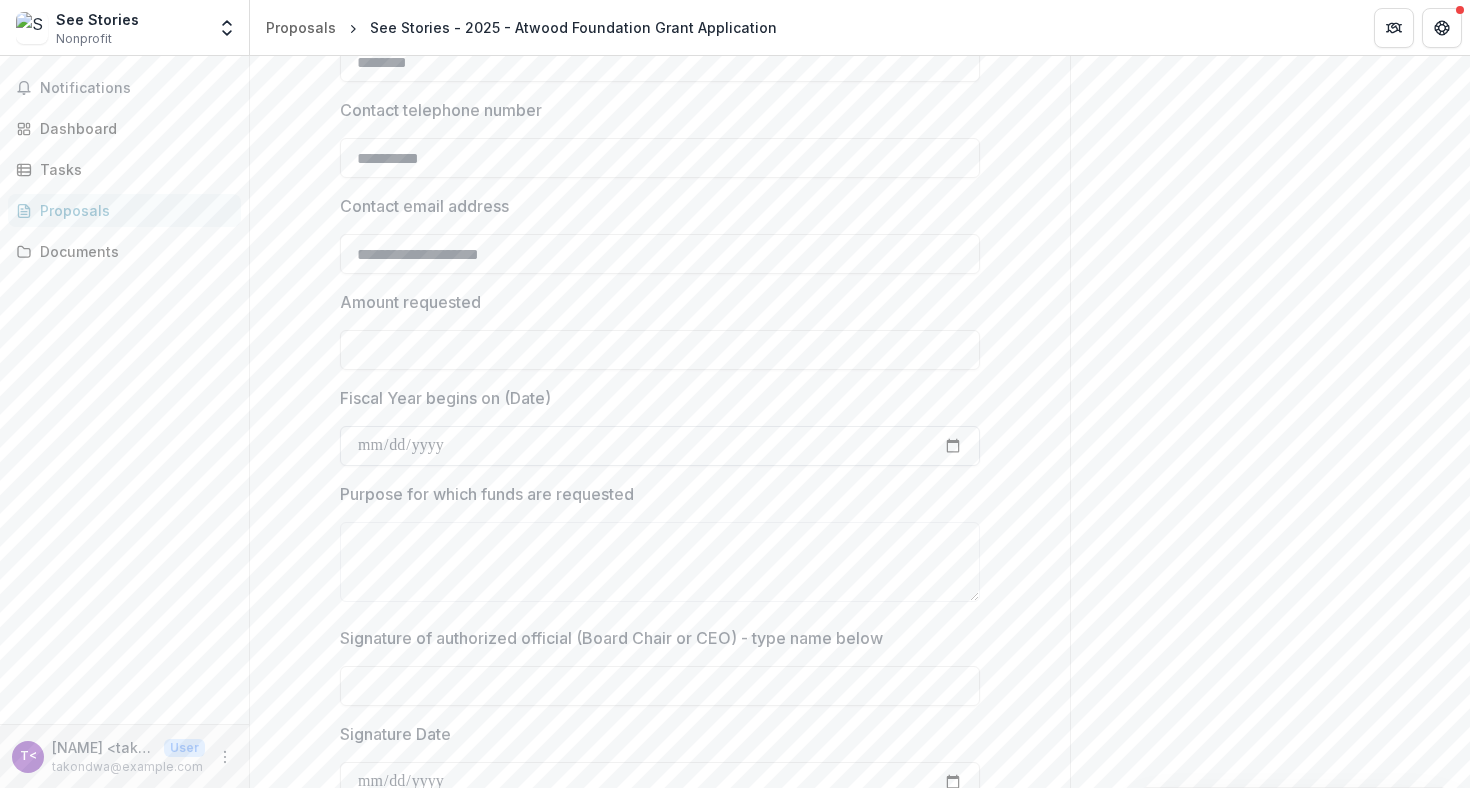 click on "Fiscal Year begins on (Date)" at bounding box center (660, 446) 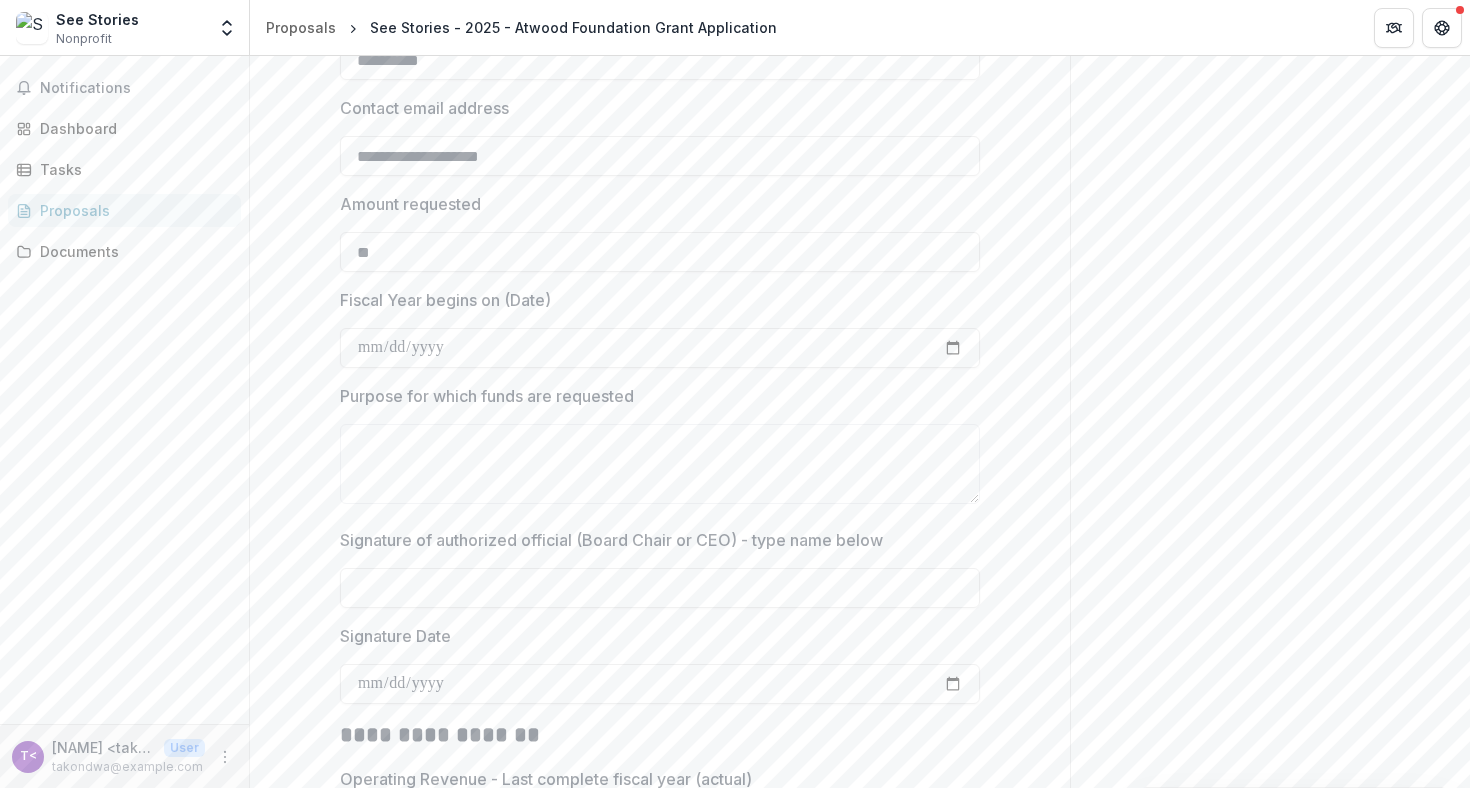 scroll, scrollTop: 2252, scrollLeft: 0, axis: vertical 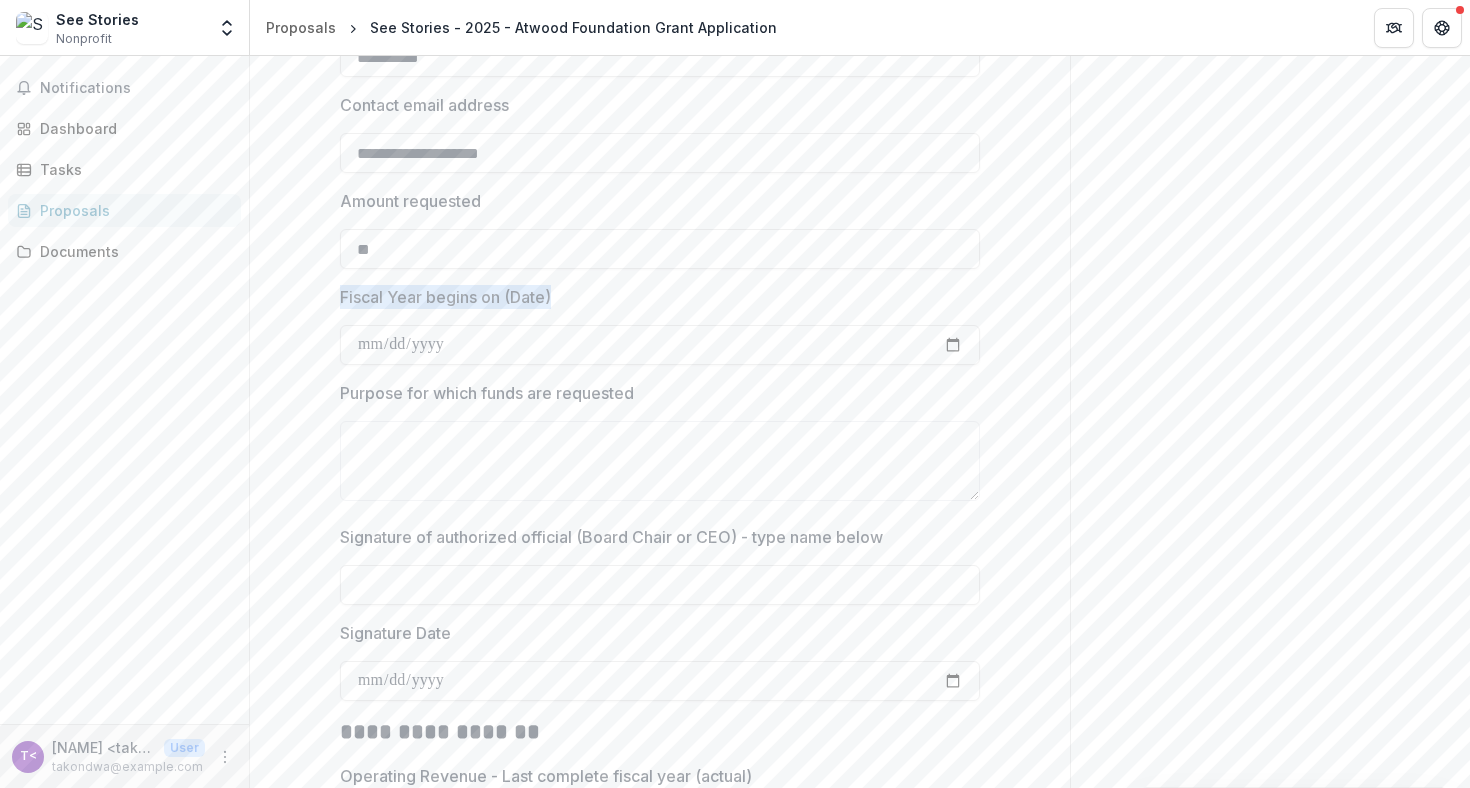 drag, startPoint x: 322, startPoint y: 303, endPoint x: 563, endPoint y: 298, distance: 241.05186 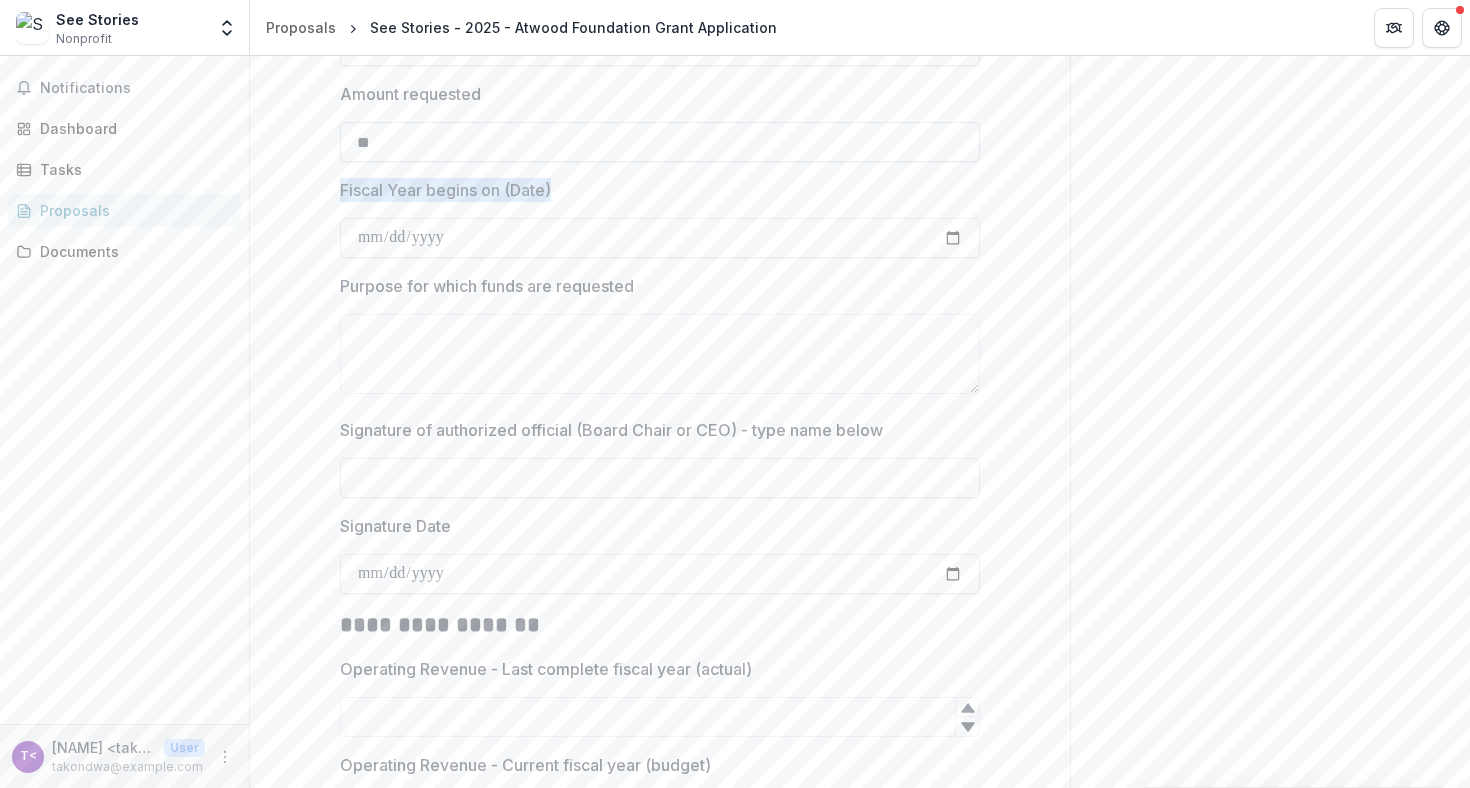 scroll, scrollTop: 2362, scrollLeft: 0, axis: vertical 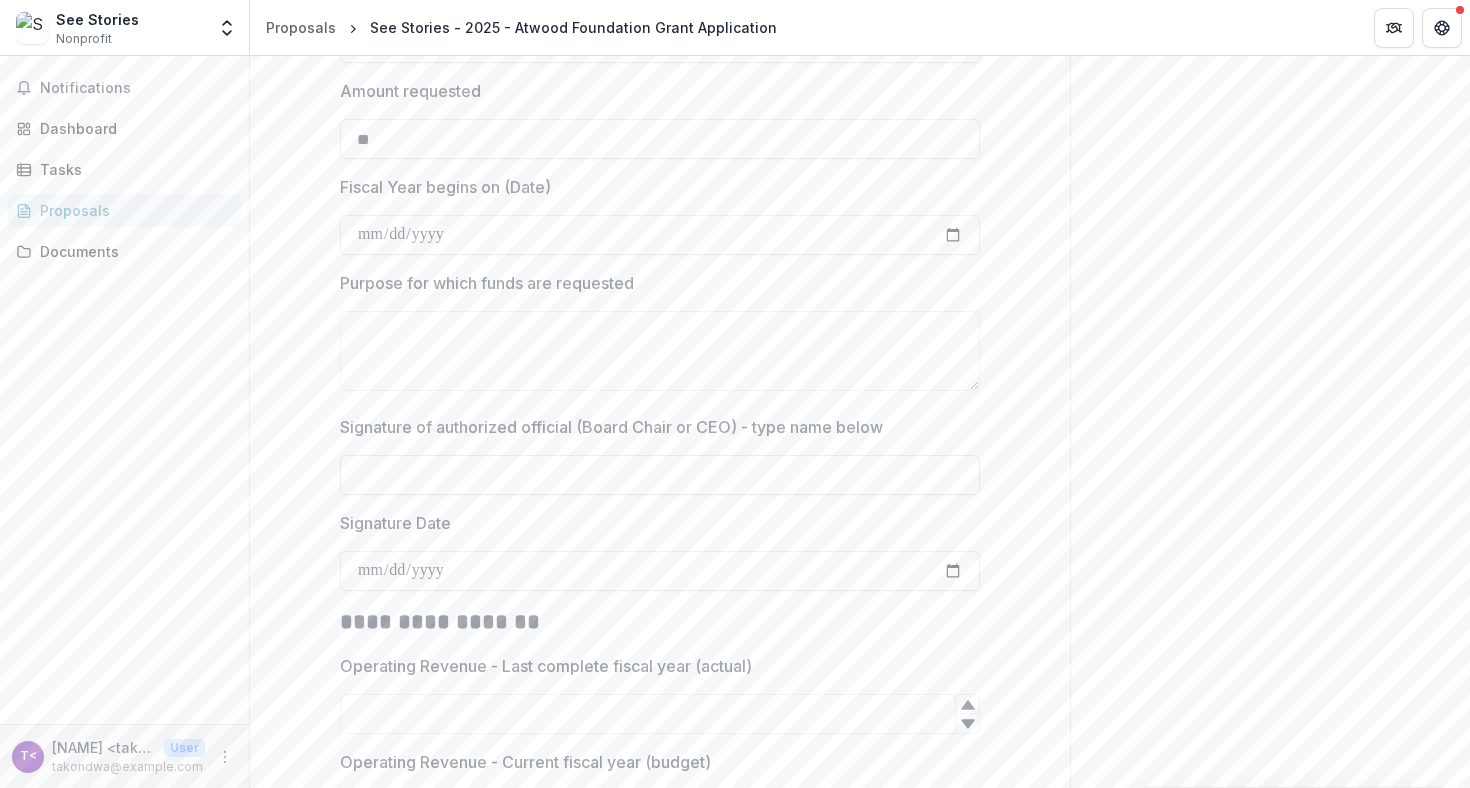 click on "Signature of authorized official (Board Chair or CEO) - type name below" at bounding box center (660, 475) 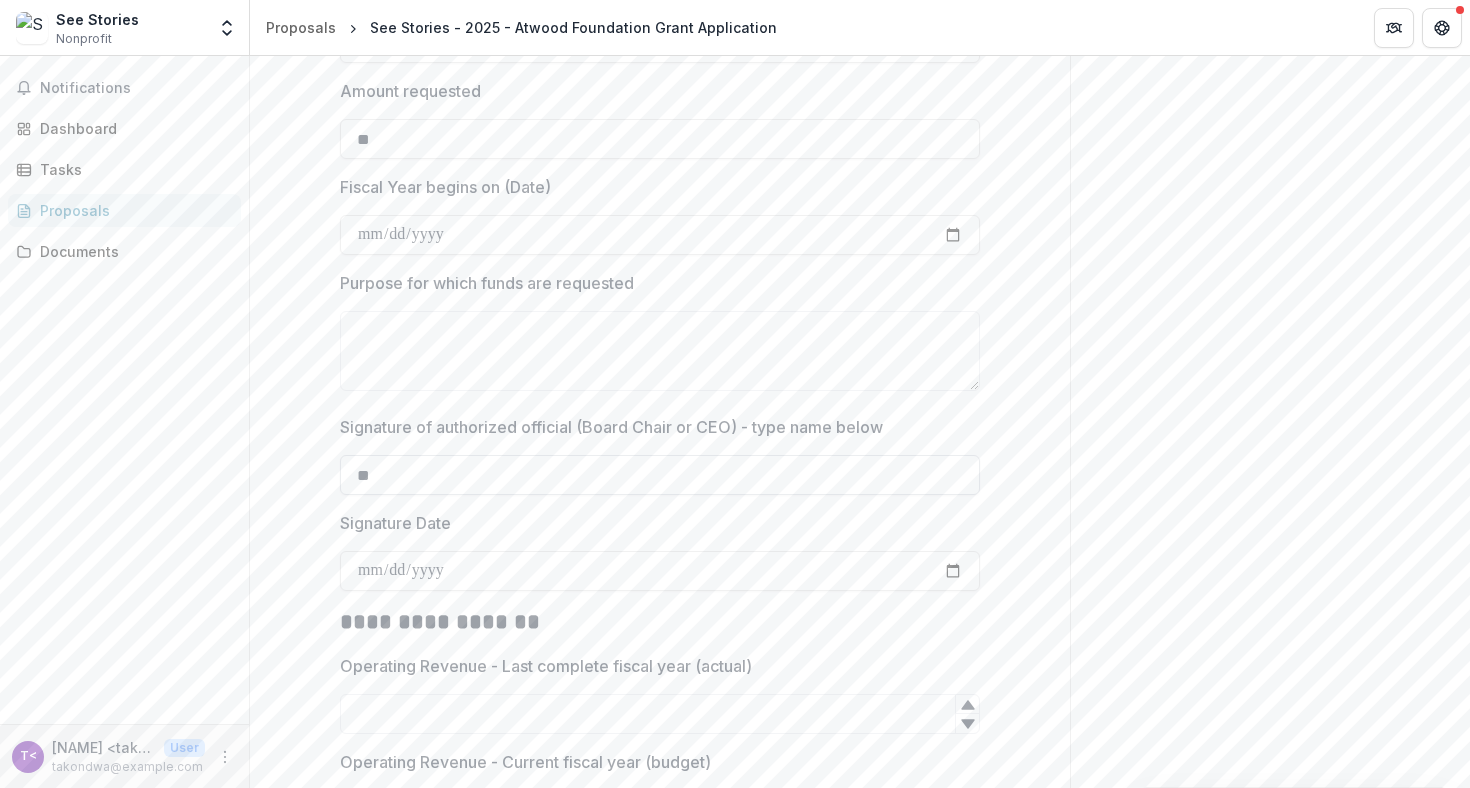 type on "*" 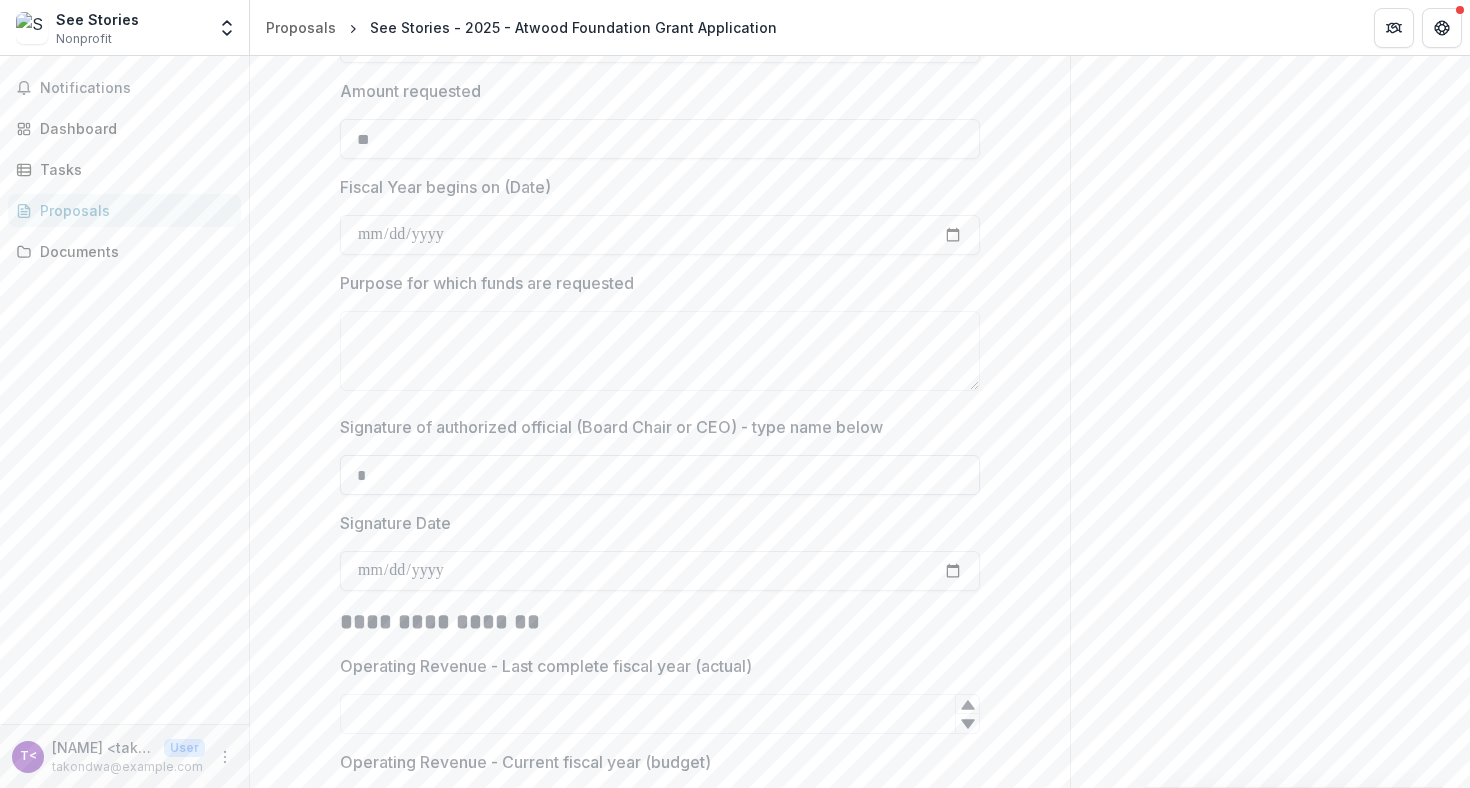 type 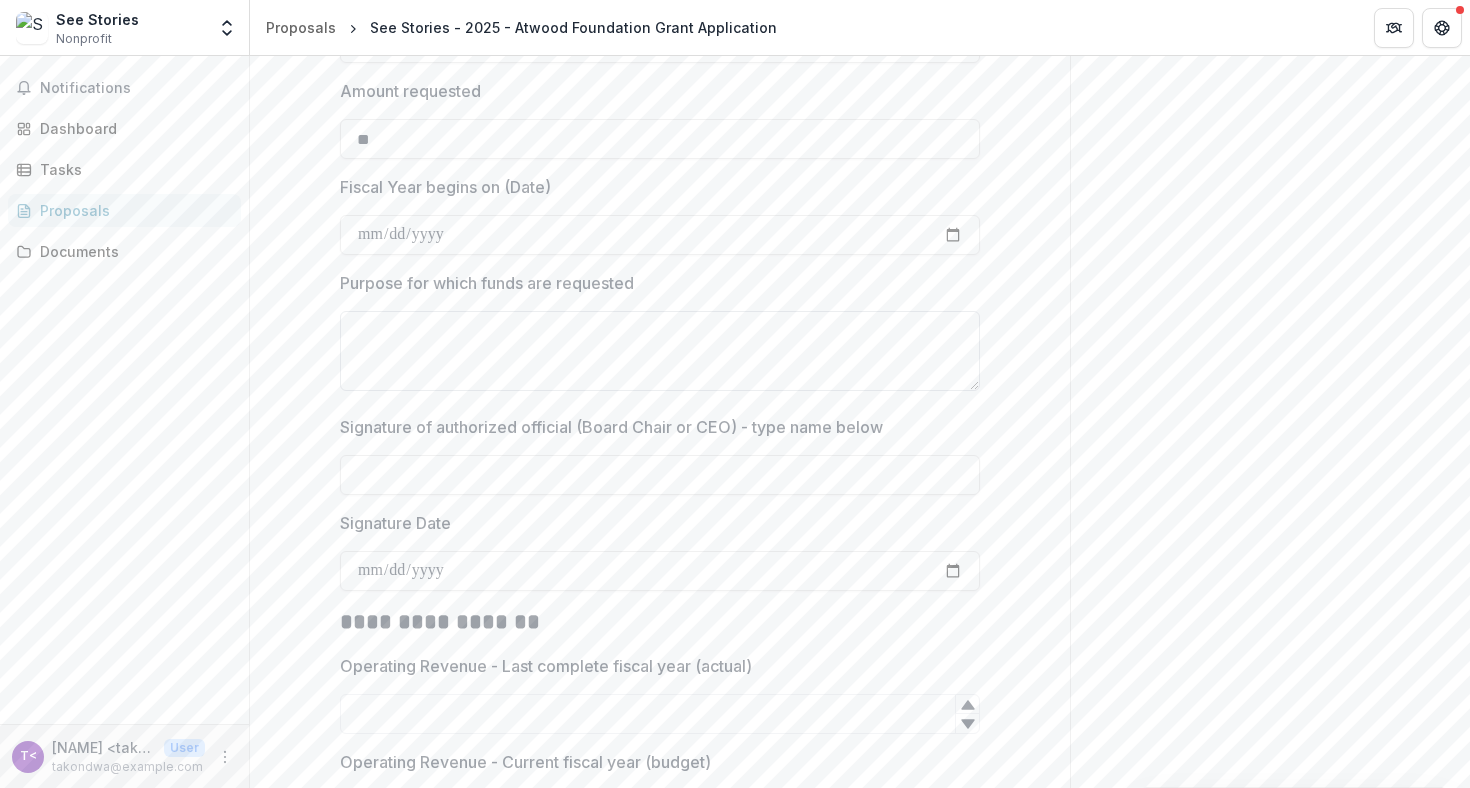 click on "Purpose for which funds are requested" at bounding box center [660, 351] 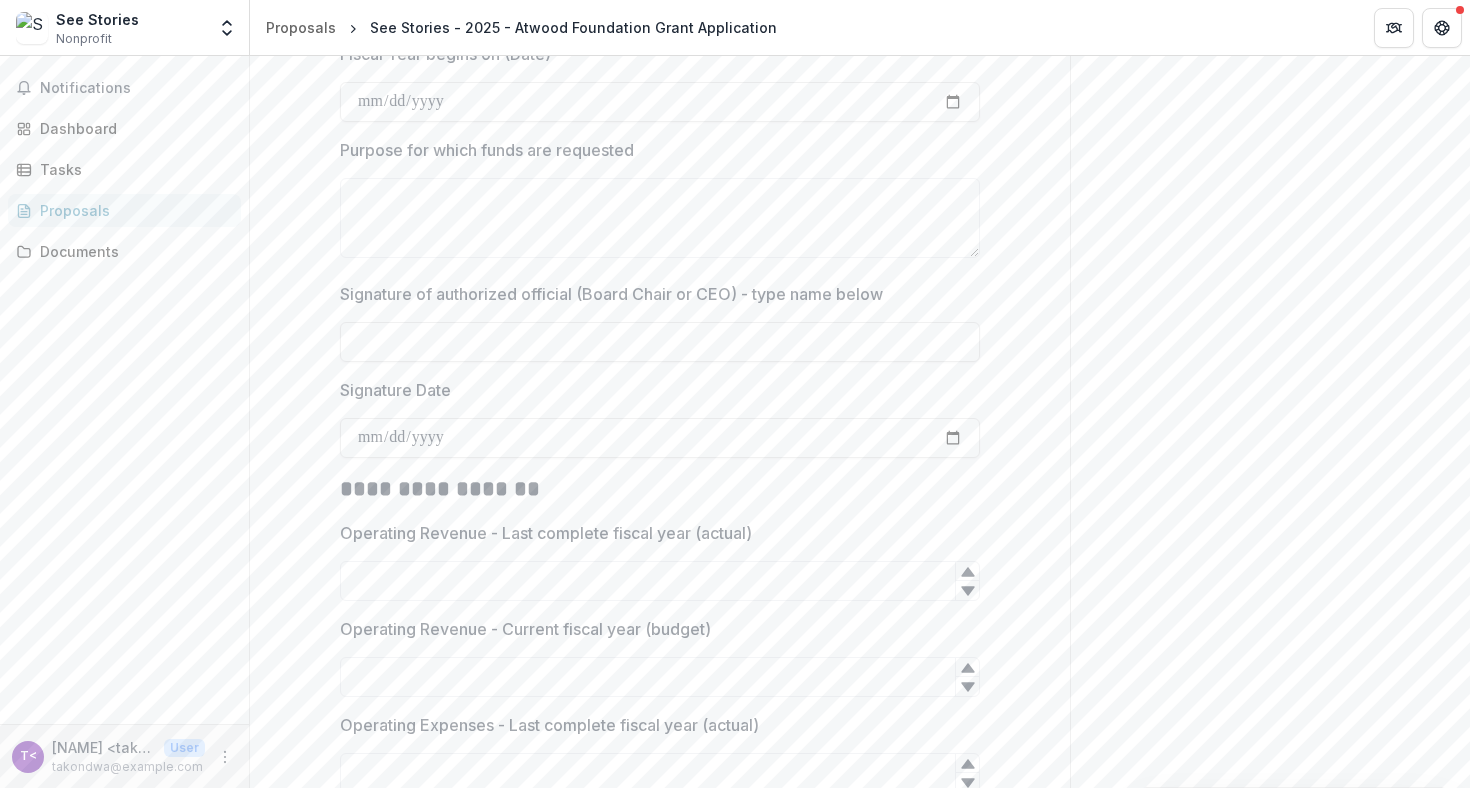scroll, scrollTop: 2496, scrollLeft: 0, axis: vertical 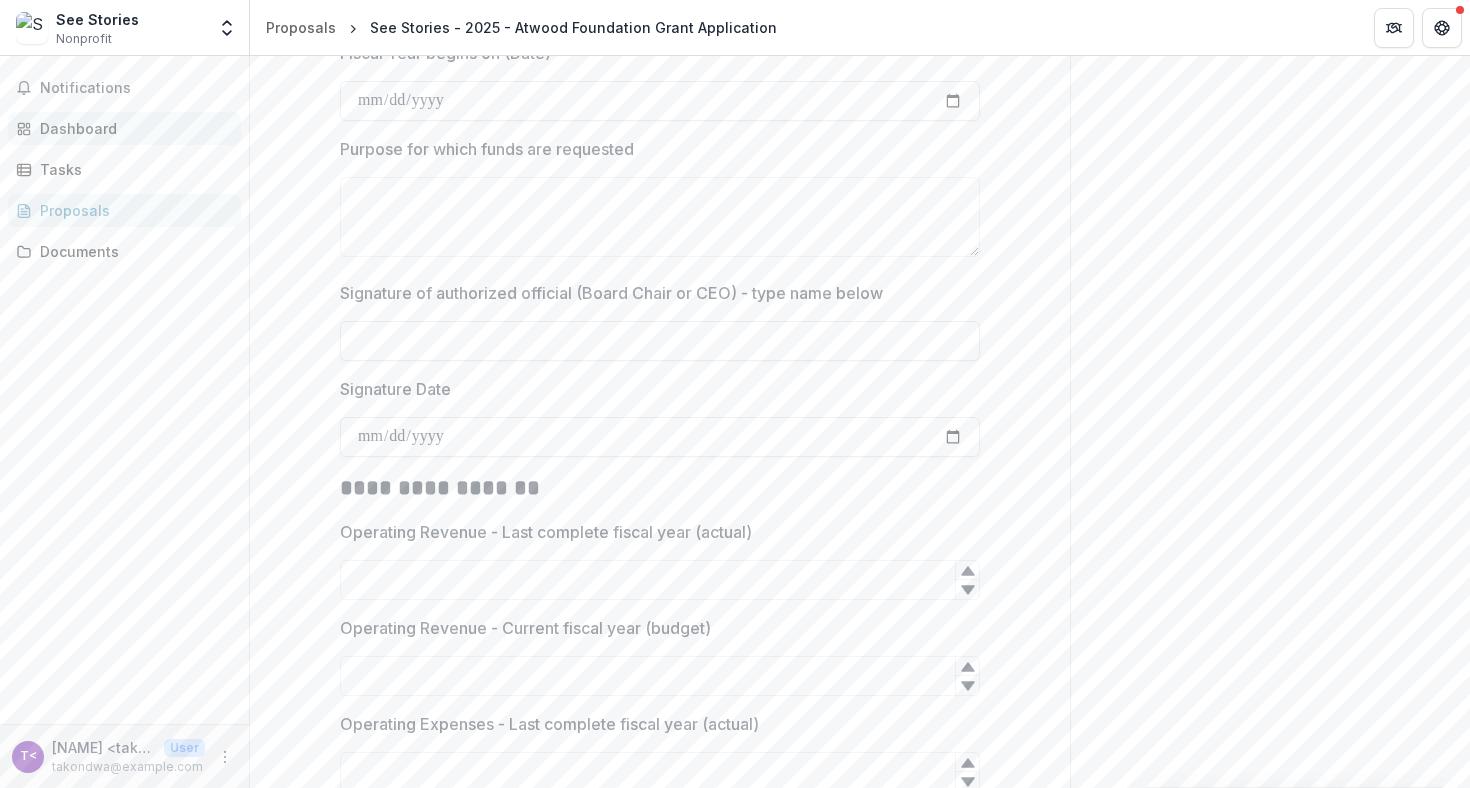 click on "Dashboard" at bounding box center (132, 128) 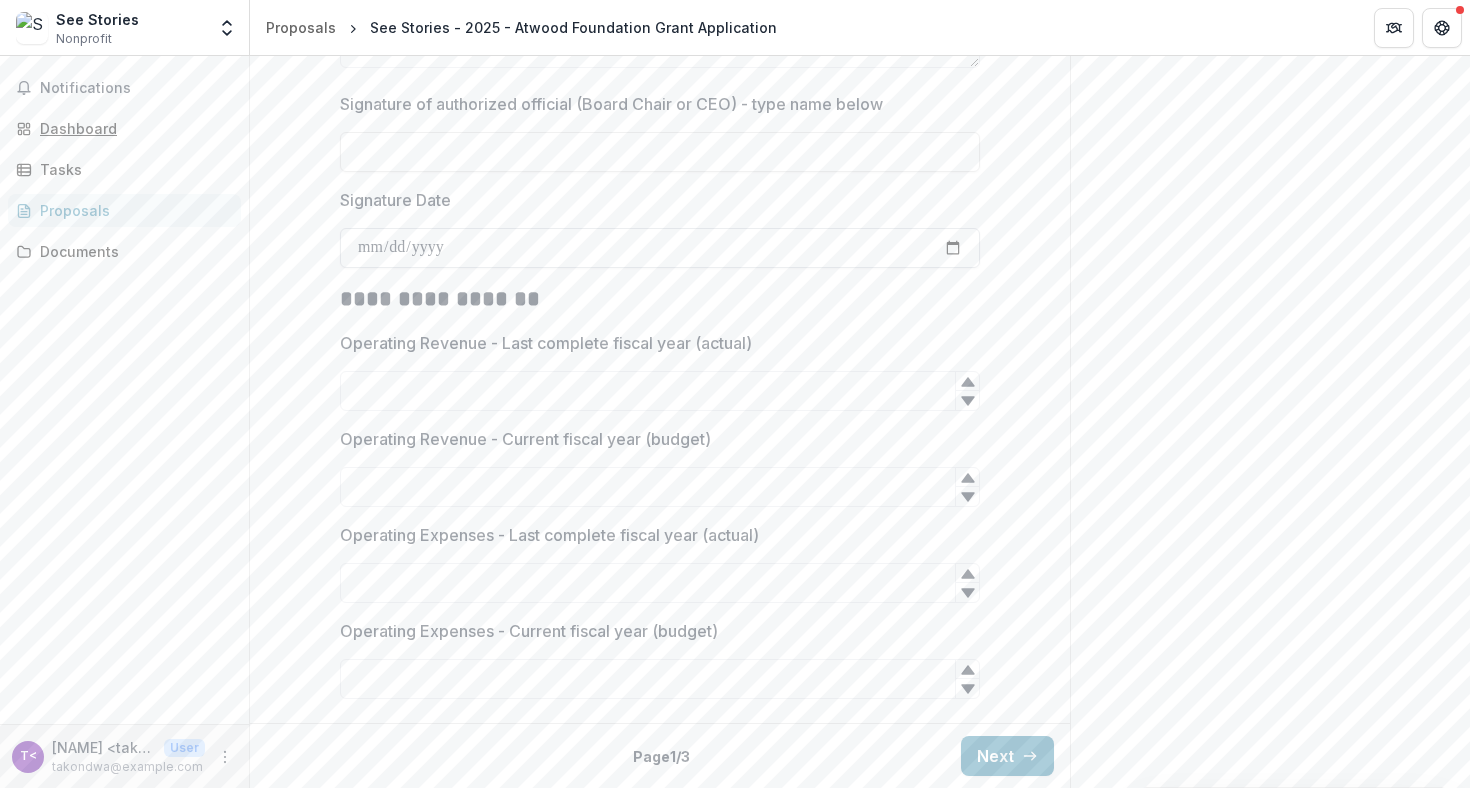 scroll, scrollTop: 2684, scrollLeft: 0, axis: vertical 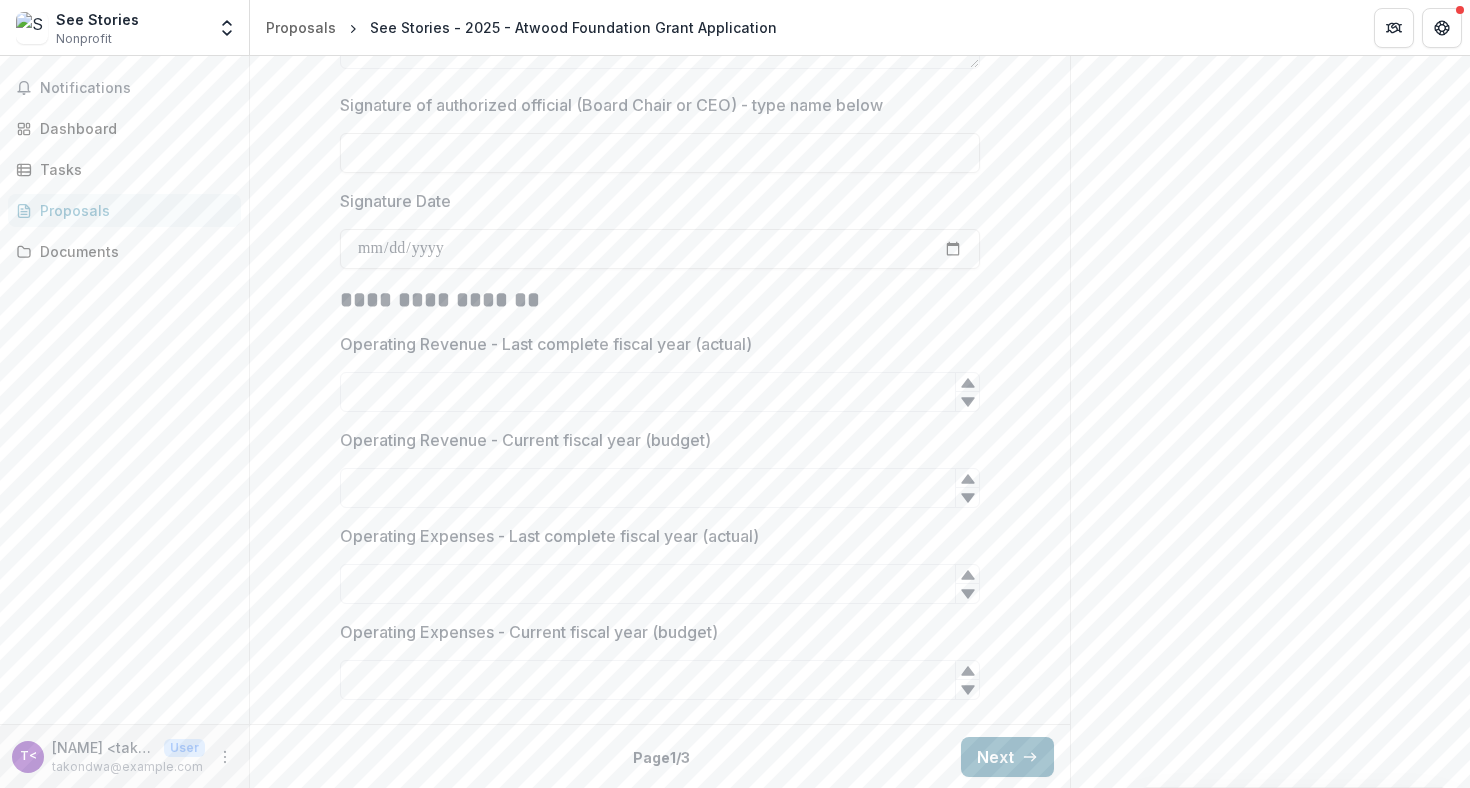 click on "Next" at bounding box center (1007, 757) 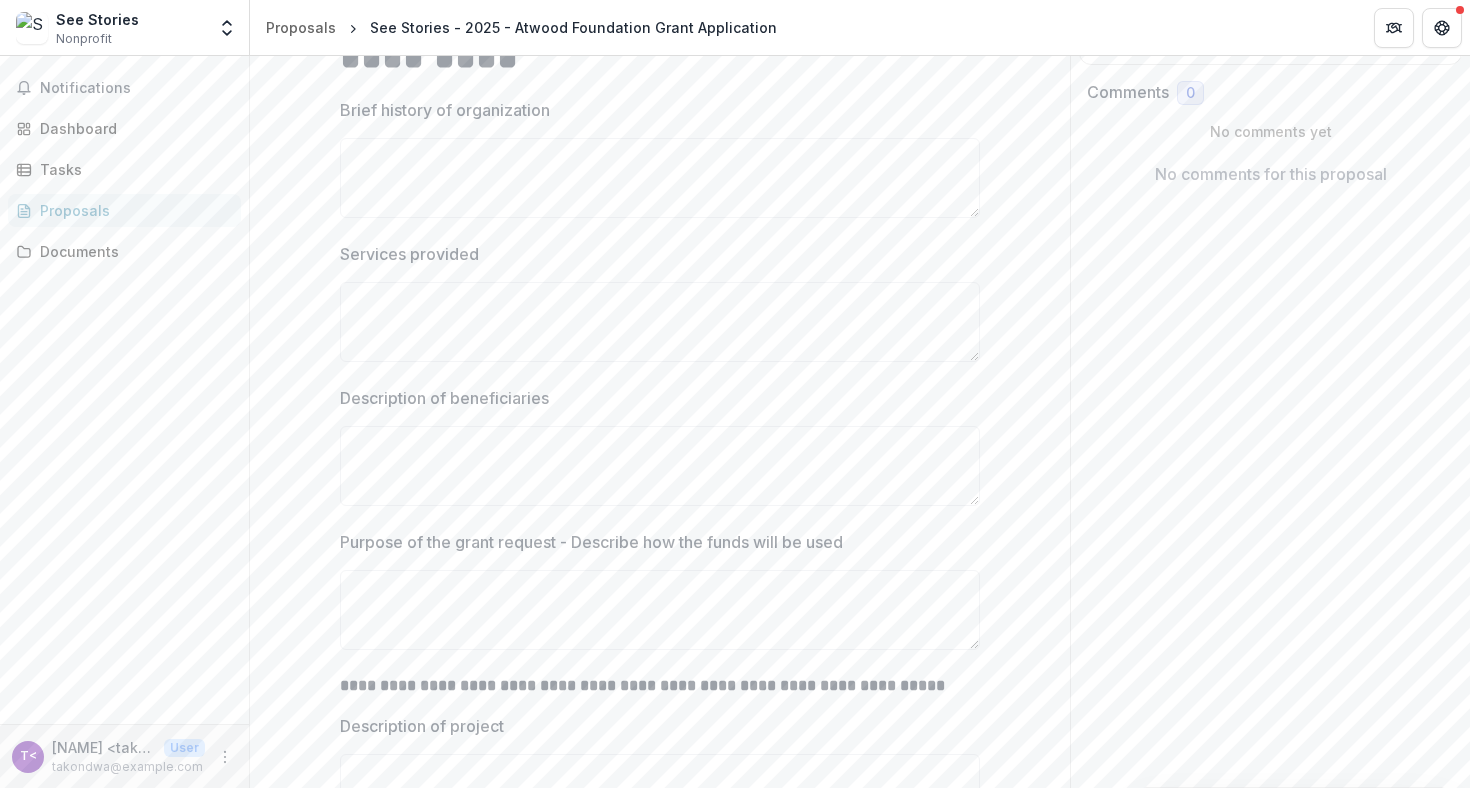 scroll, scrollTop: 0, scrollLeft: 0, axis: both 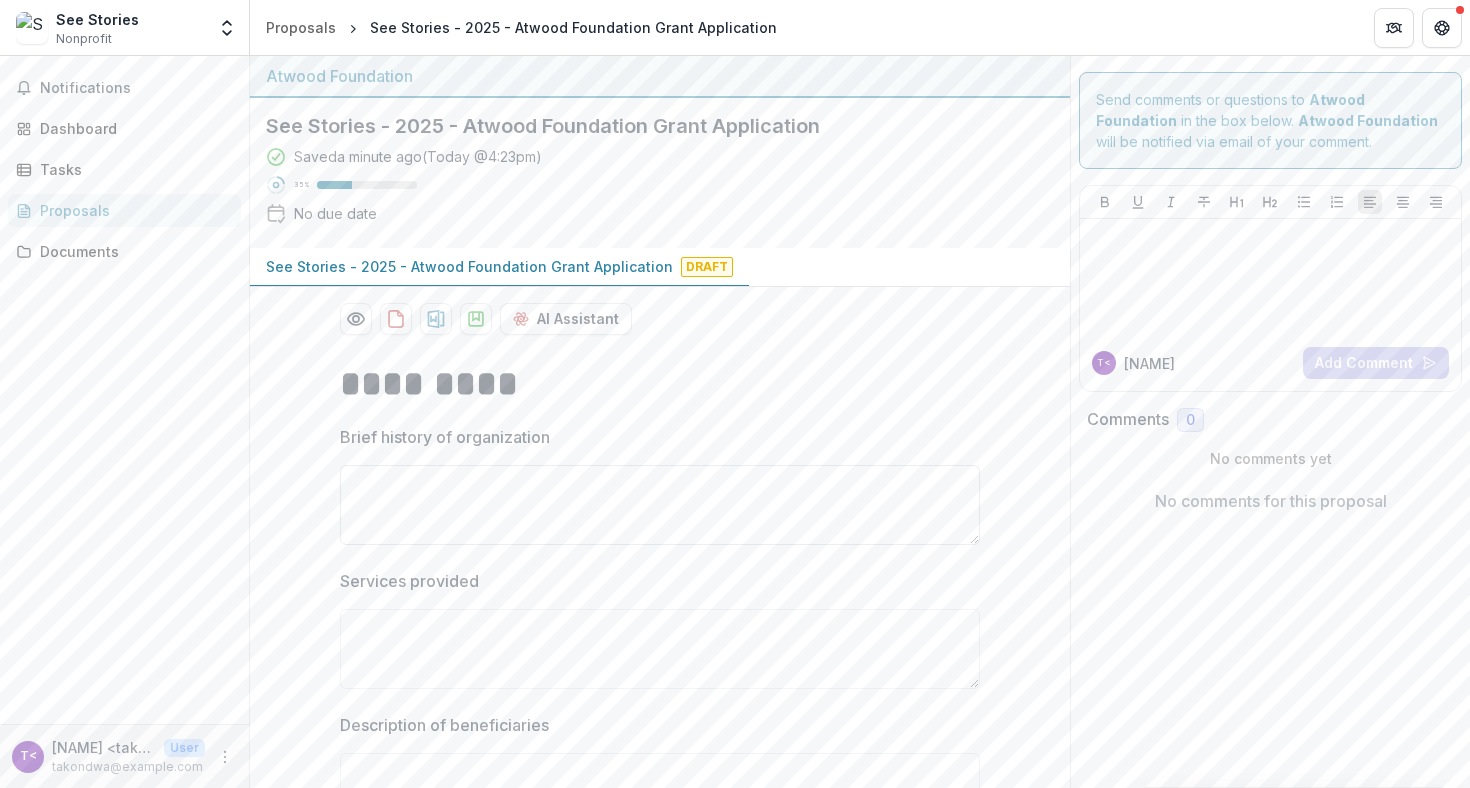 click on "Brief history of organization" at bounding box center (660, 505) 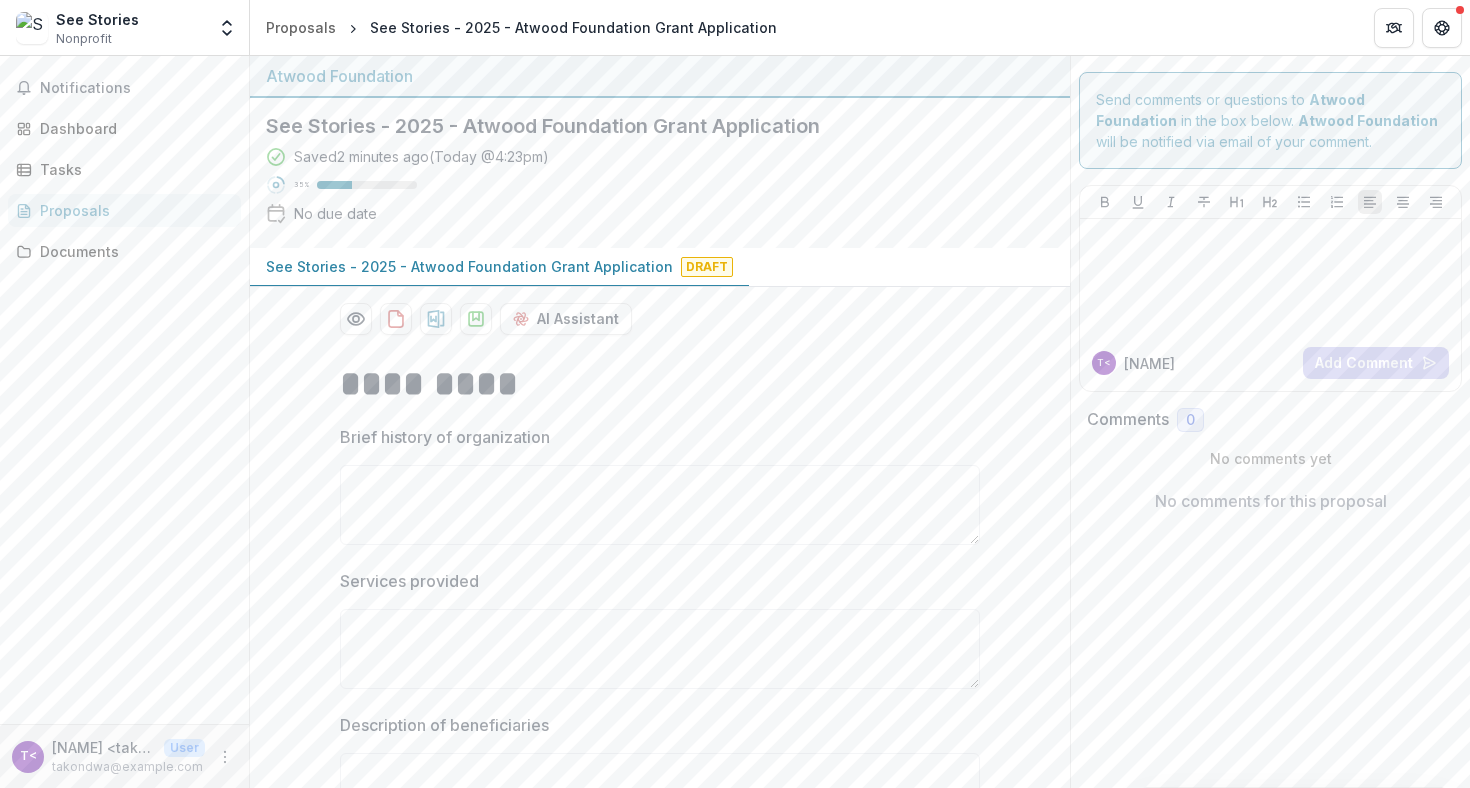 paste on "**********" 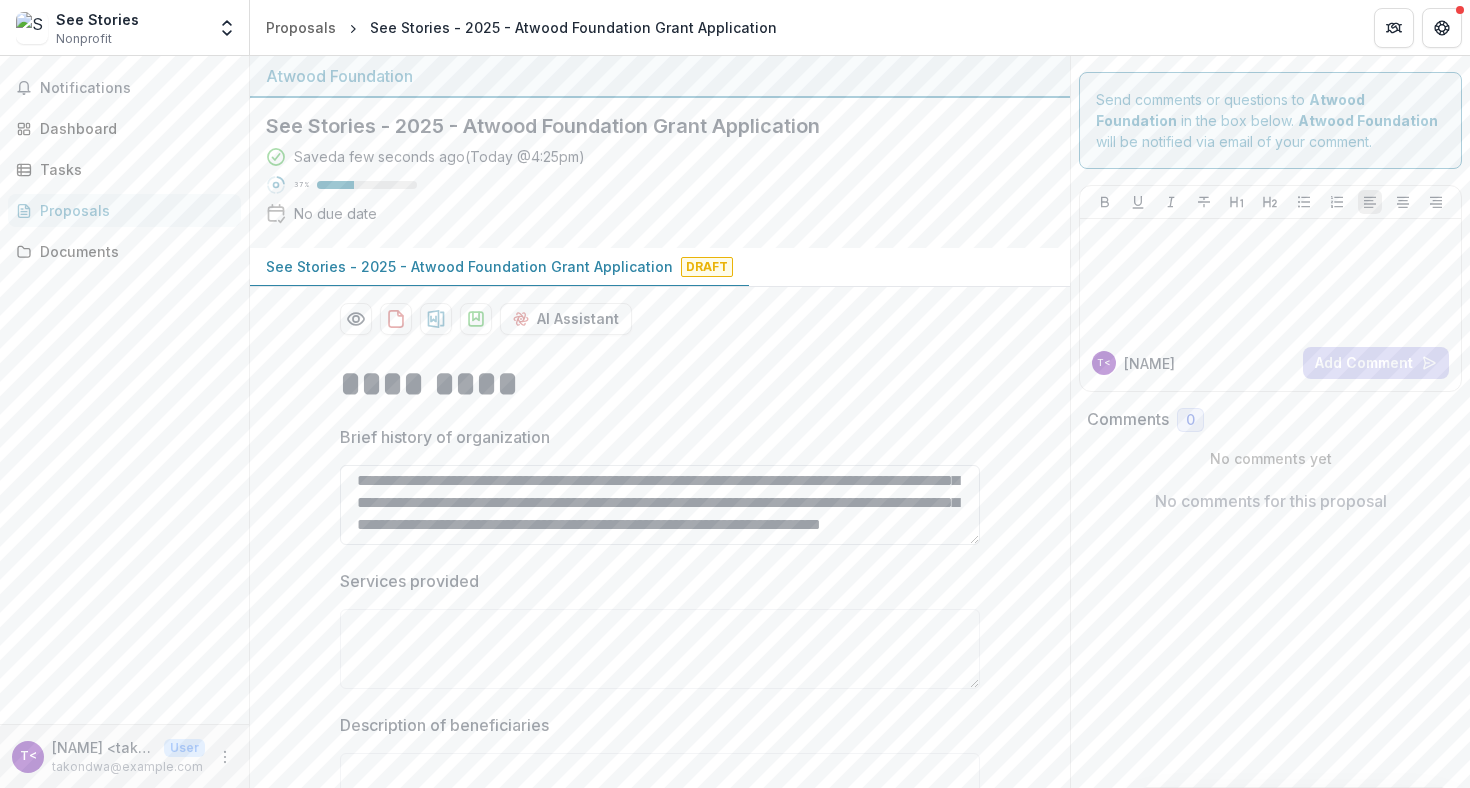 scroll, scrollTop: 289, scrollLeft: 0, axis: vertical 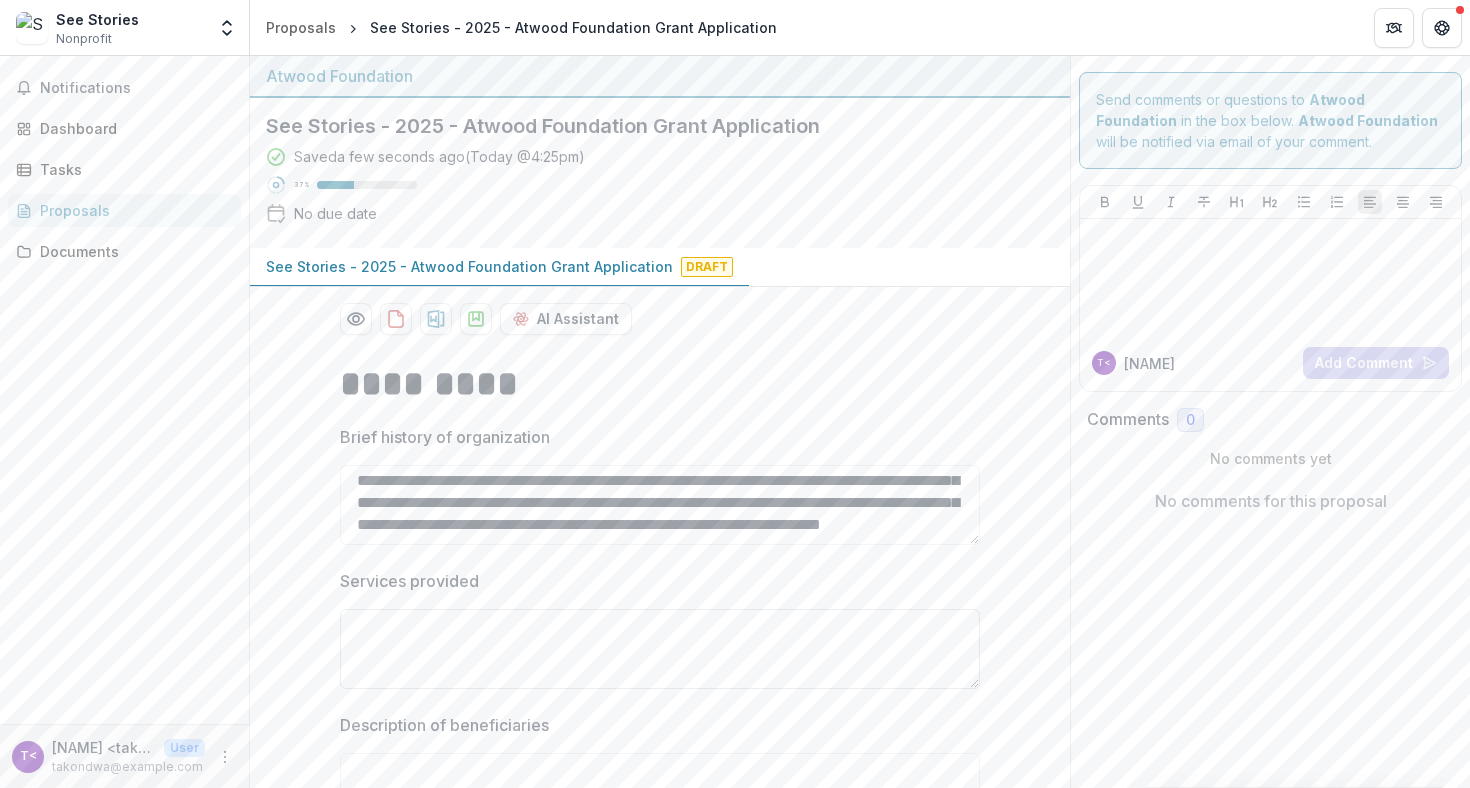 type on "**********" 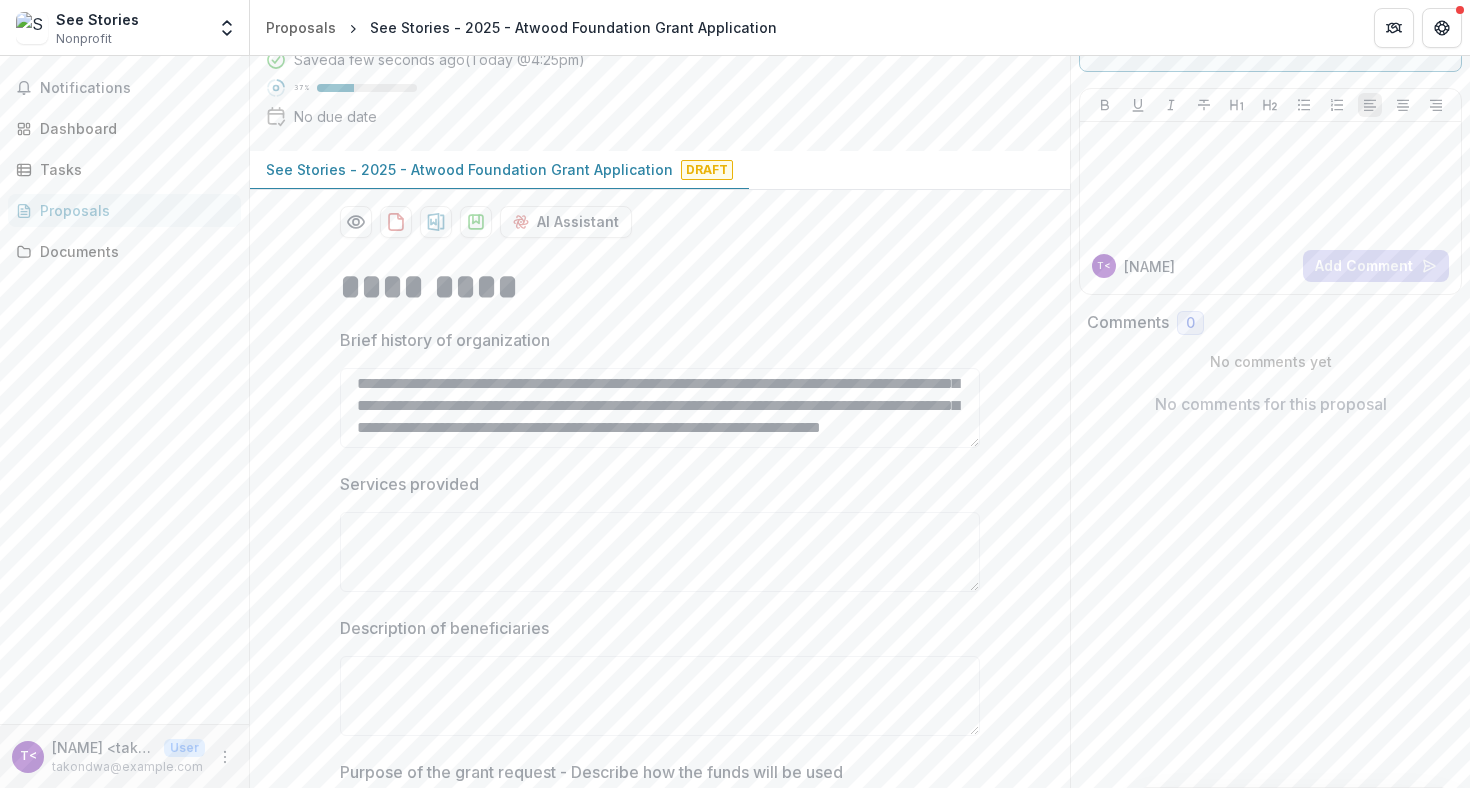 scroll, scrollTop: 338, scrollLeft: 0, axis: vertical 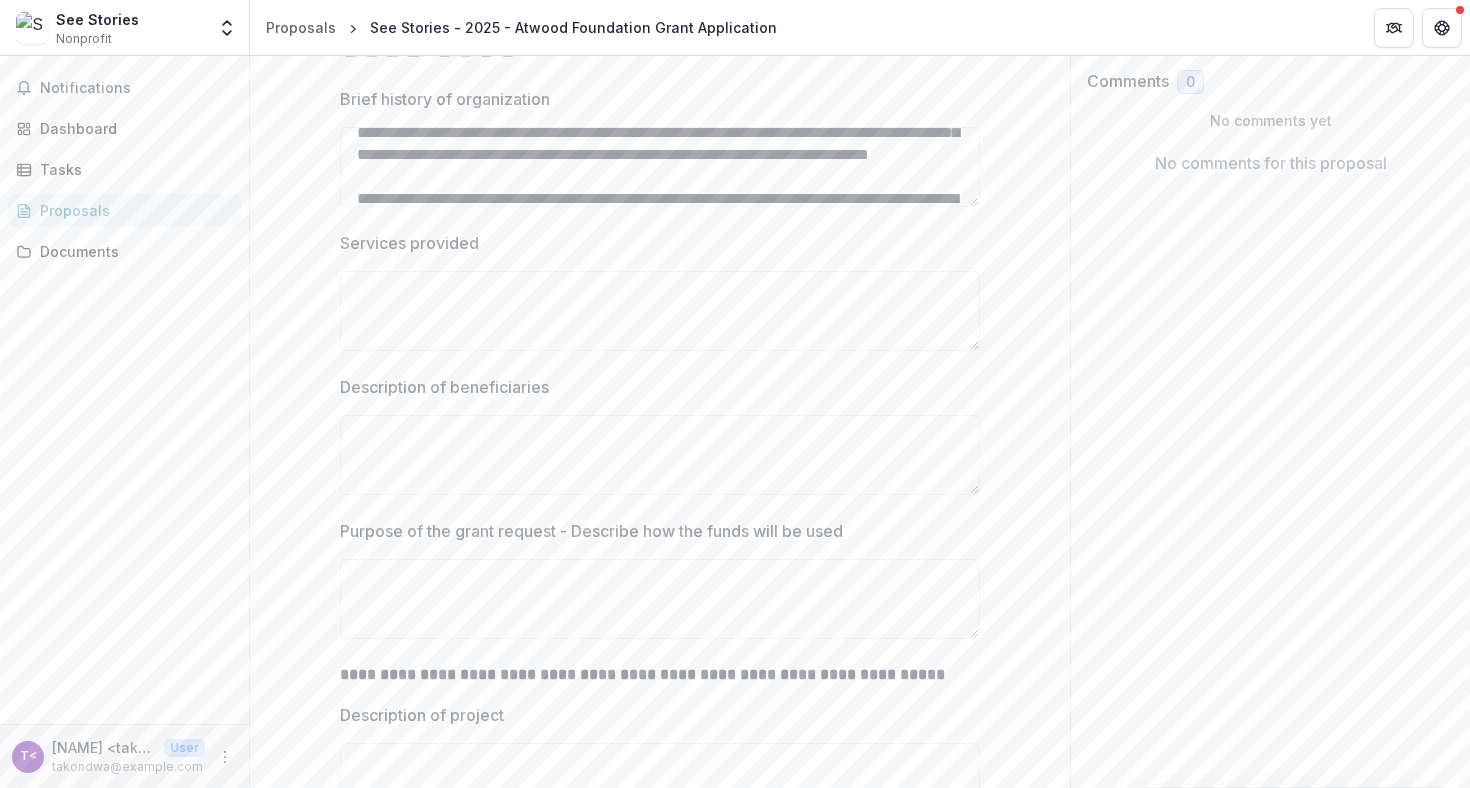 paste on "**********" 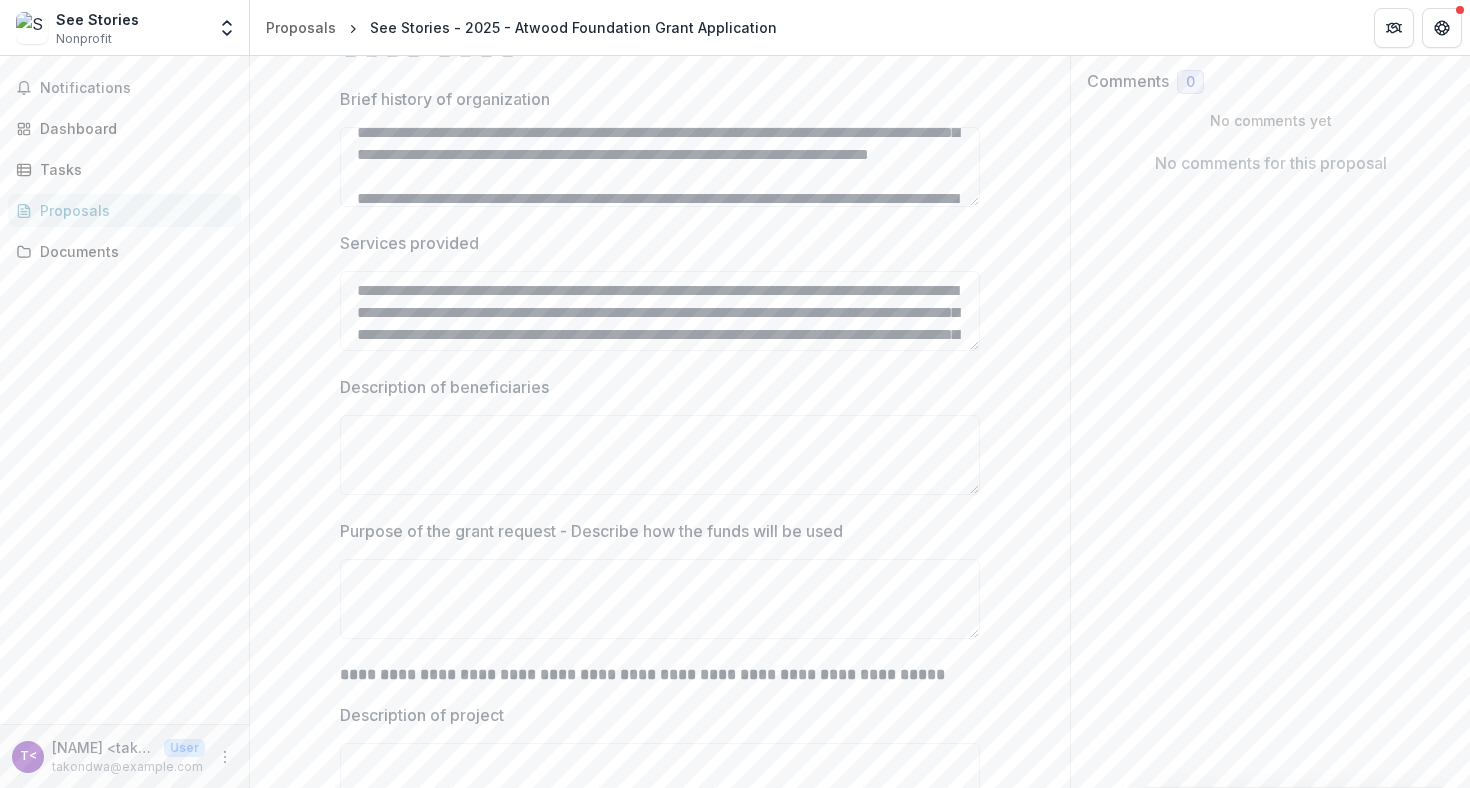 scroll, scrollTop: 390, scrollLeft: 0, axis: vertical 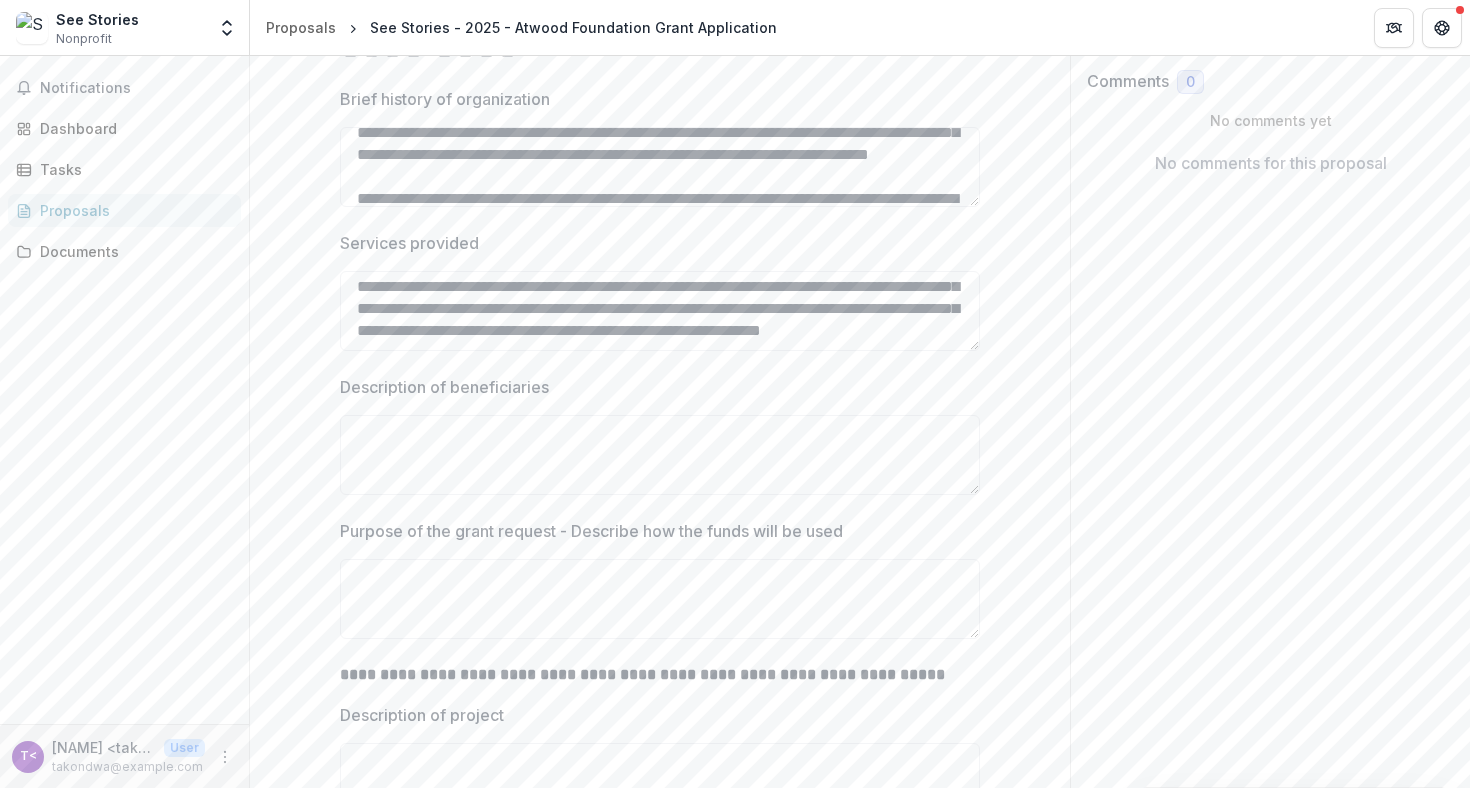 type on "**********" 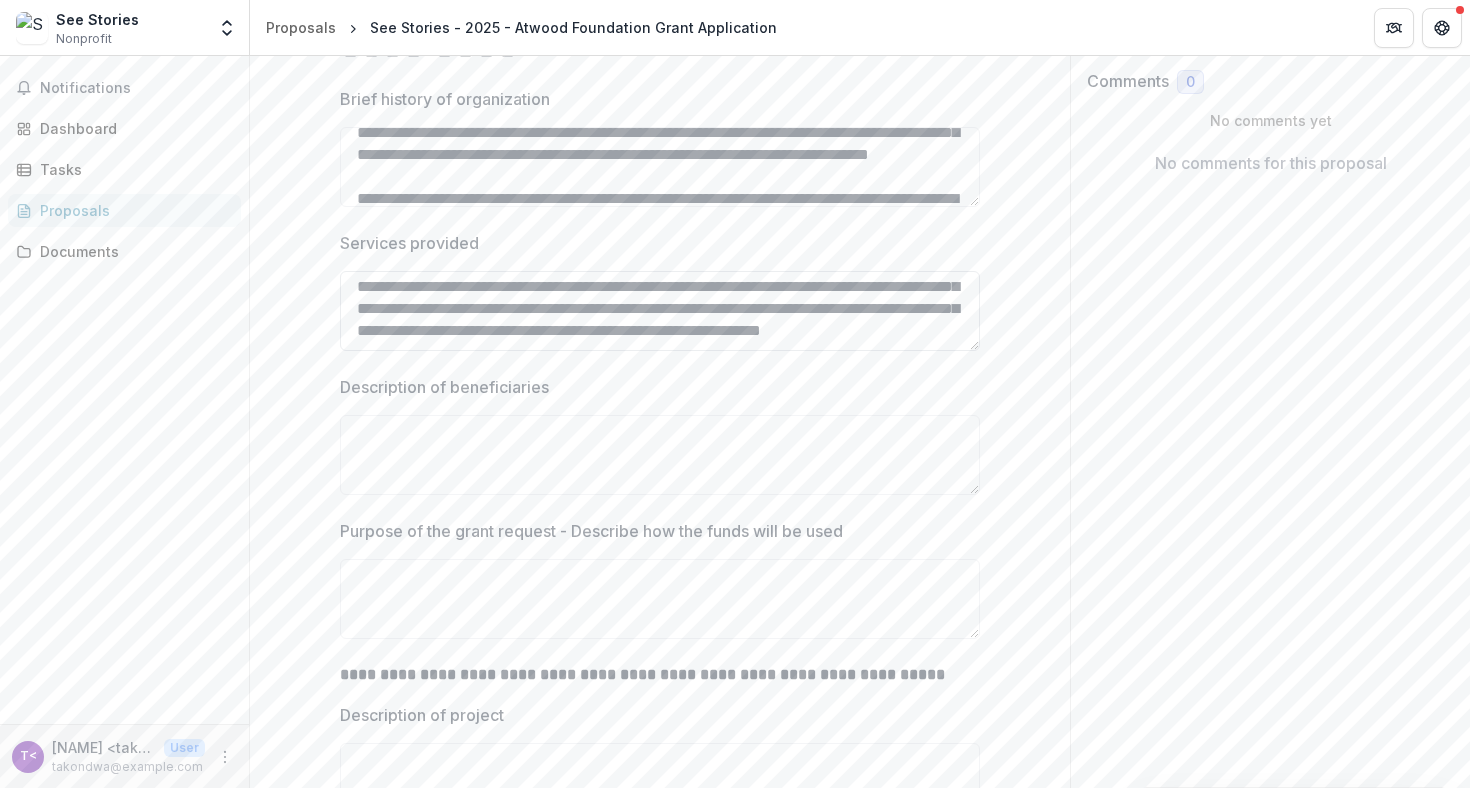 click on "Services provided" at bounding box center (660, 311) 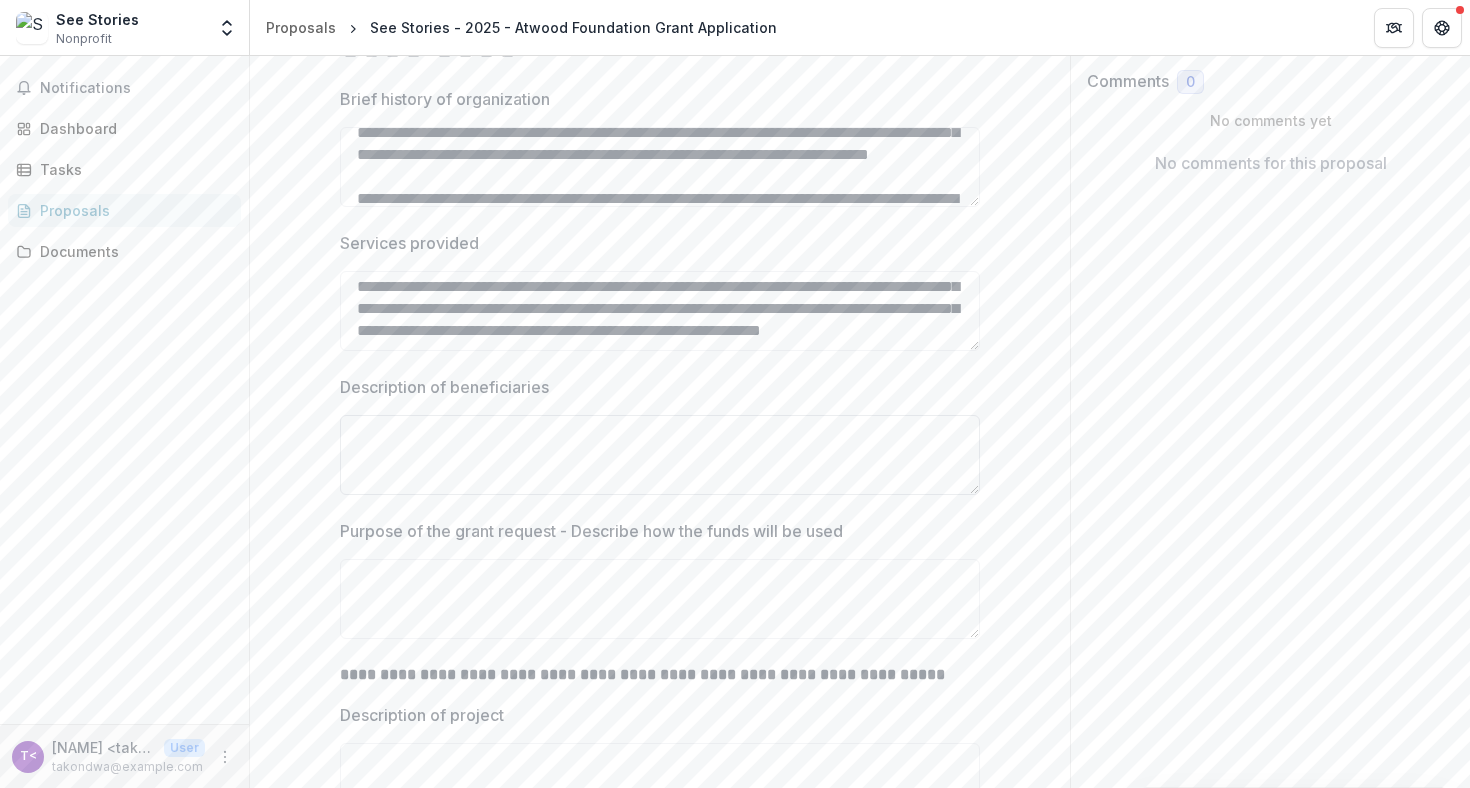 click on "Description of beneficiaries" at bounding box center (660, 455) 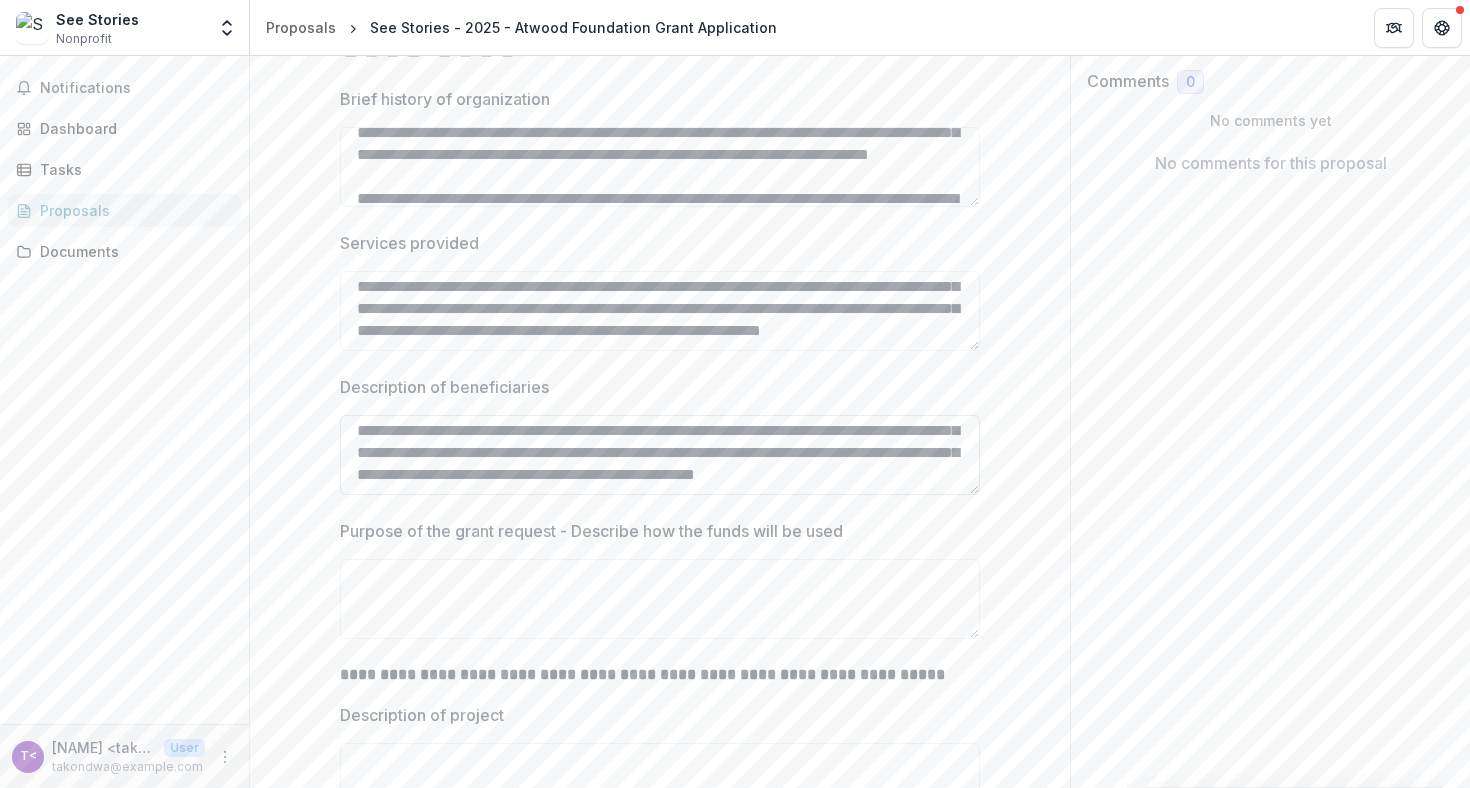 scroll, scrollTop: 158, scrollLeft: 0, axis: vertical 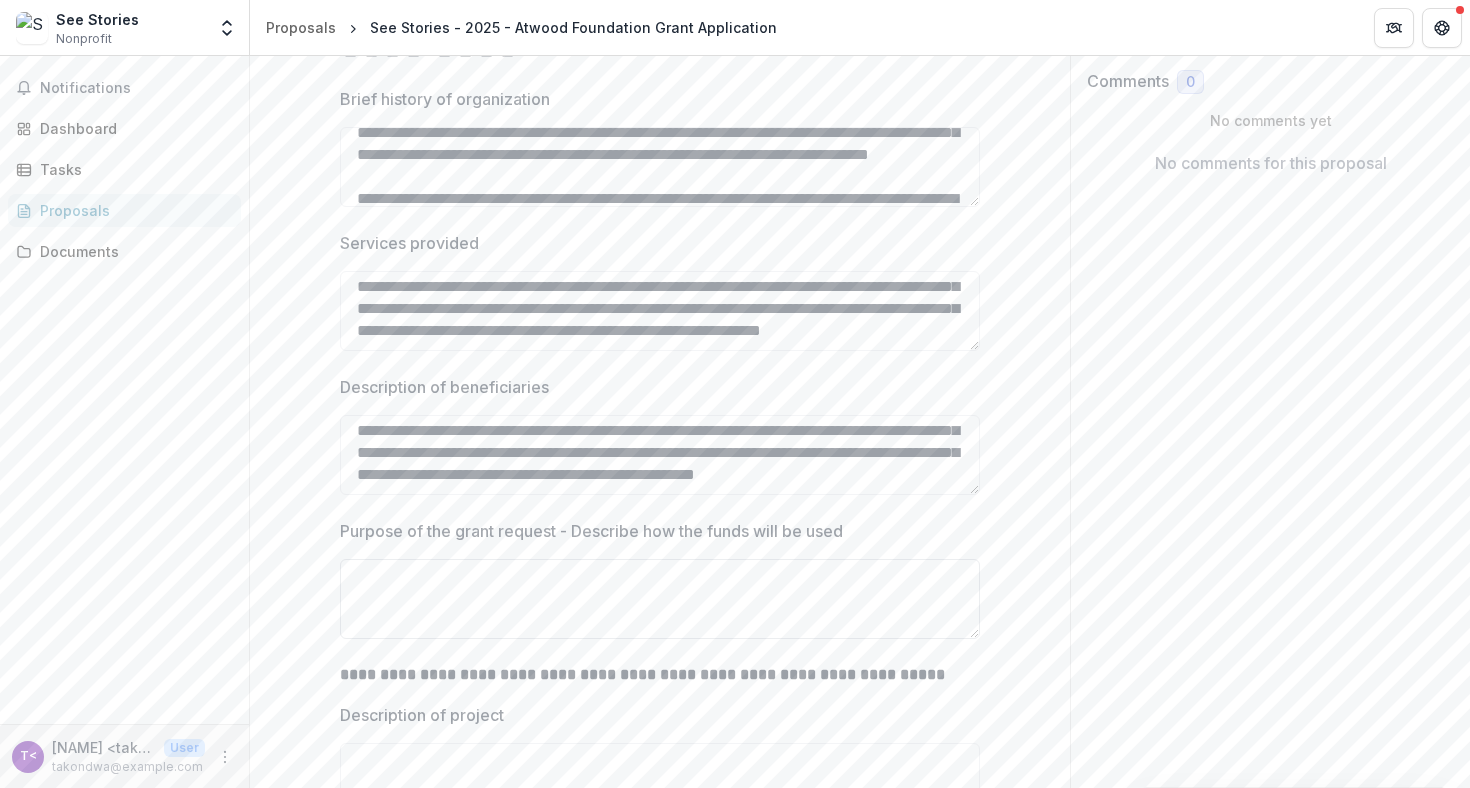 type on "**********" 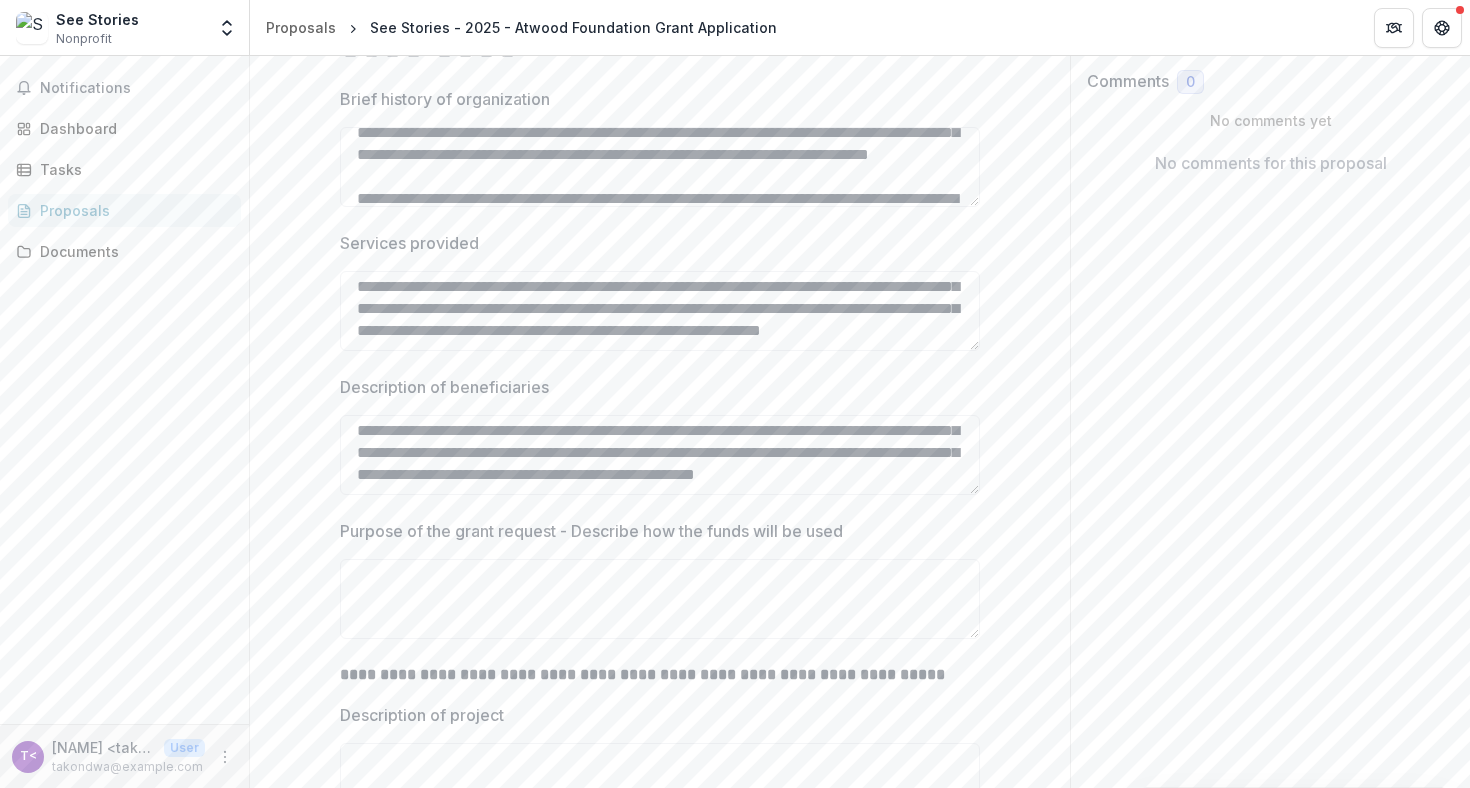 paste on "**********" 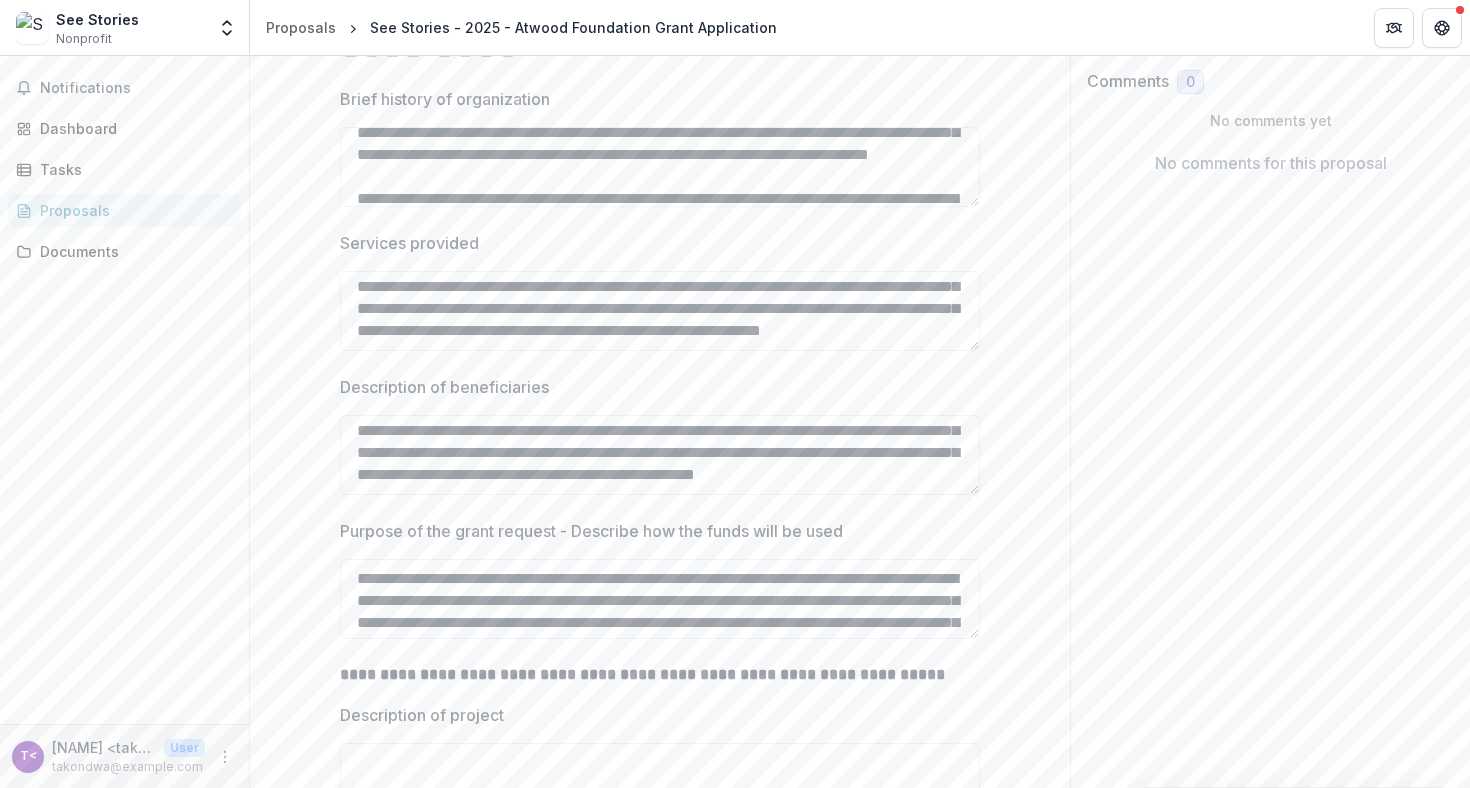 scroll, scrollTop: 126, scrollLeft: 0, axis: vertical 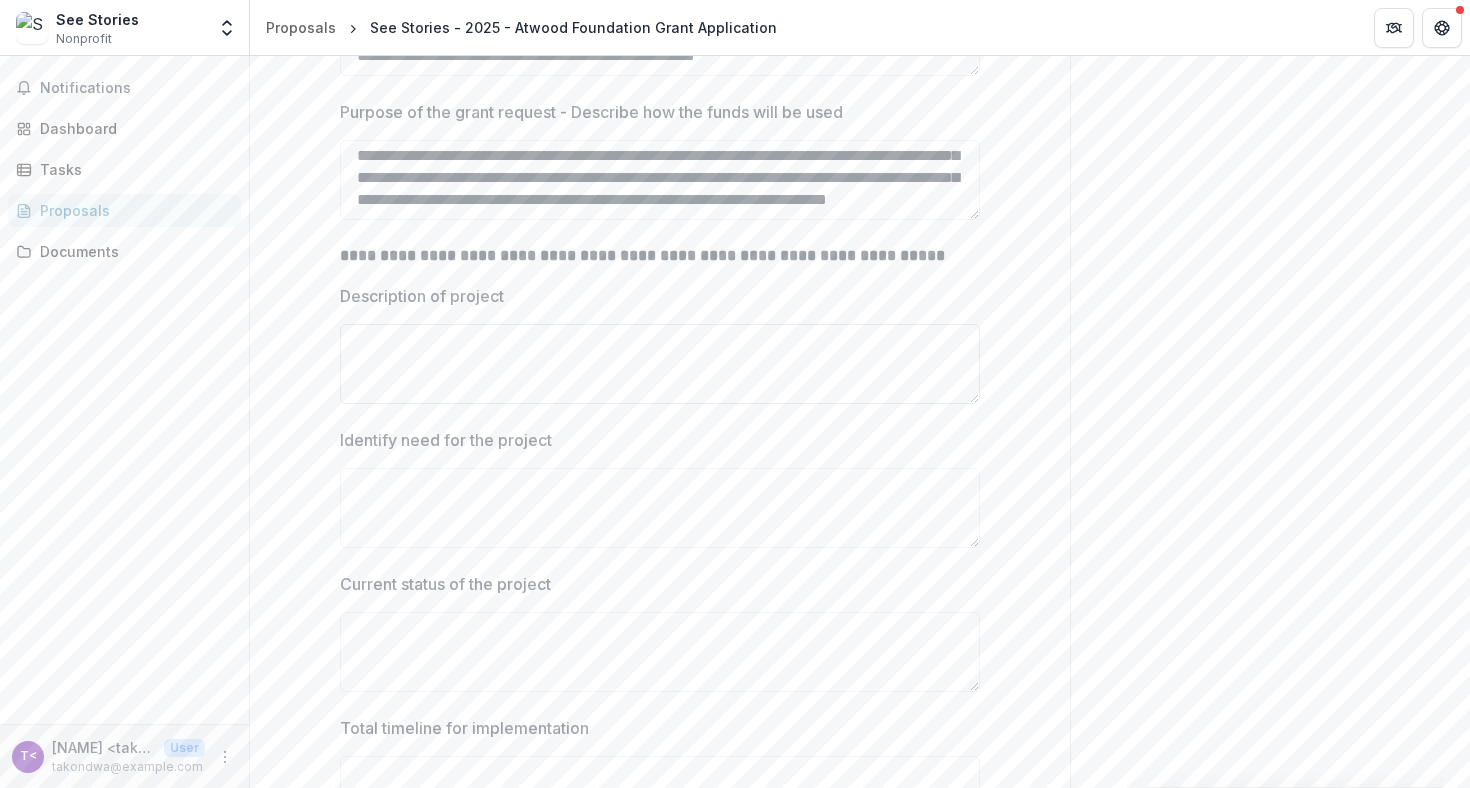 type on "**********" 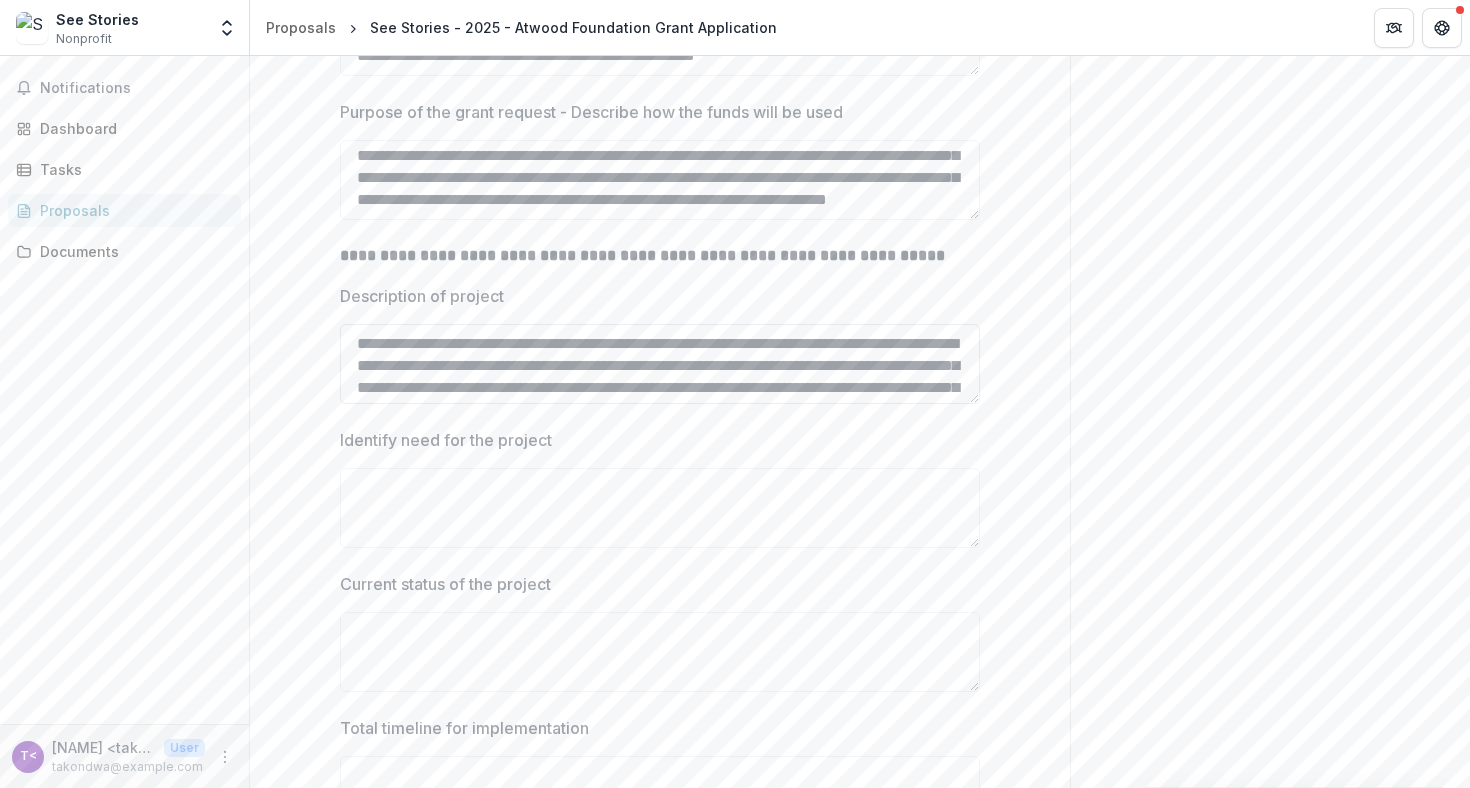 scroll, scrollTop: 368, scrollLeft: 0, axis: vertical 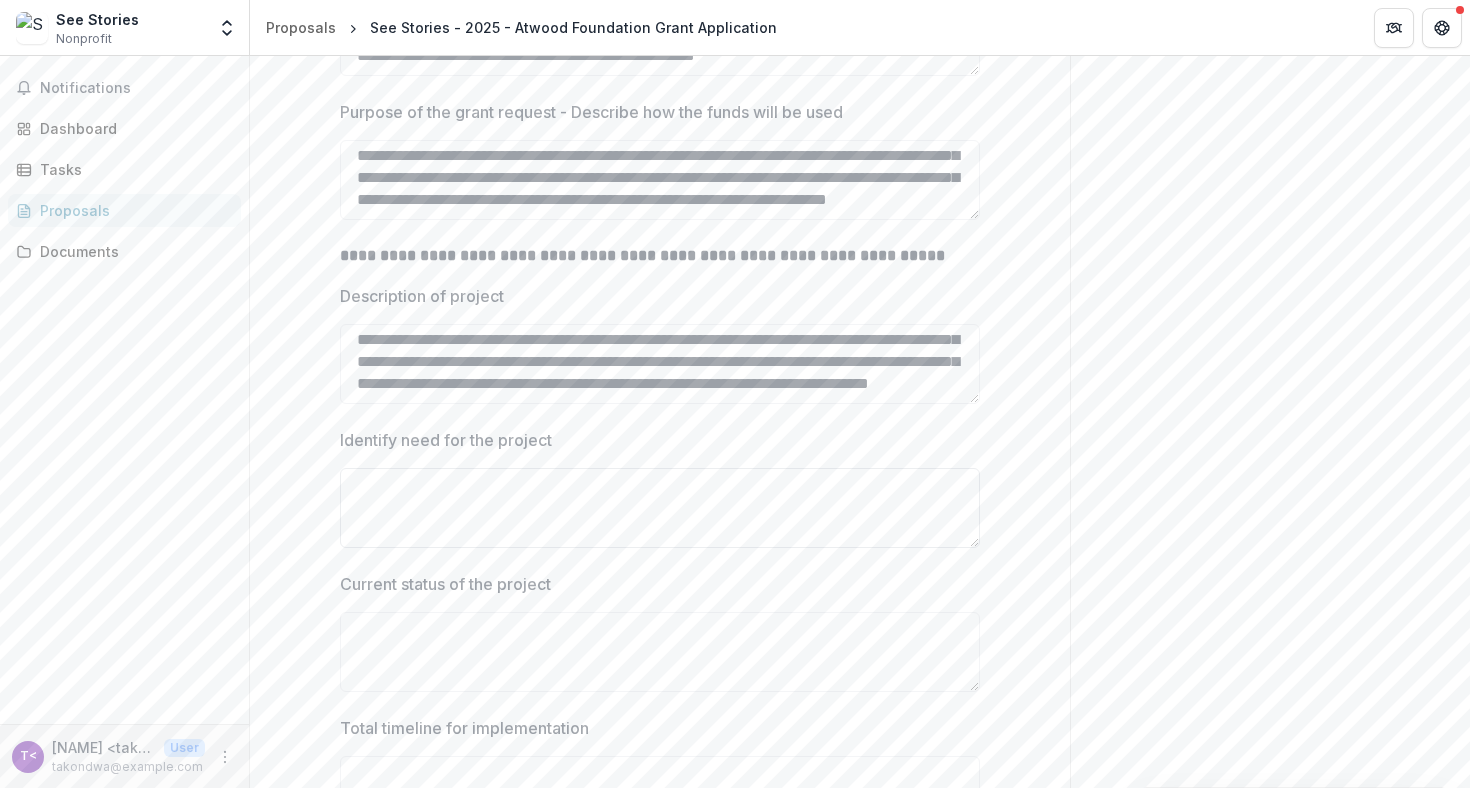 type on "**********" 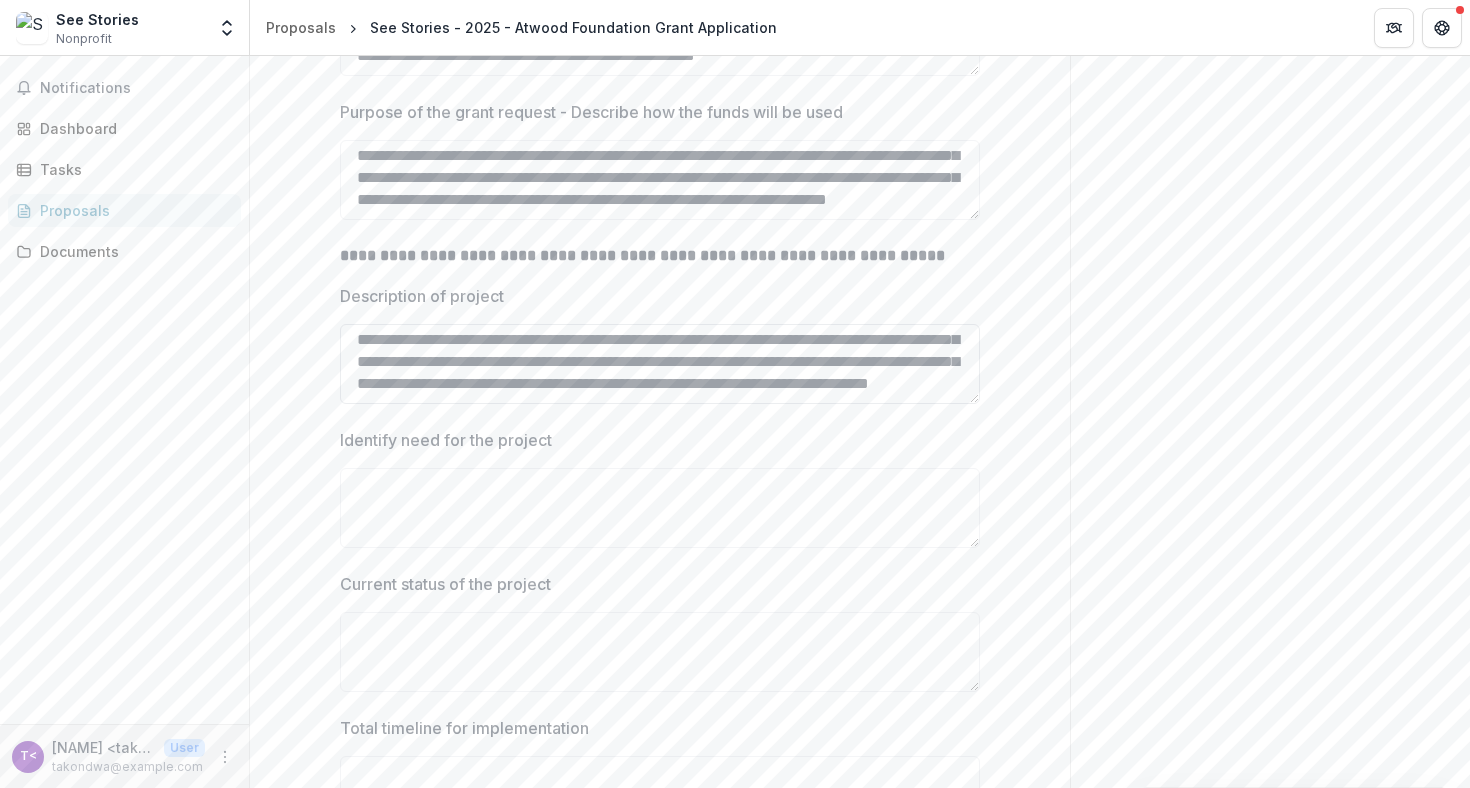 scroll, scrollTop: 378, scrollLeft: 0, axis: vertical 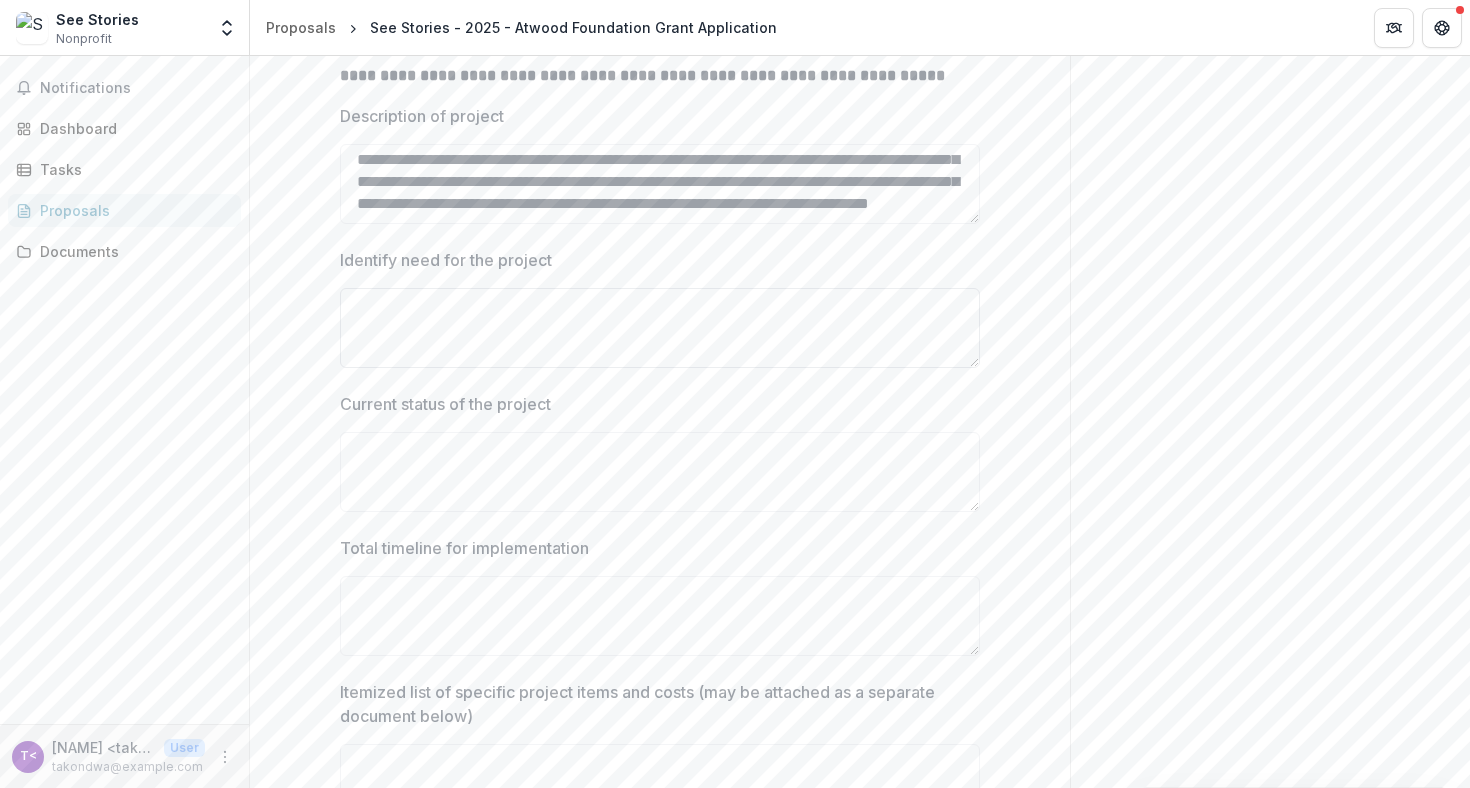 paste on "**********" 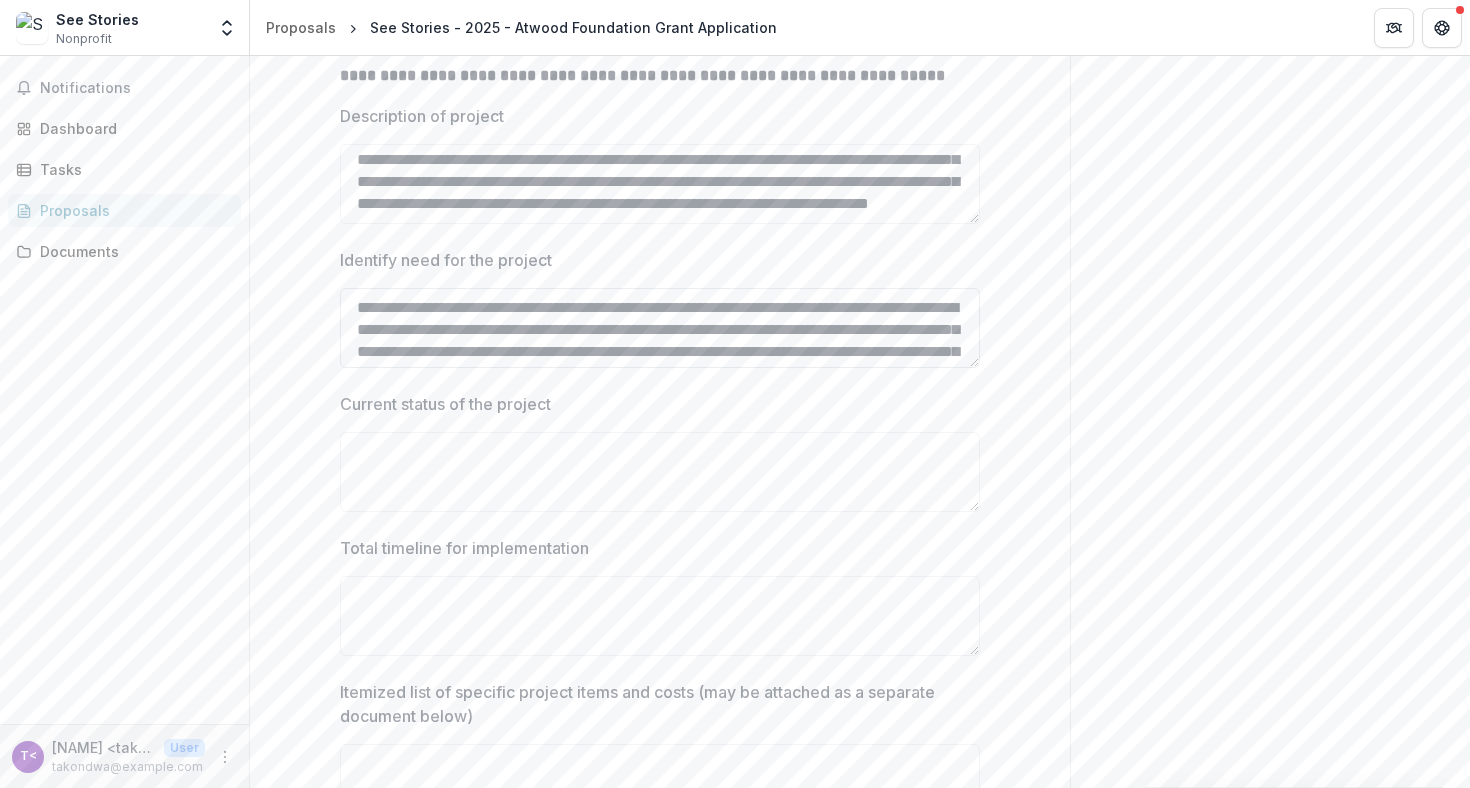 scroll, scrollTop: 412, scrollLeft: 0, axis: vertical 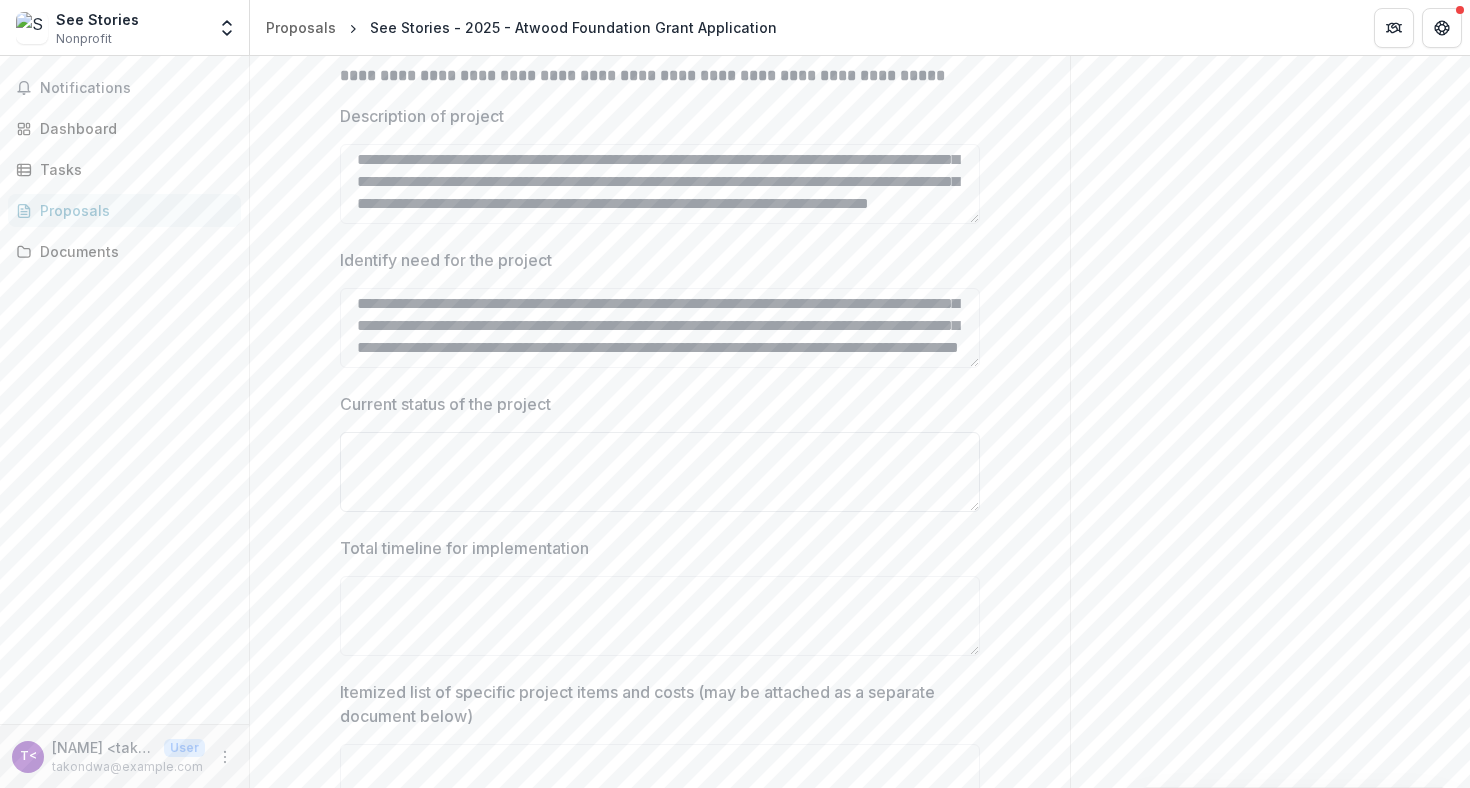 type on "**********" 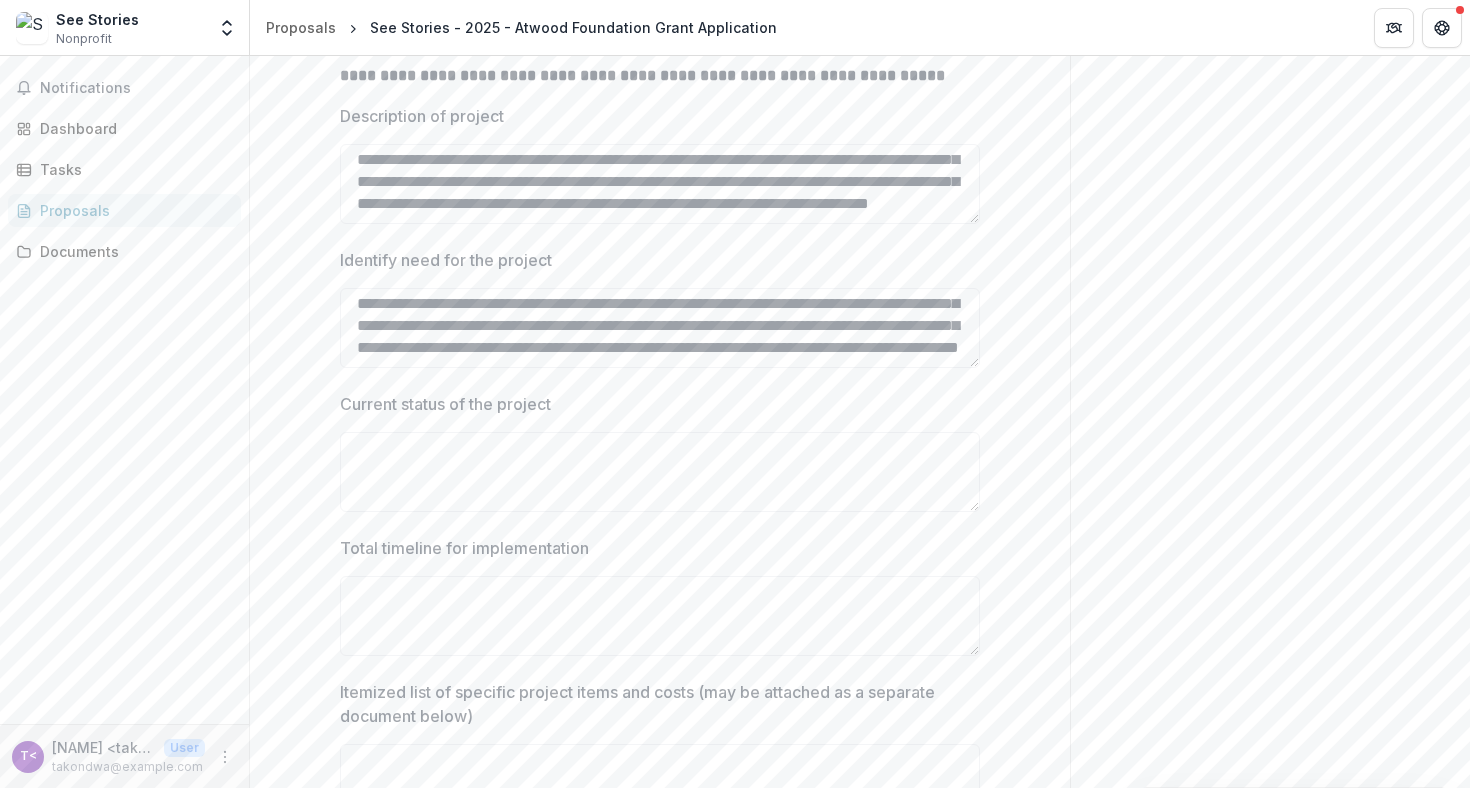 paste on "**********" 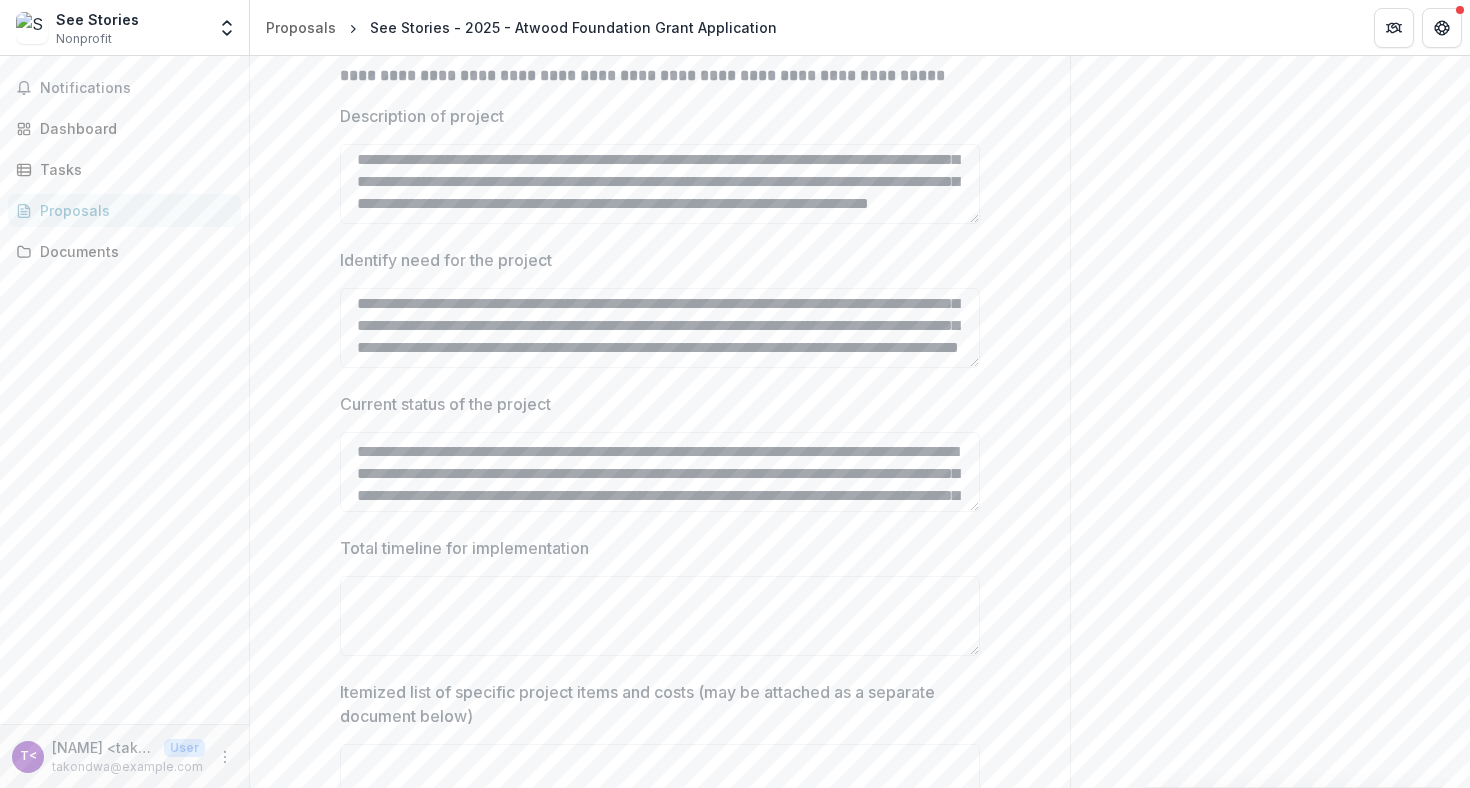 scroll, scrollTop: 60, scrollLeft: 0, axis: vertical 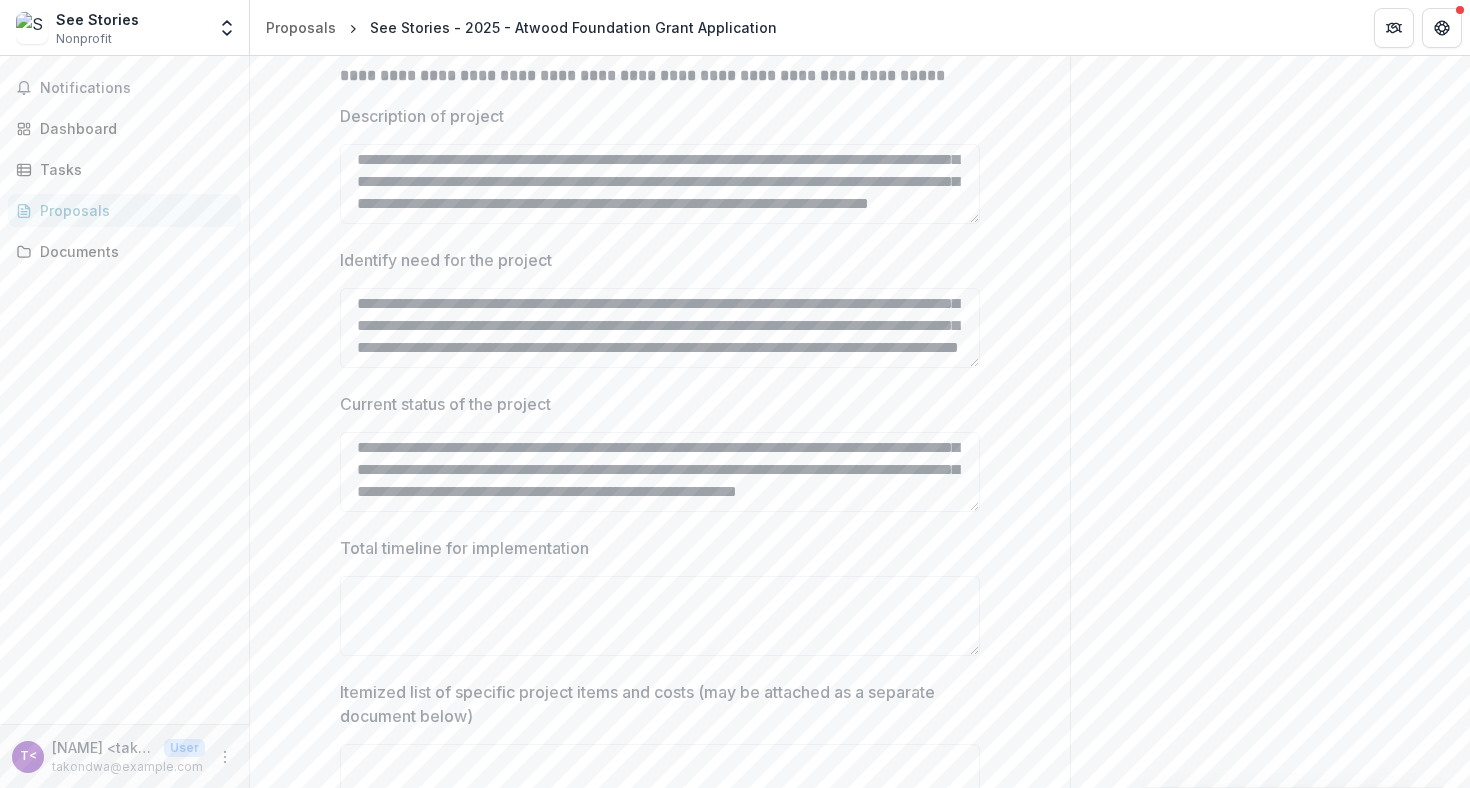 type on "**********" 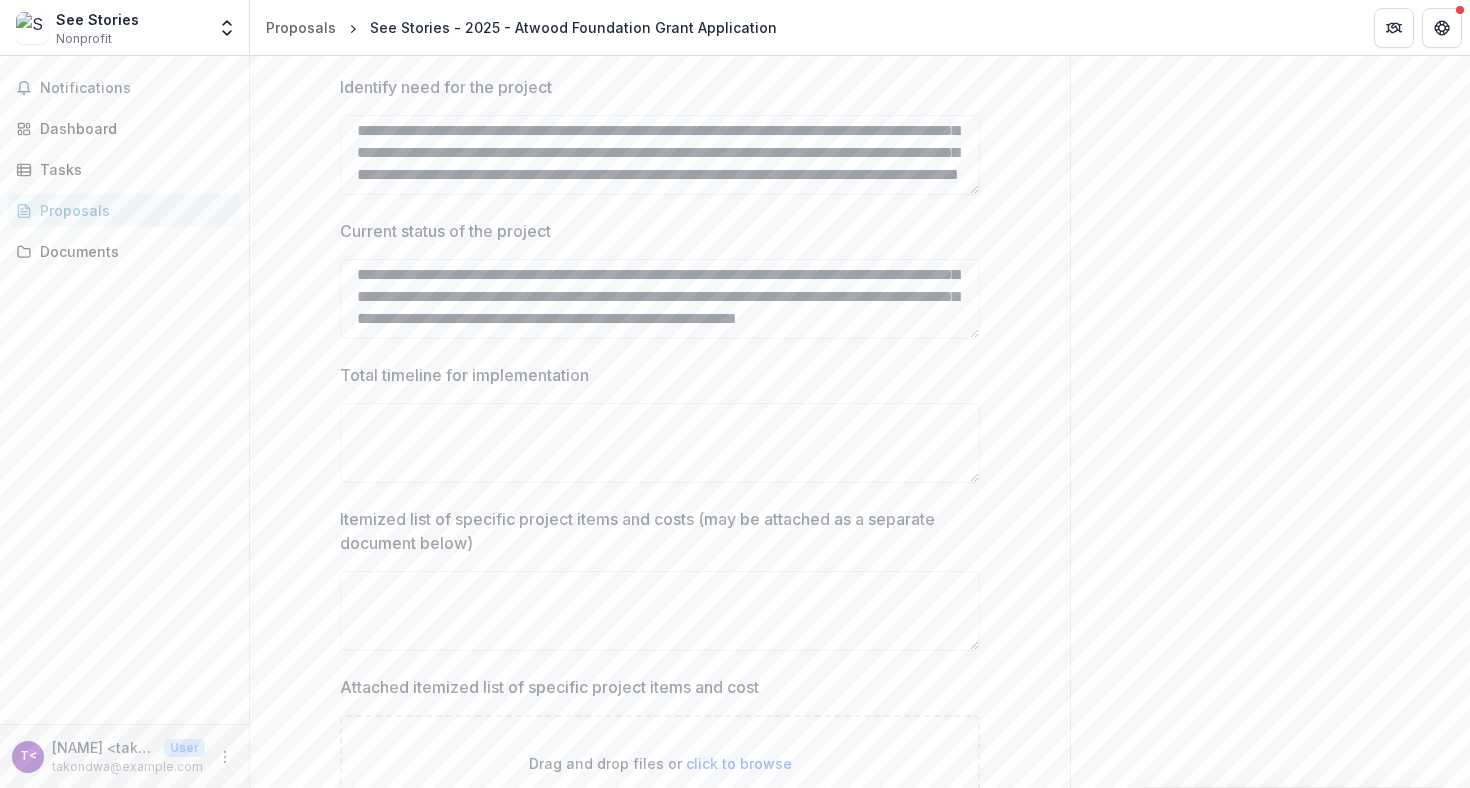 scroll, scrollTop: 1145, scrollLeft: 0, axis: vertical 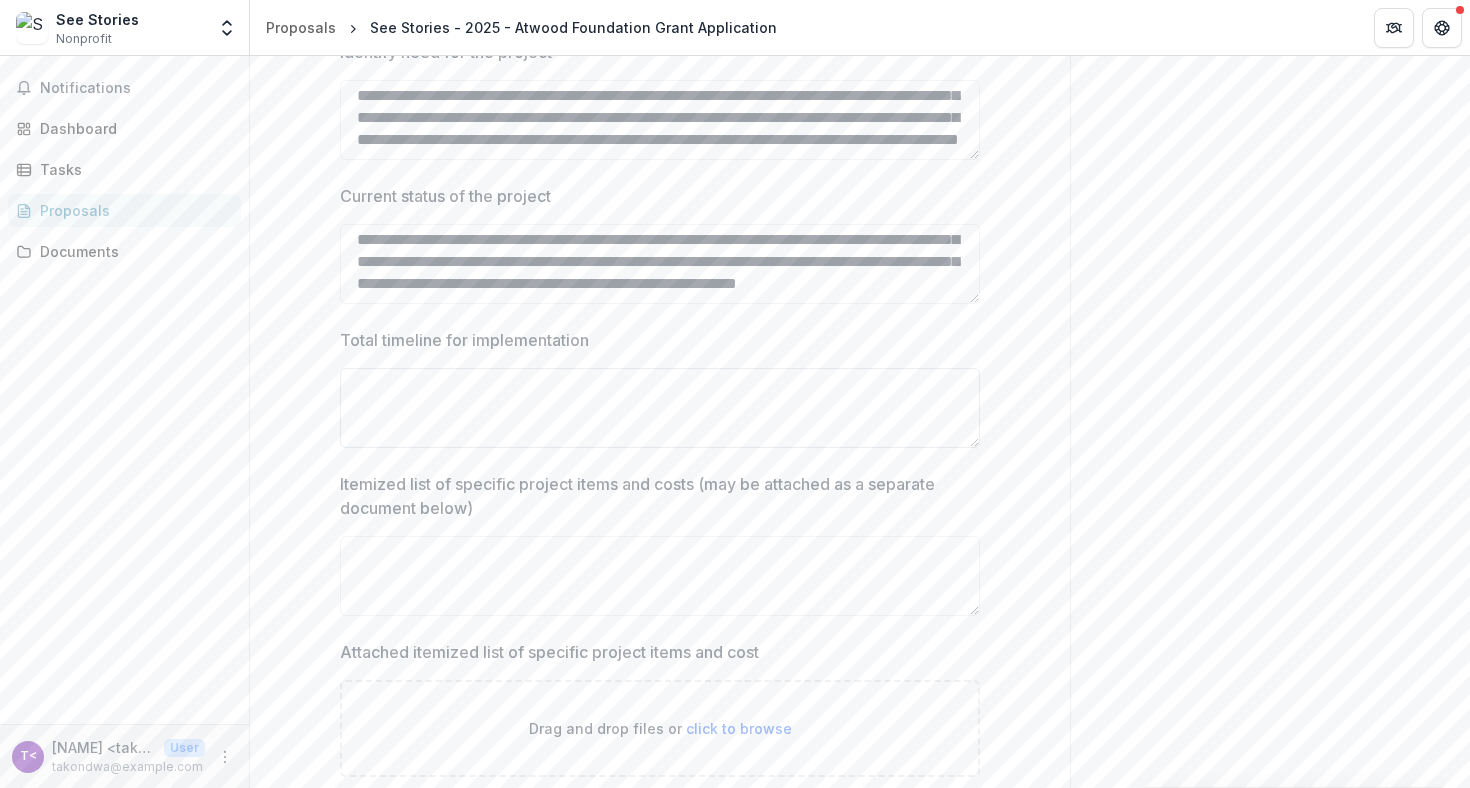 click on "Total timeline for implementation" at bounding box center [660, 408] 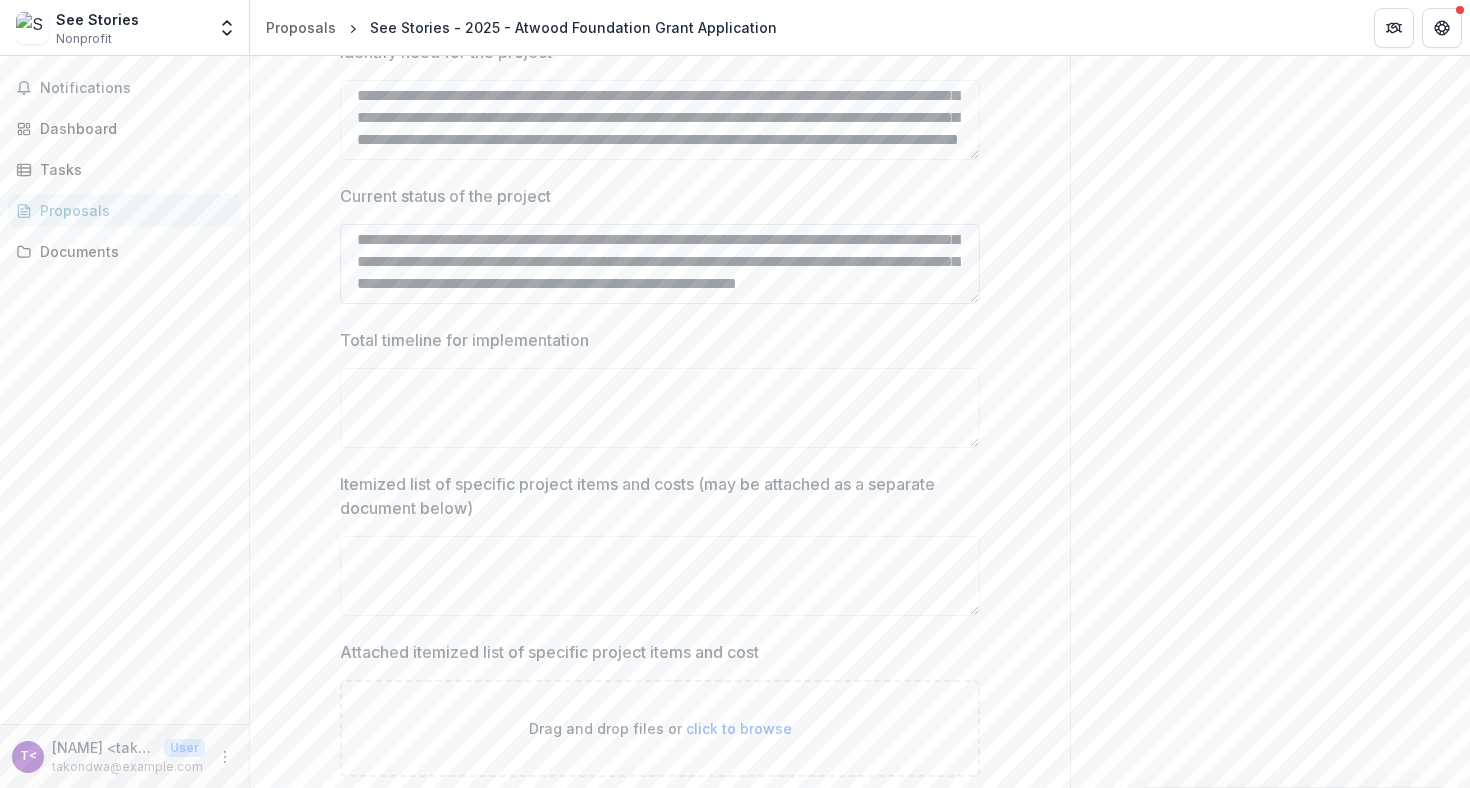 scroll, scrollTop: 70, scrollLeft: 0, axis: vertical 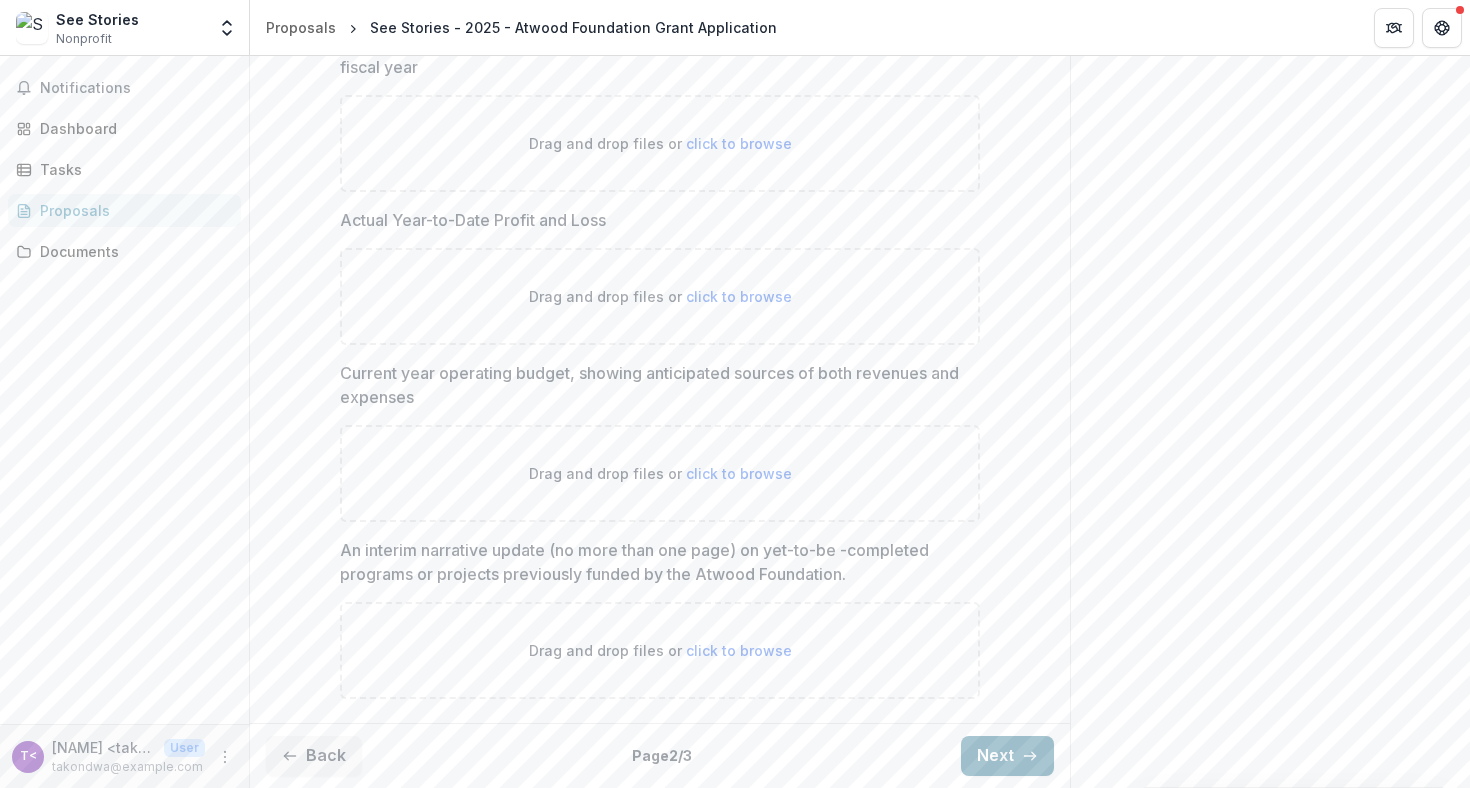 click on "Next" at bounding box center [1007, 756] 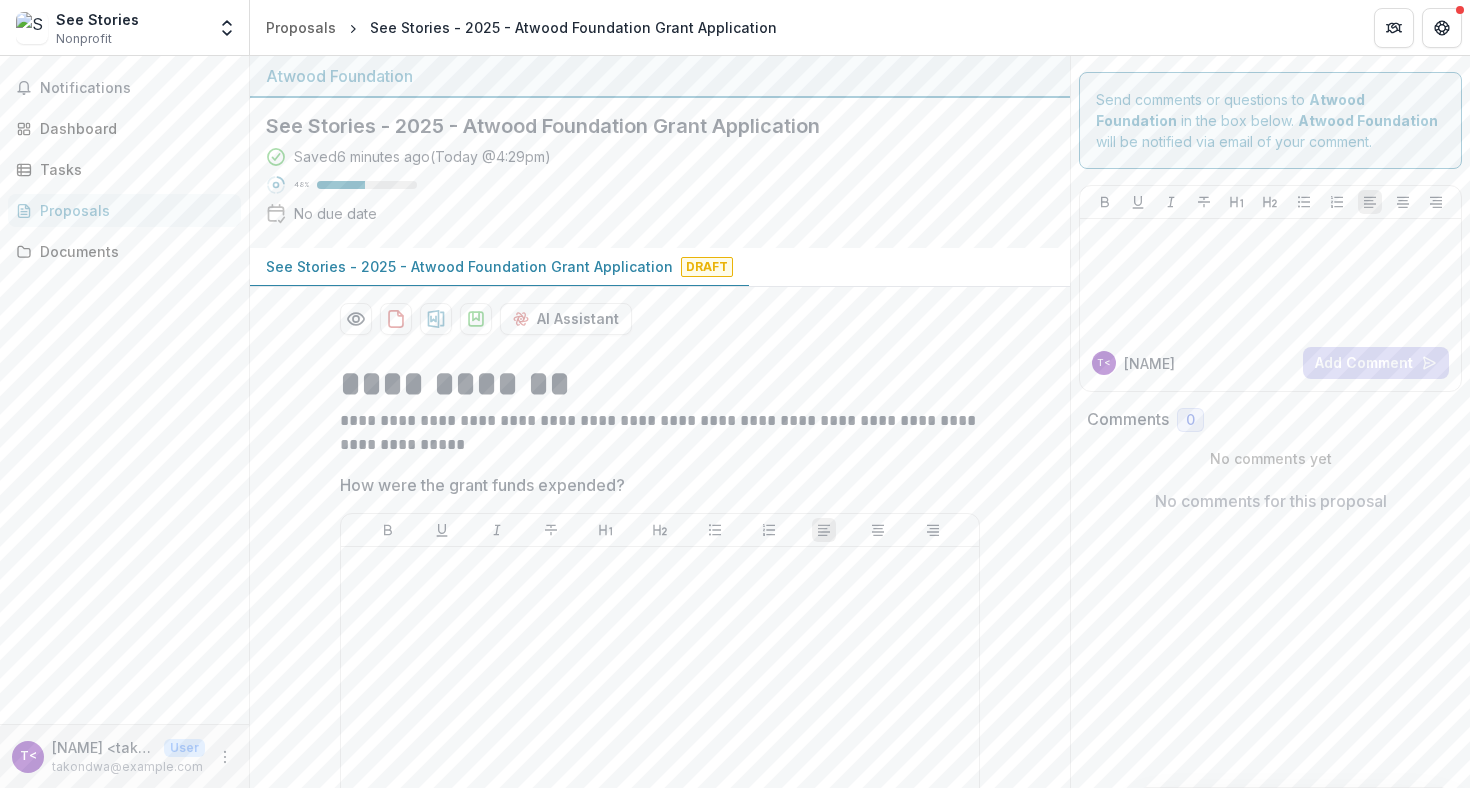 scroll, scrollTop: 1051, scrollLeft: 0, axis: vertical 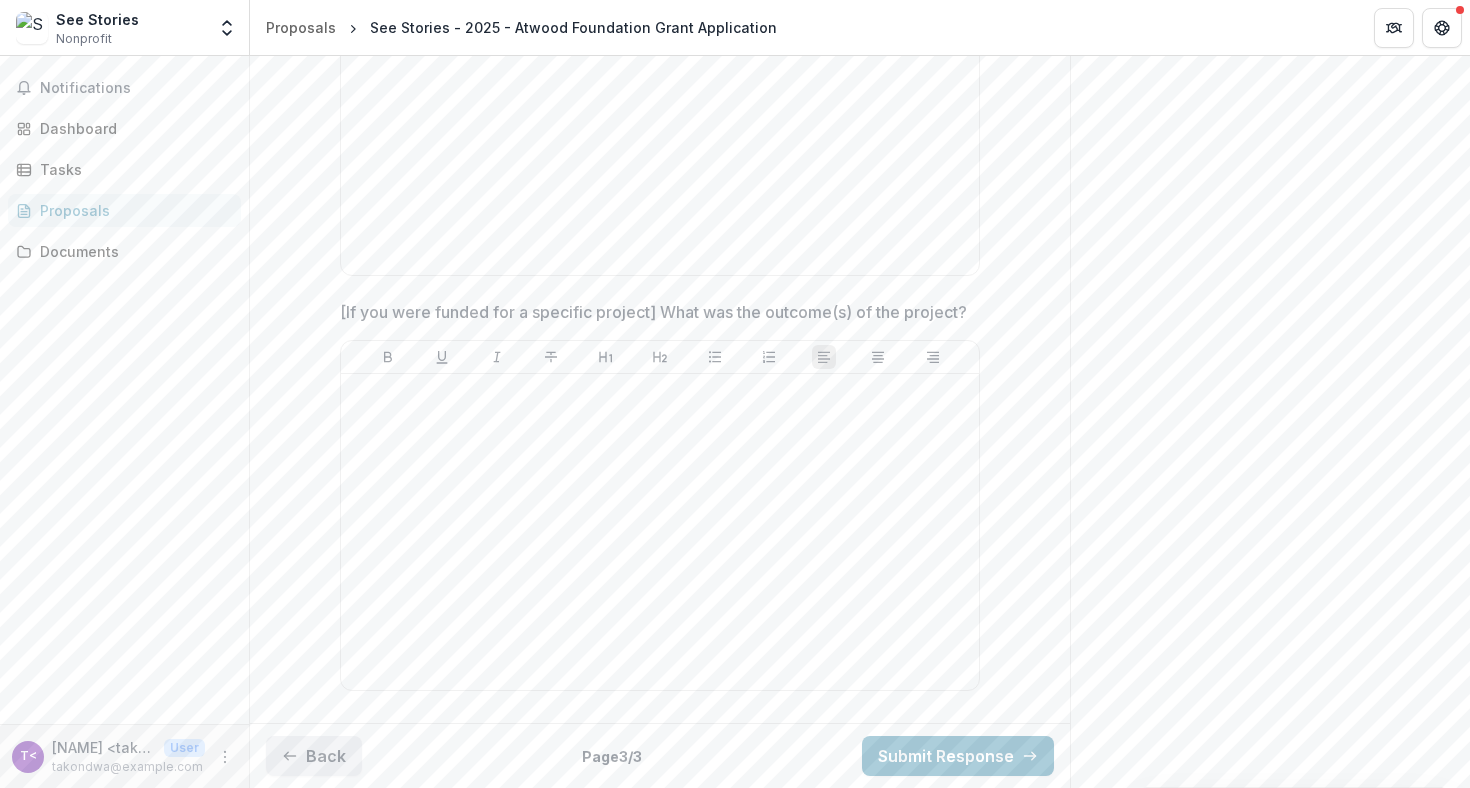 click on "Back" at bounding box center (314, 756) 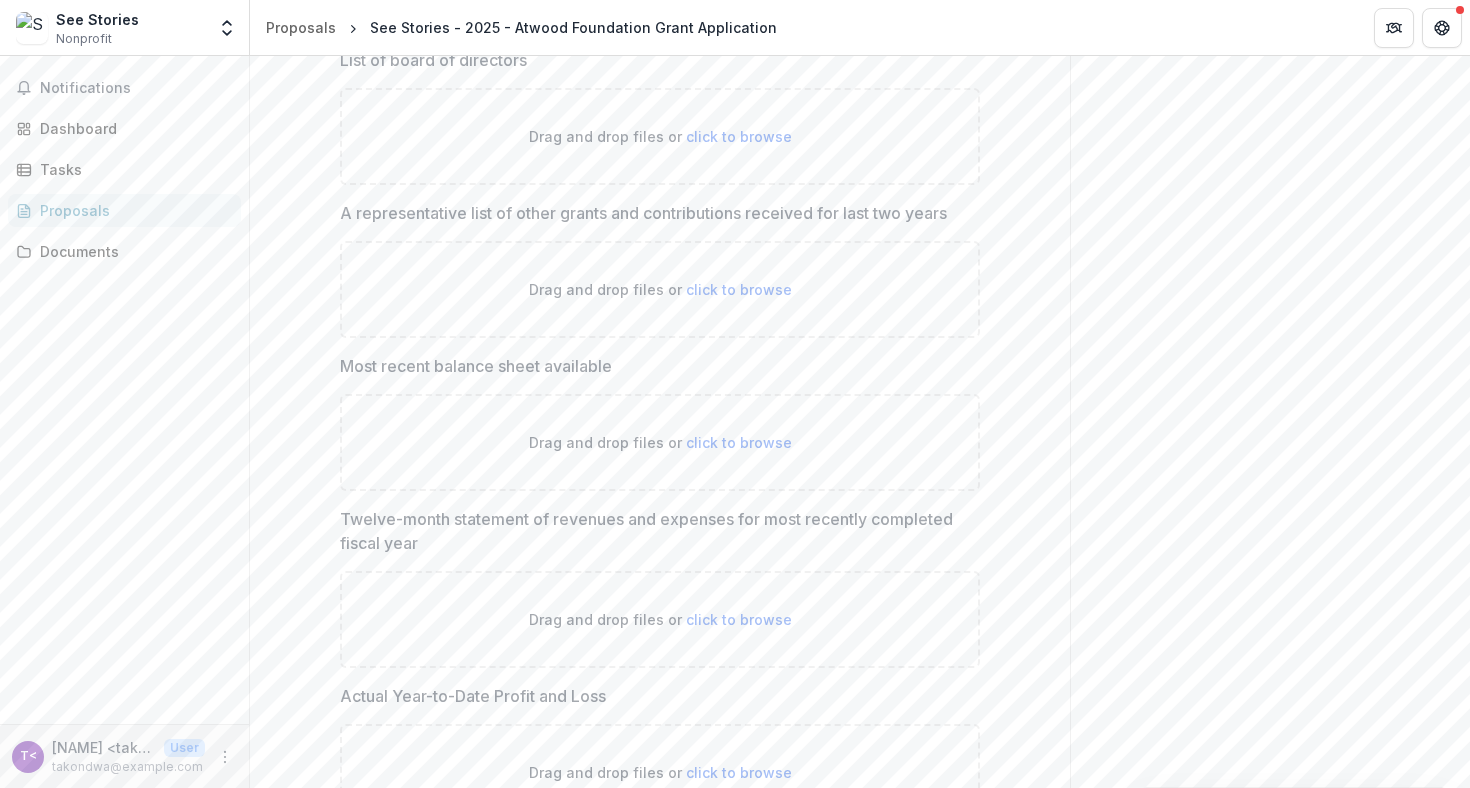 scroll, scrollTop: 2335, scrollLeft: 0, axis: vertical 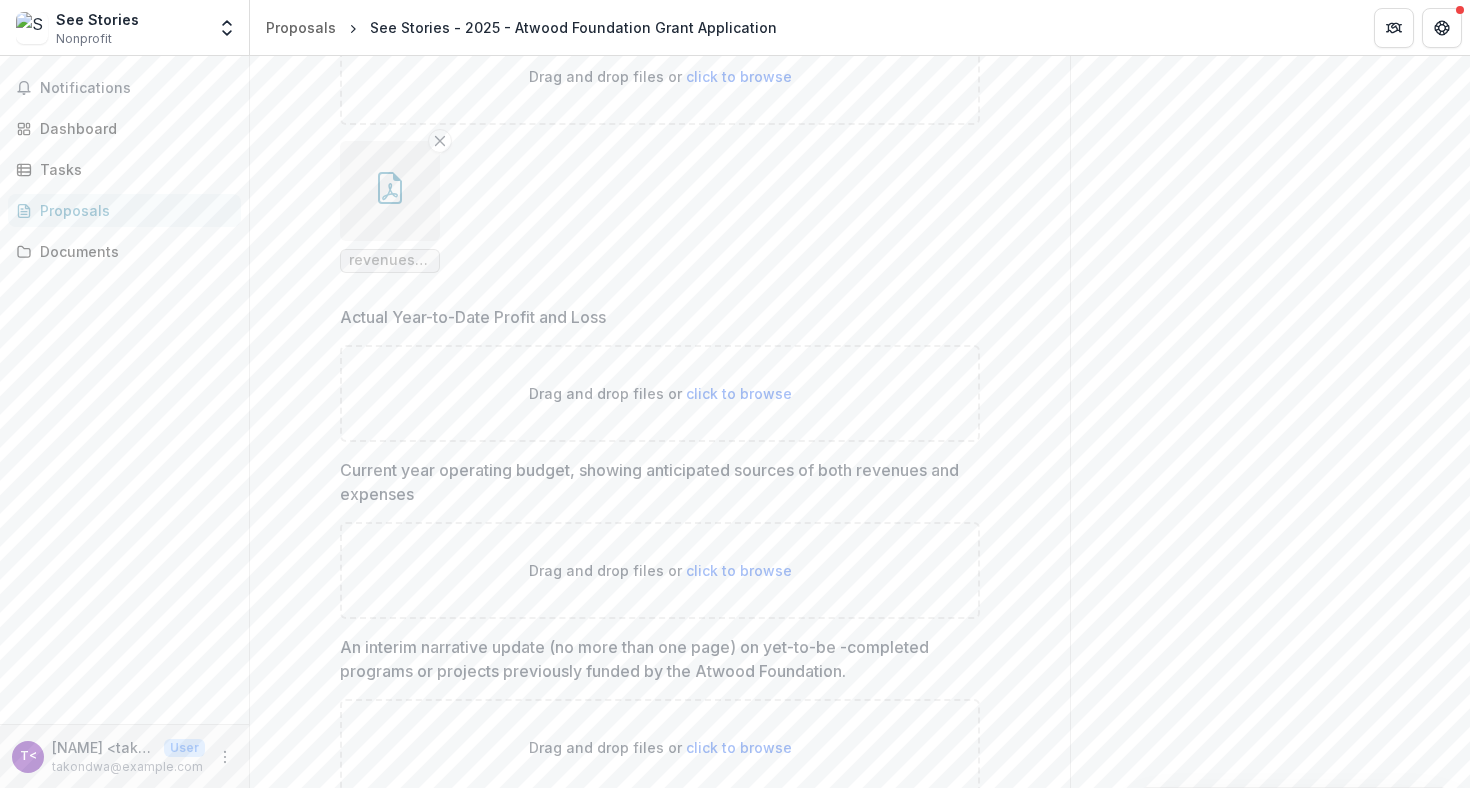 click on "click to browse" at bounding box center [739, 393] 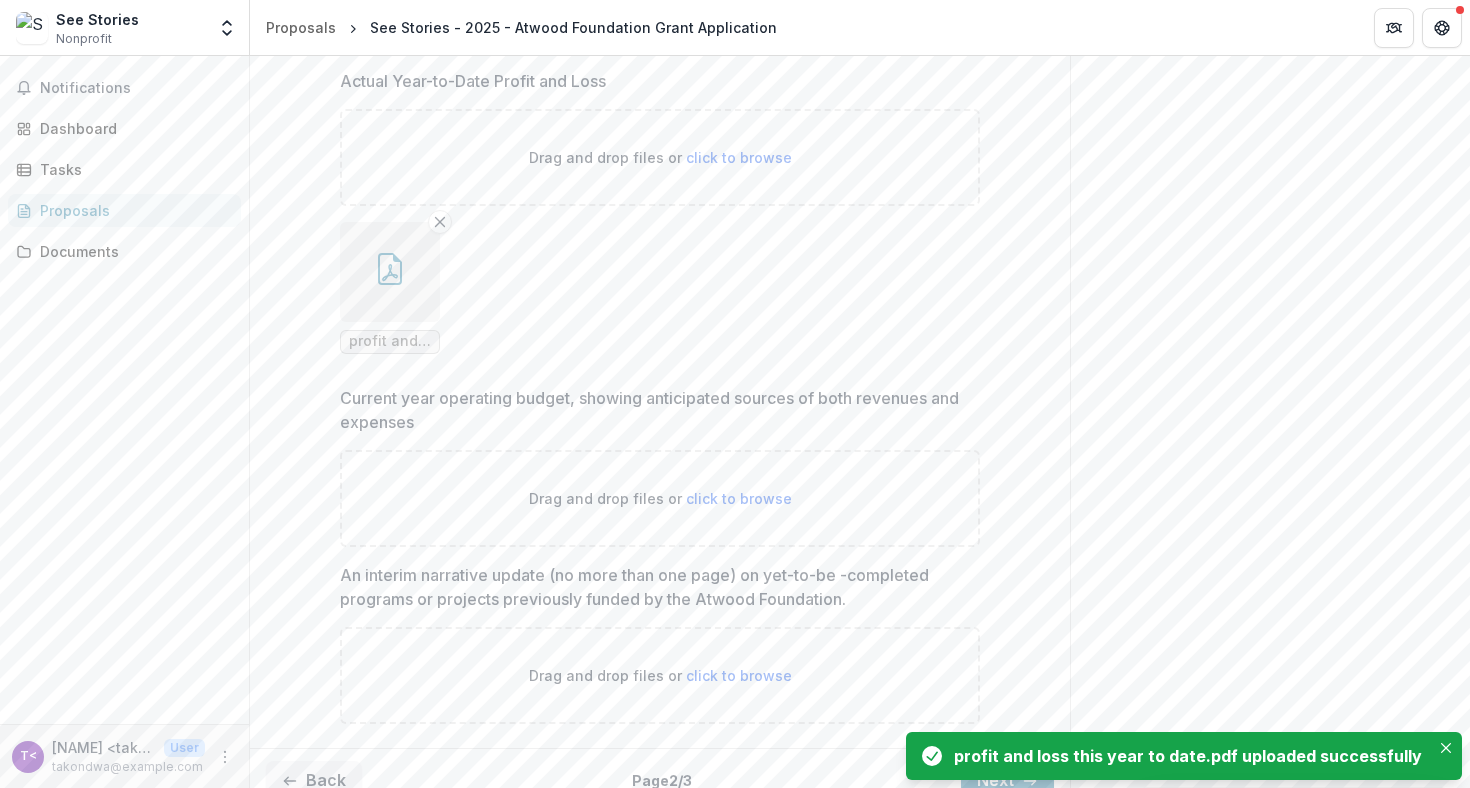 scroll, scrollTop: 3410, scrollLeft: 0, axis: vertical 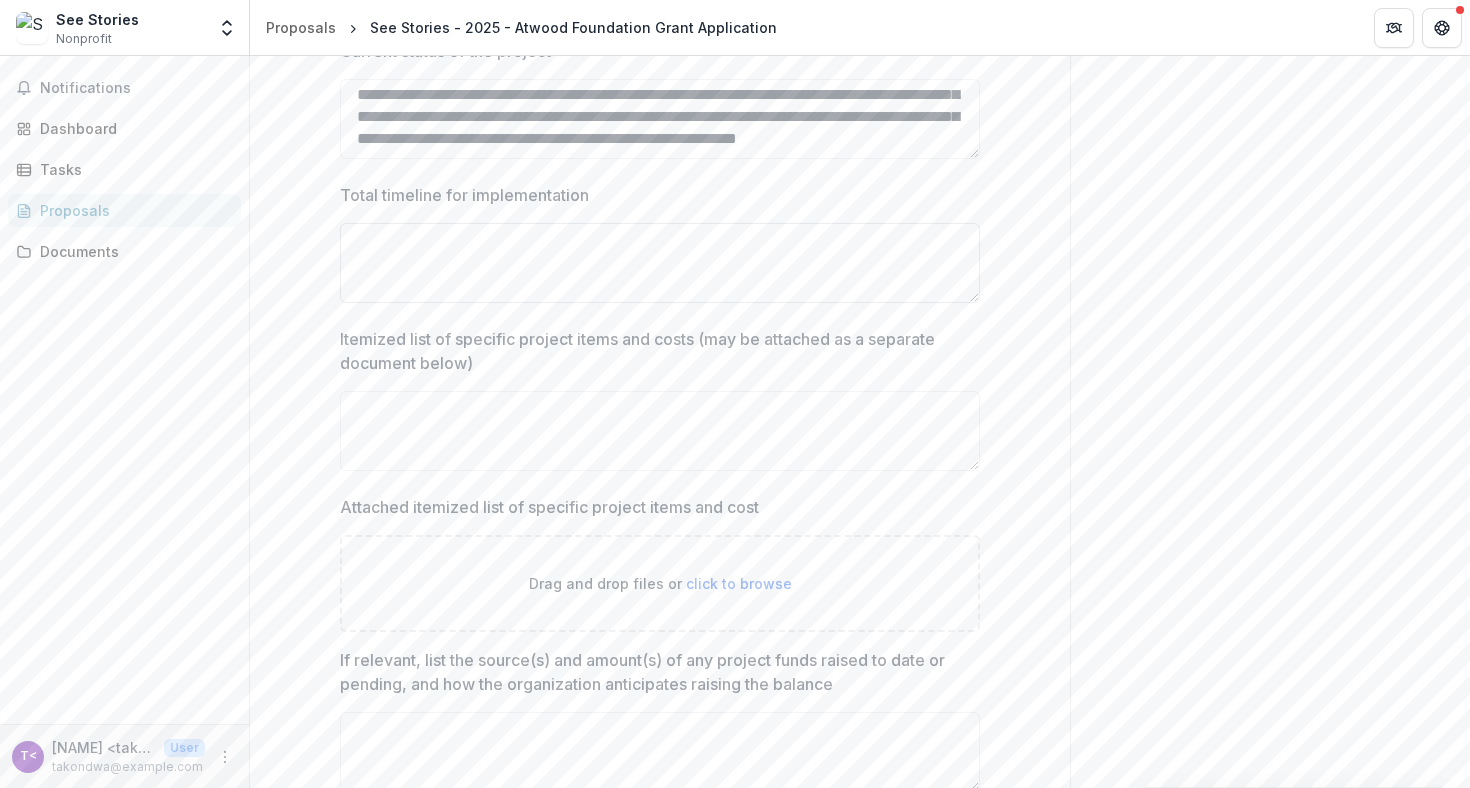click on "Total timeline for implementation" at bounding box center [660, 263] 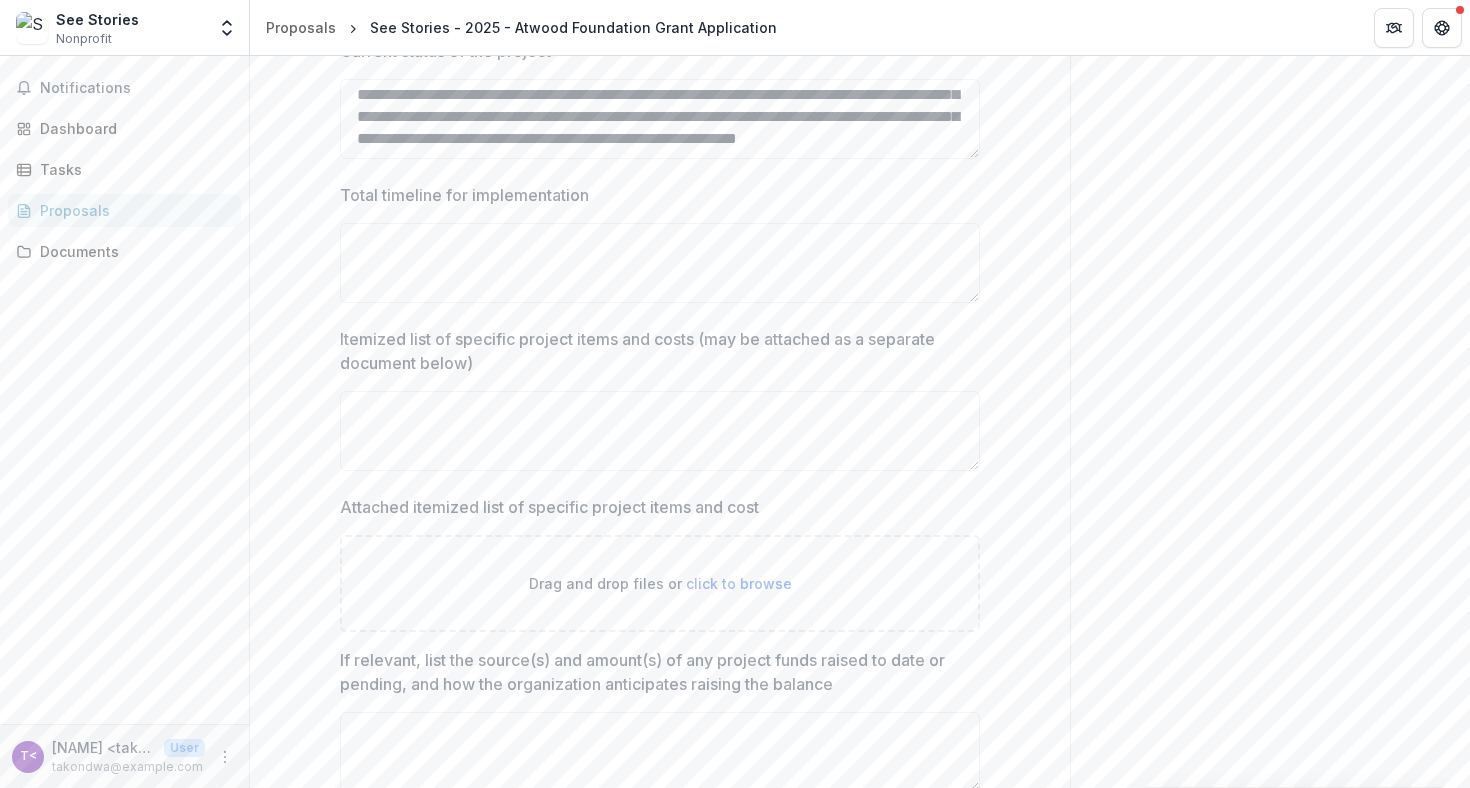 click on "Itemized list of specific project items and costs (may be attached as a separate document below)" at bounding box center [660, 403] 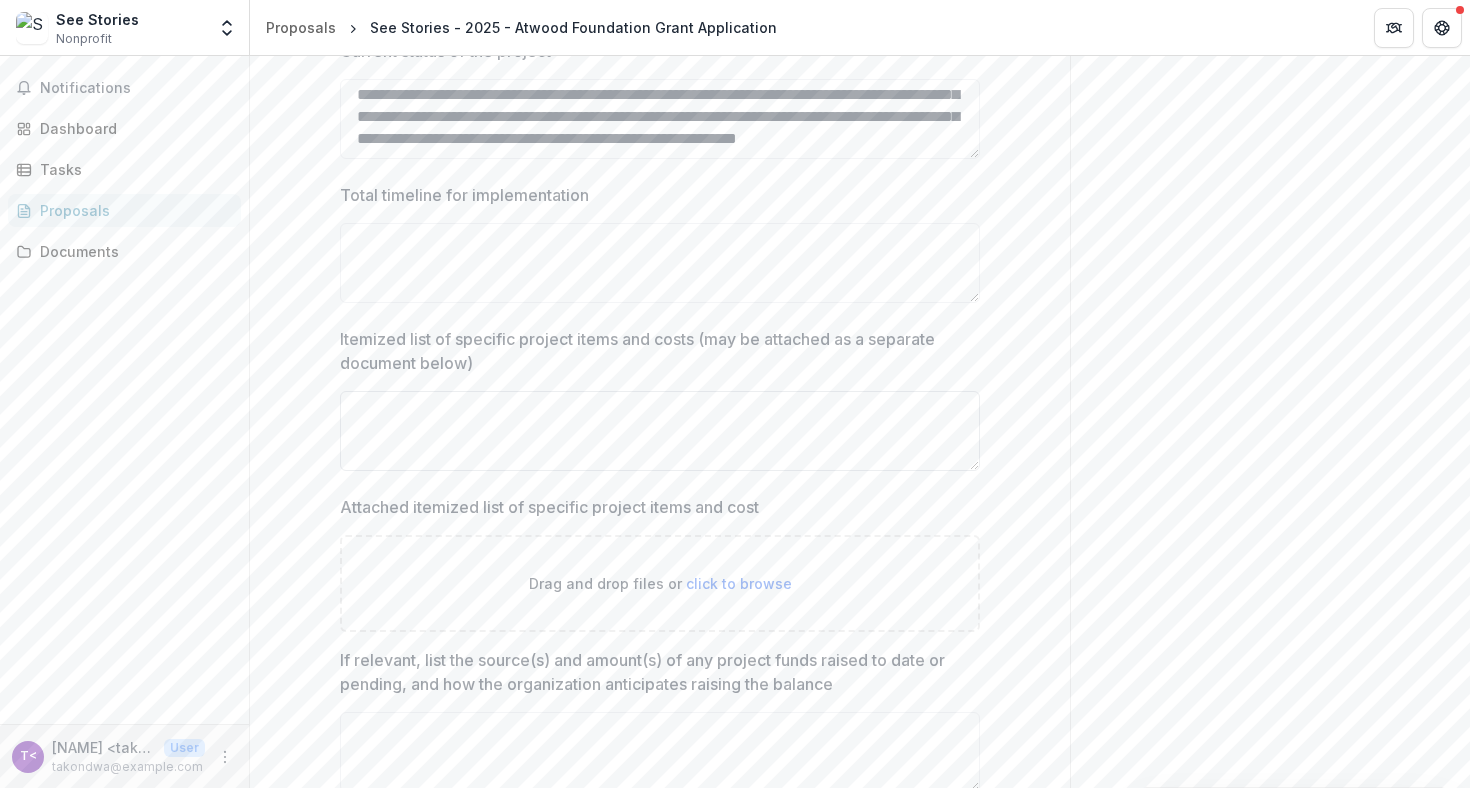 click on "Itemized list of specific project items and costs (may be attached as a separate document below)" at bounding box center (660, 431) 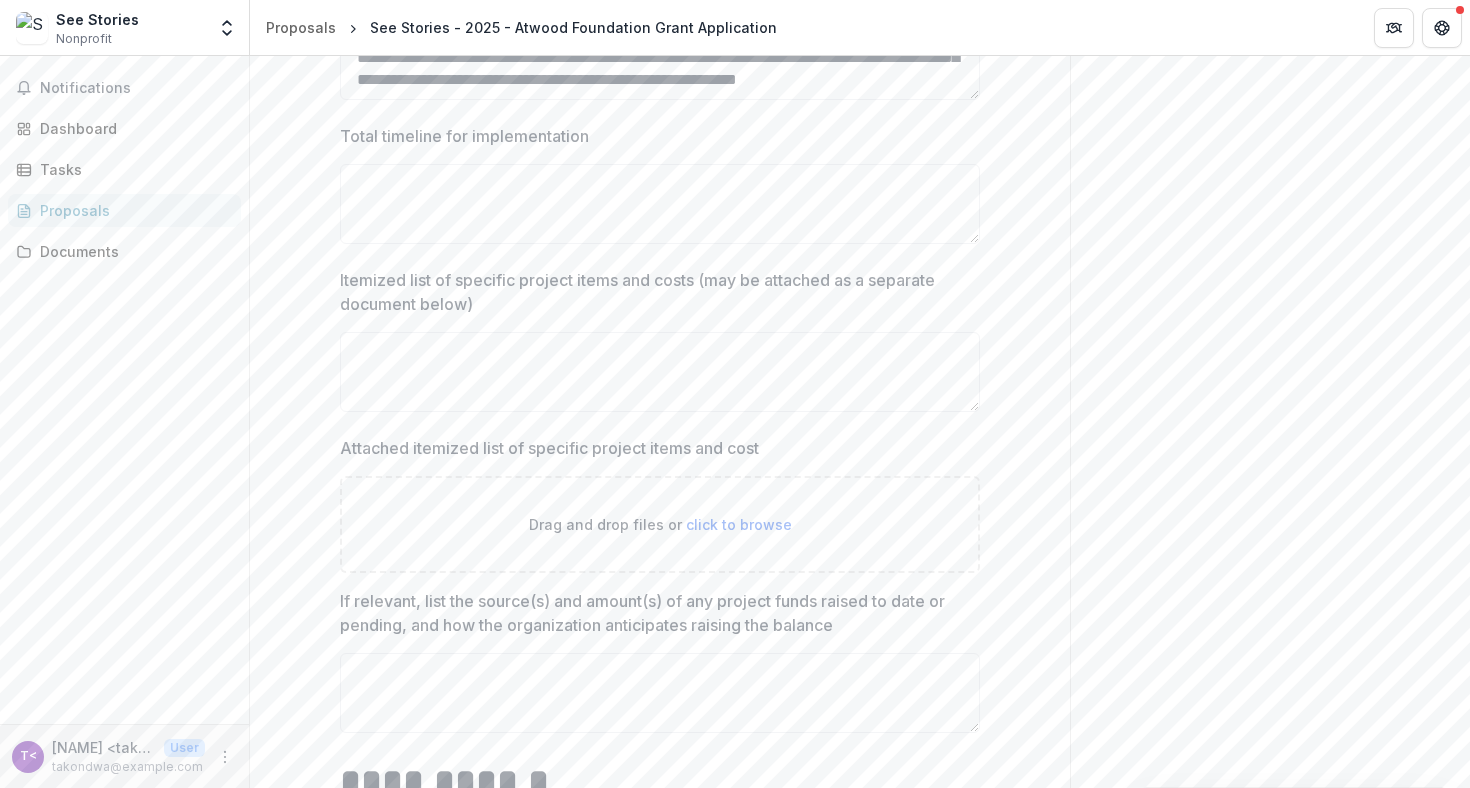 scroll, scrollTop: 1396, scrollLeft: 0, axis: vertical 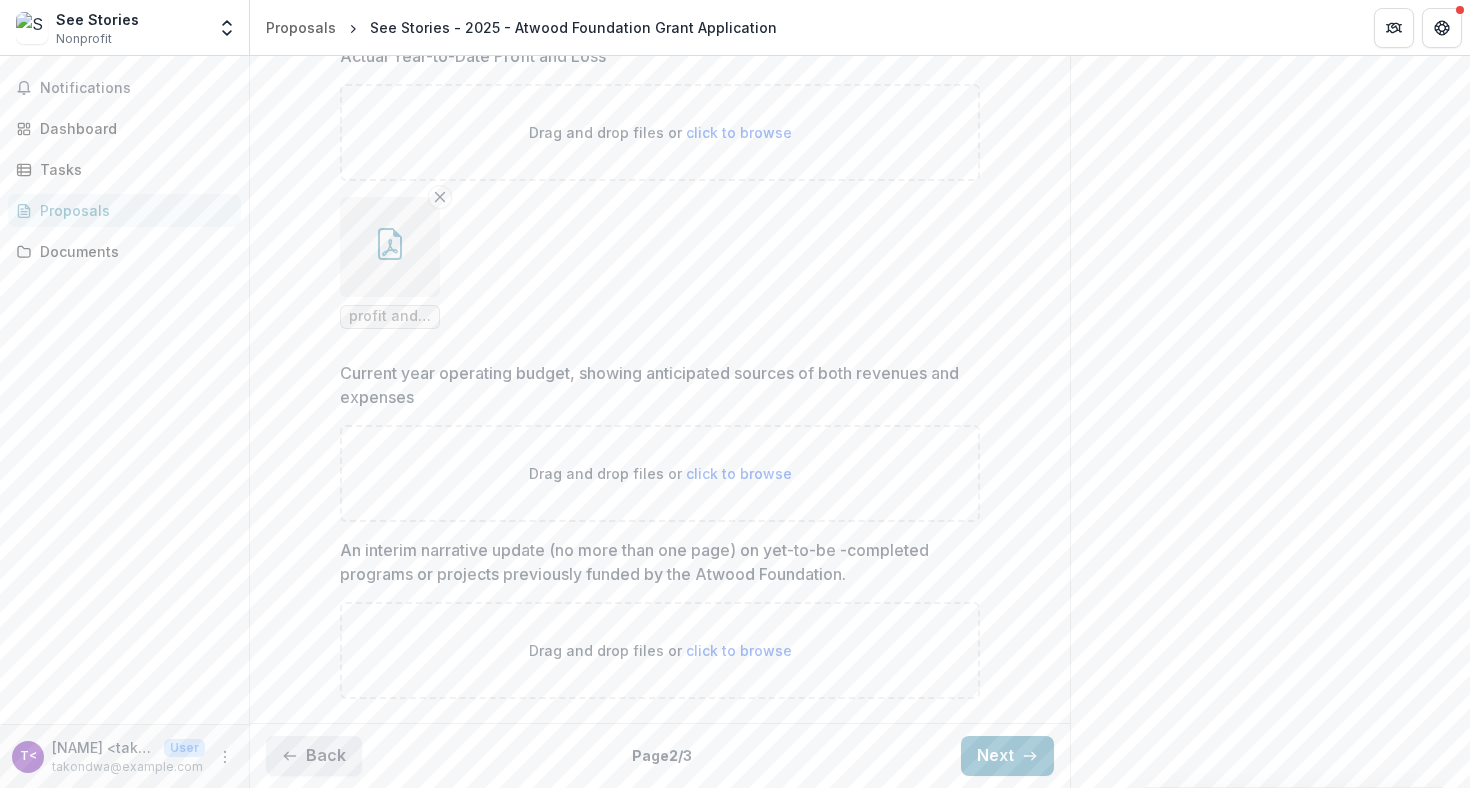 click on "Back" at bounding box center [314, 756] 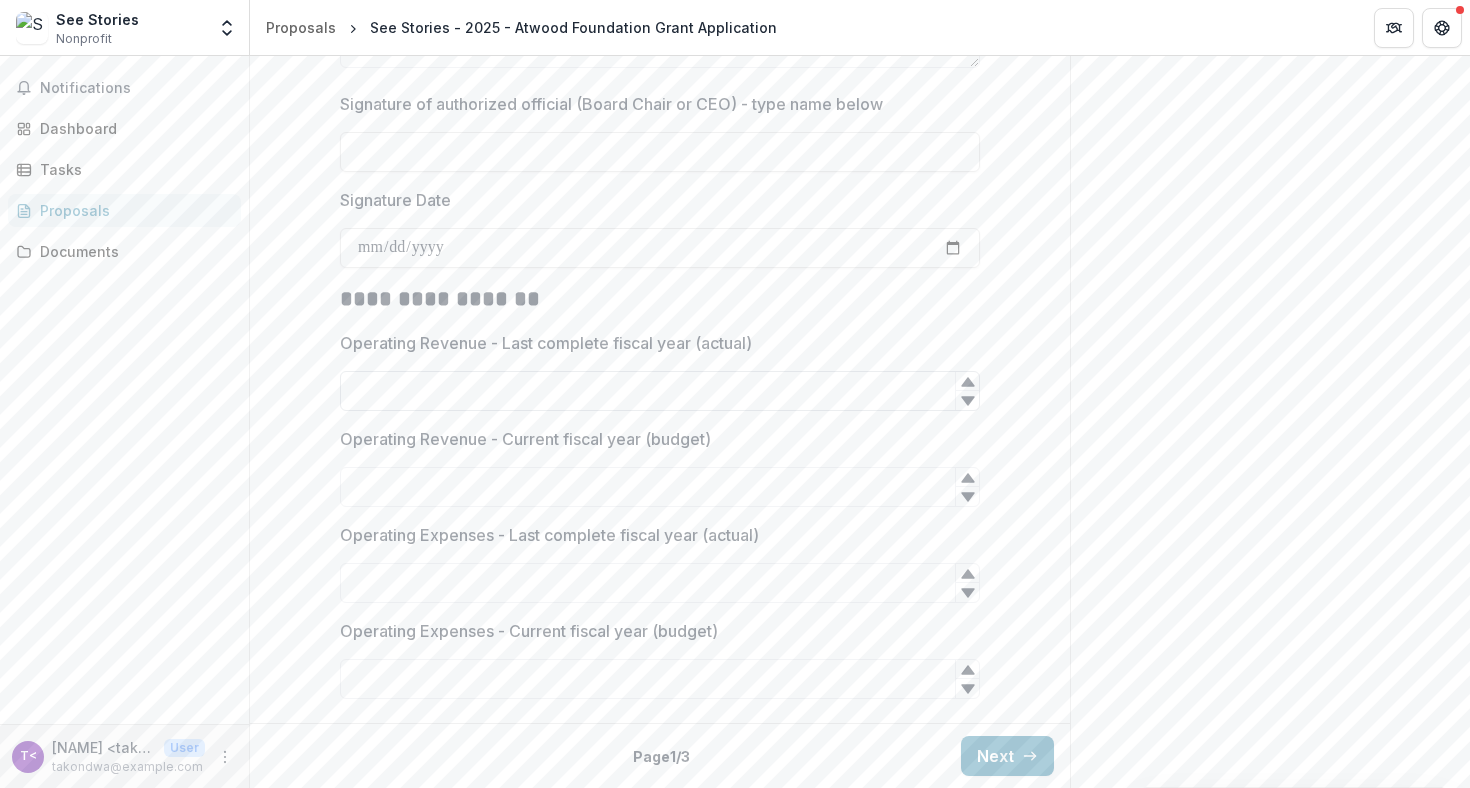click on "Operating Revenue - Last complete fiscal year (actual)" at bounding box center [660, 391] 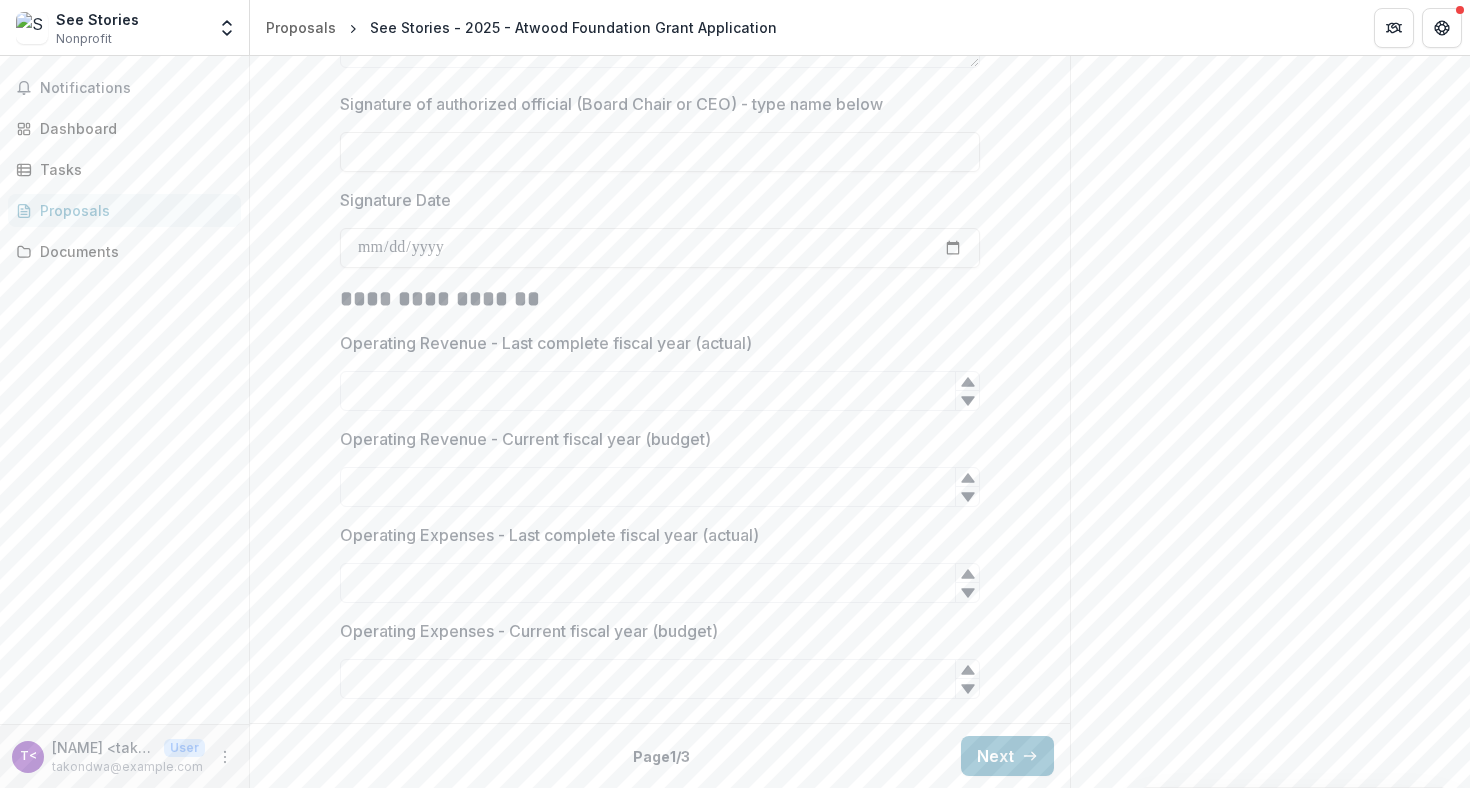 paste on "*********" 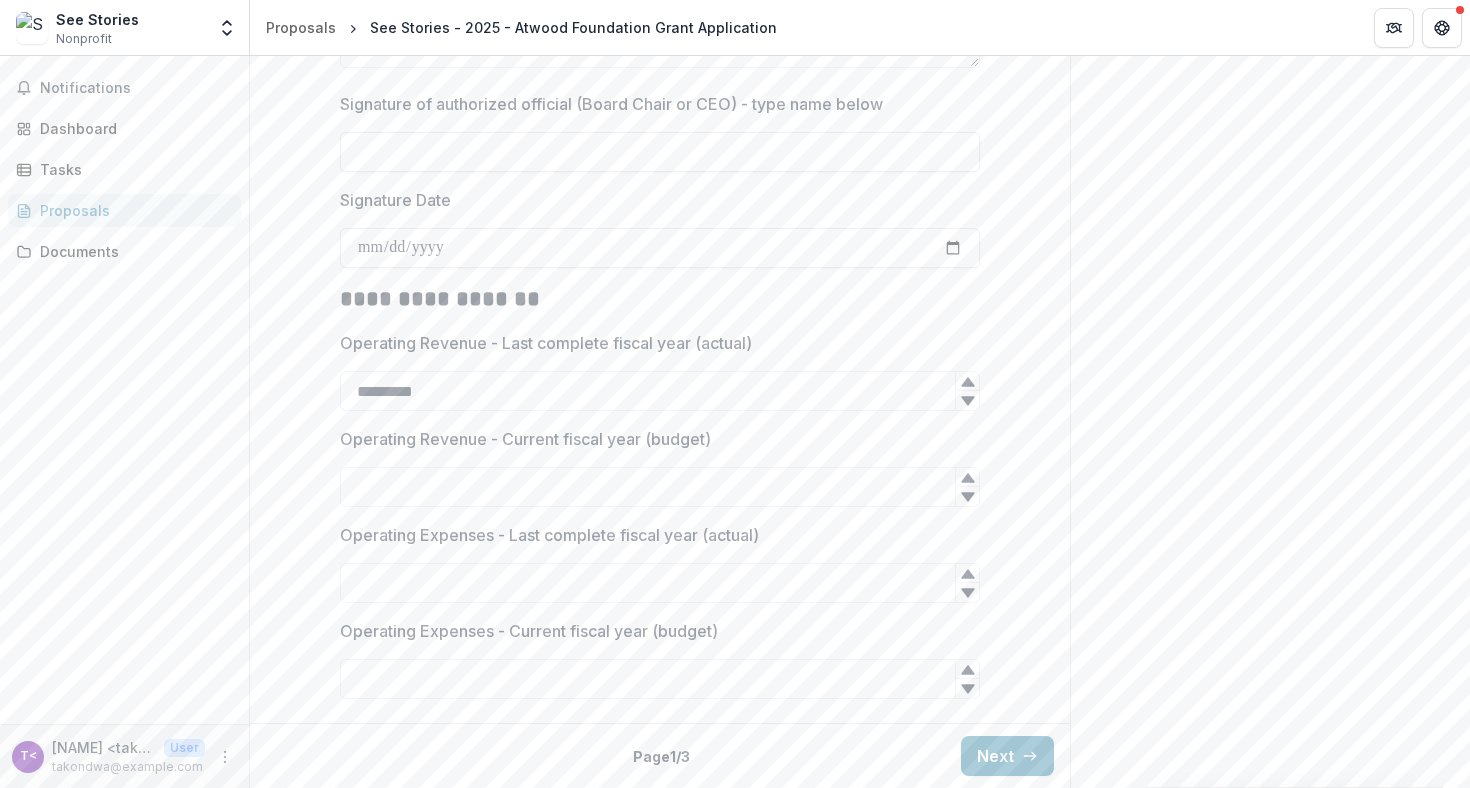 type on "********" 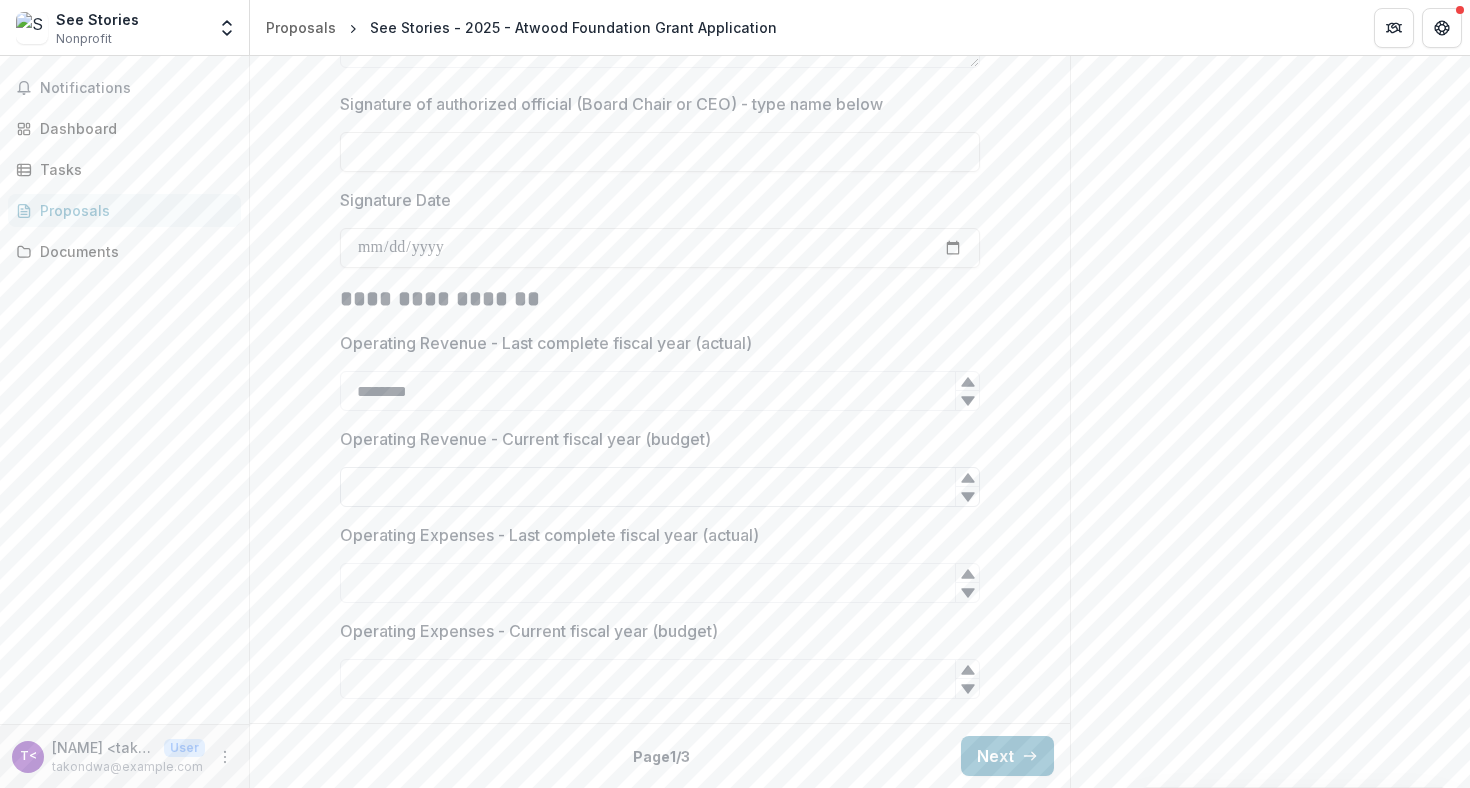 click on "Operating Revenue - Current fiscal year (budget)" at bounding box center (660, 487) 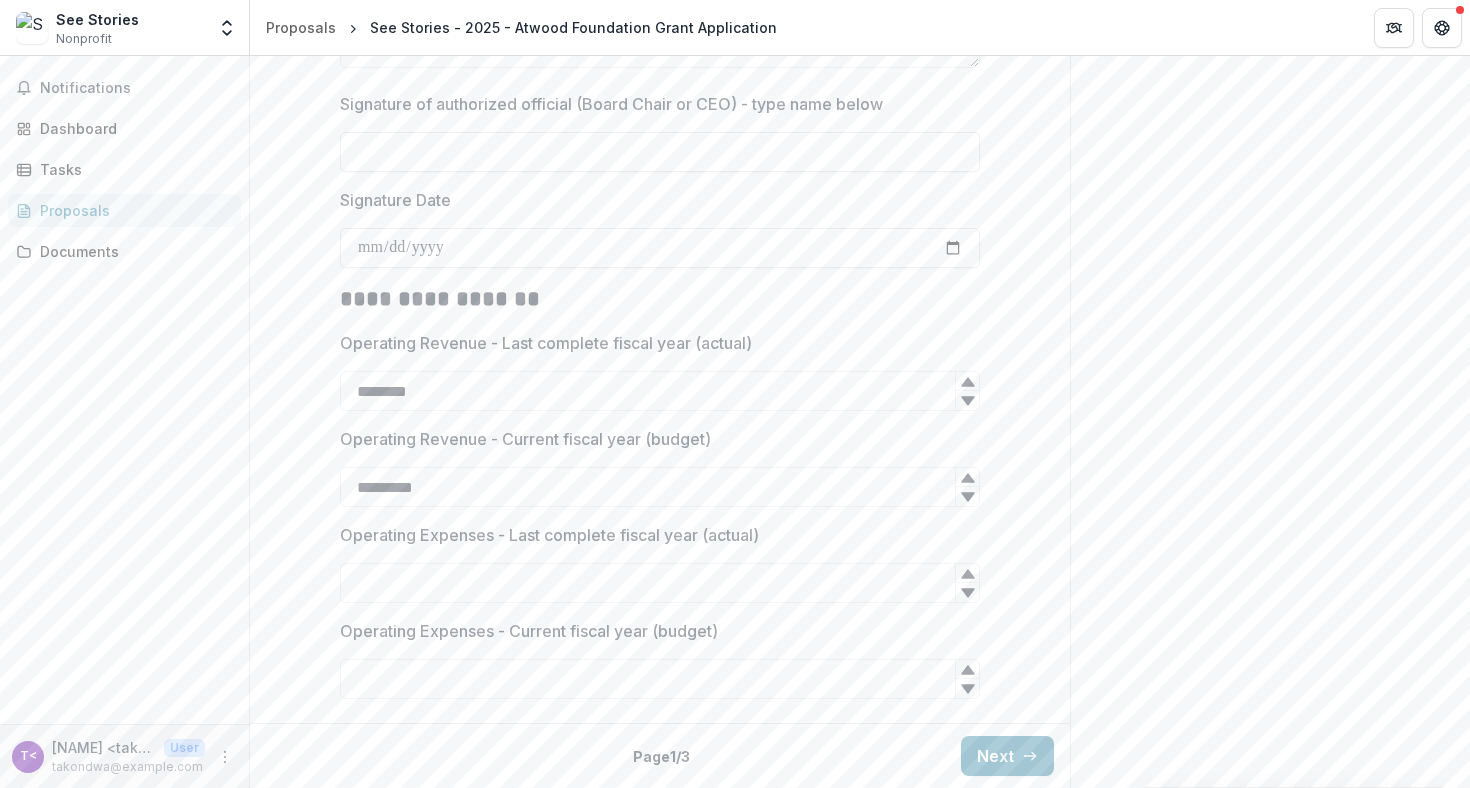 type on "******" 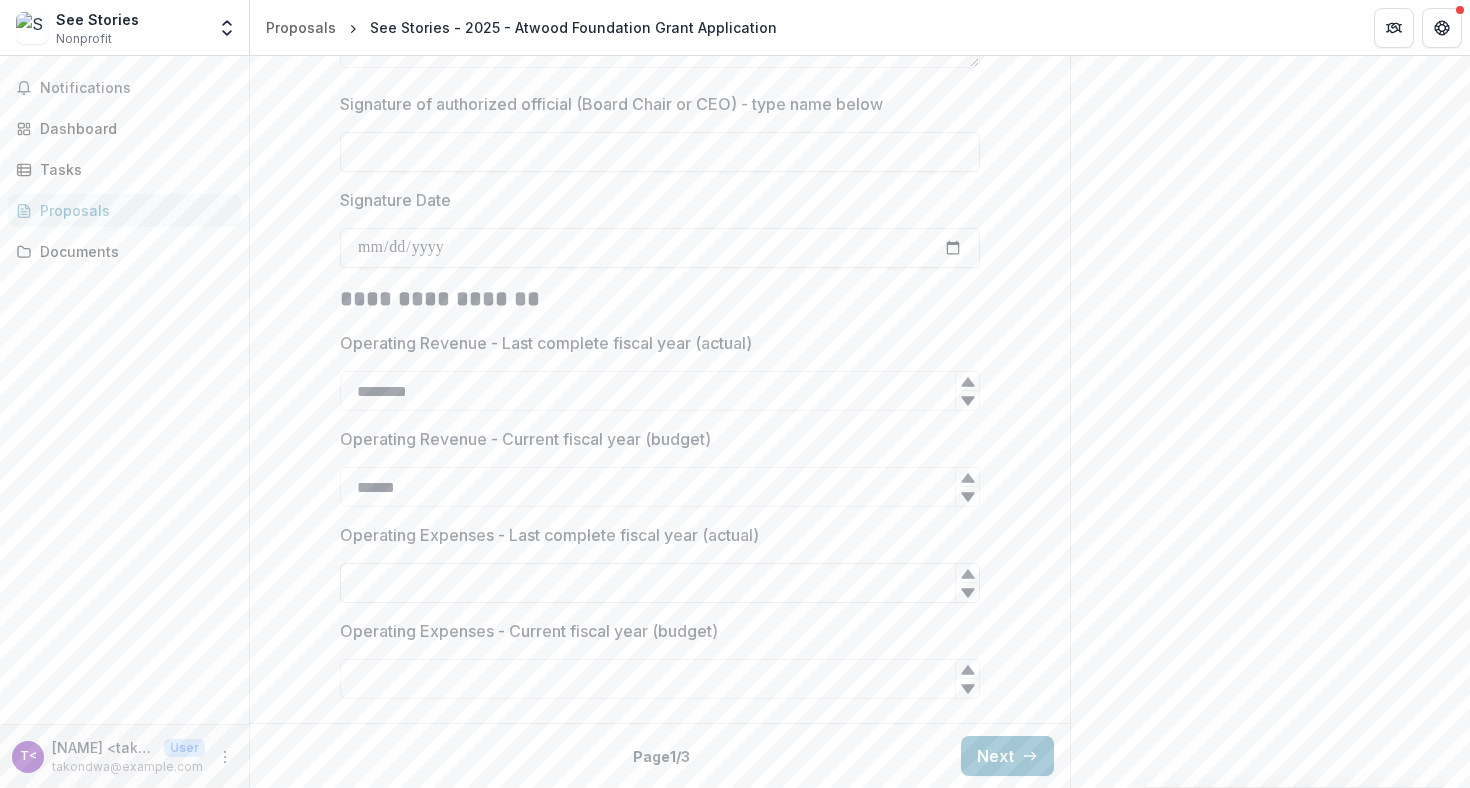 click on "Operating Expenses - Last complete fiscal year (actual)" at bounding box center (660, 583) 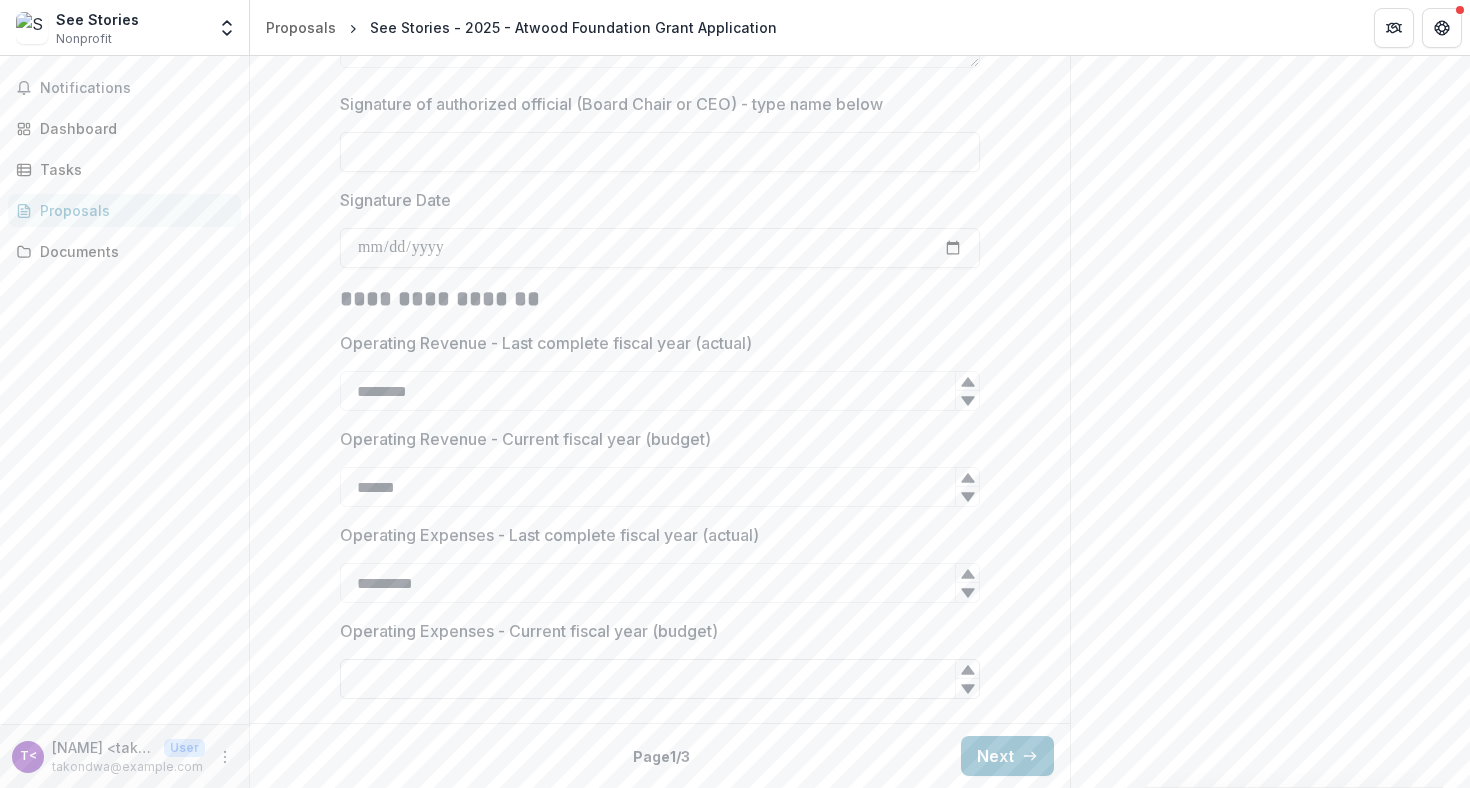 type on "*********" 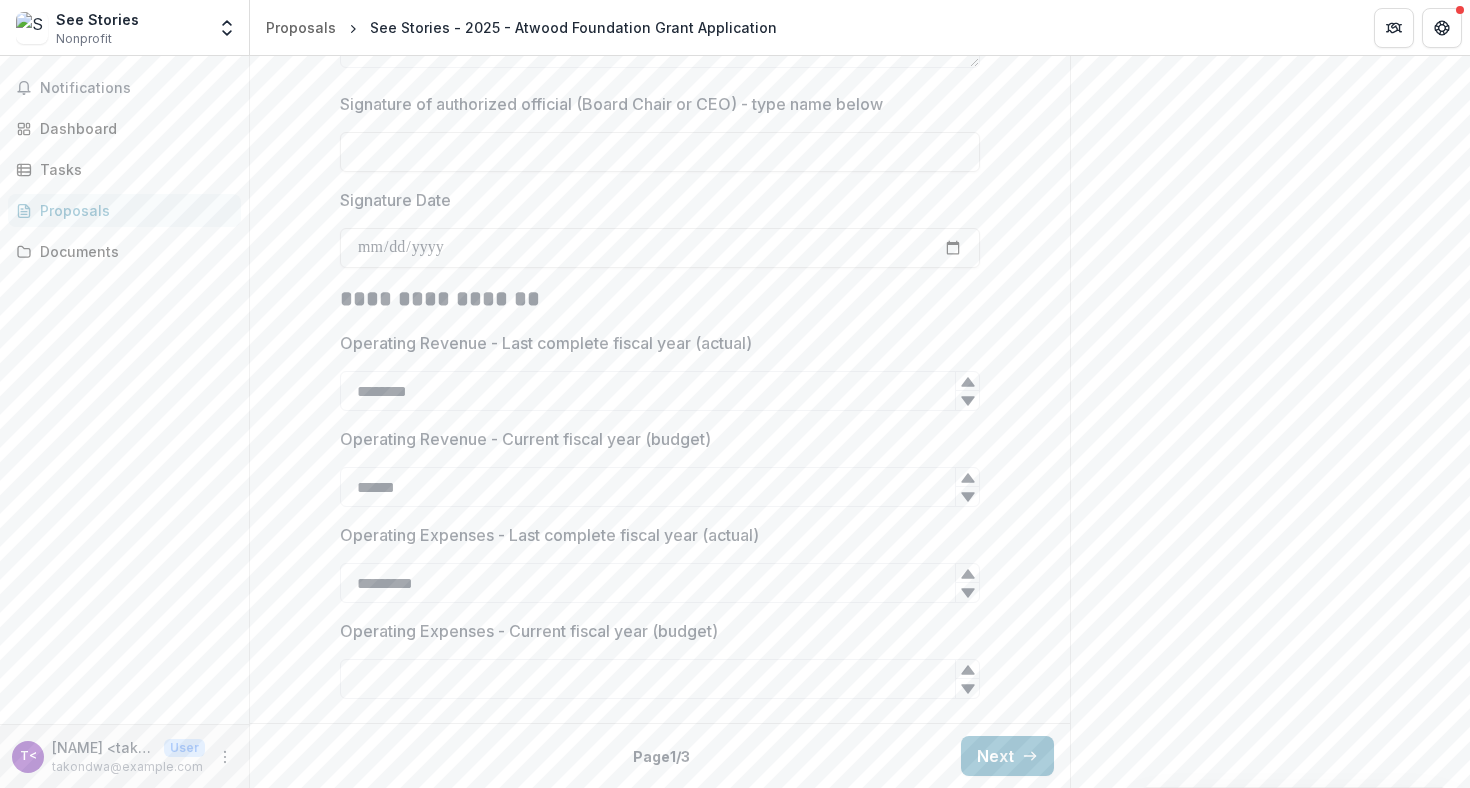 paste on "*********" 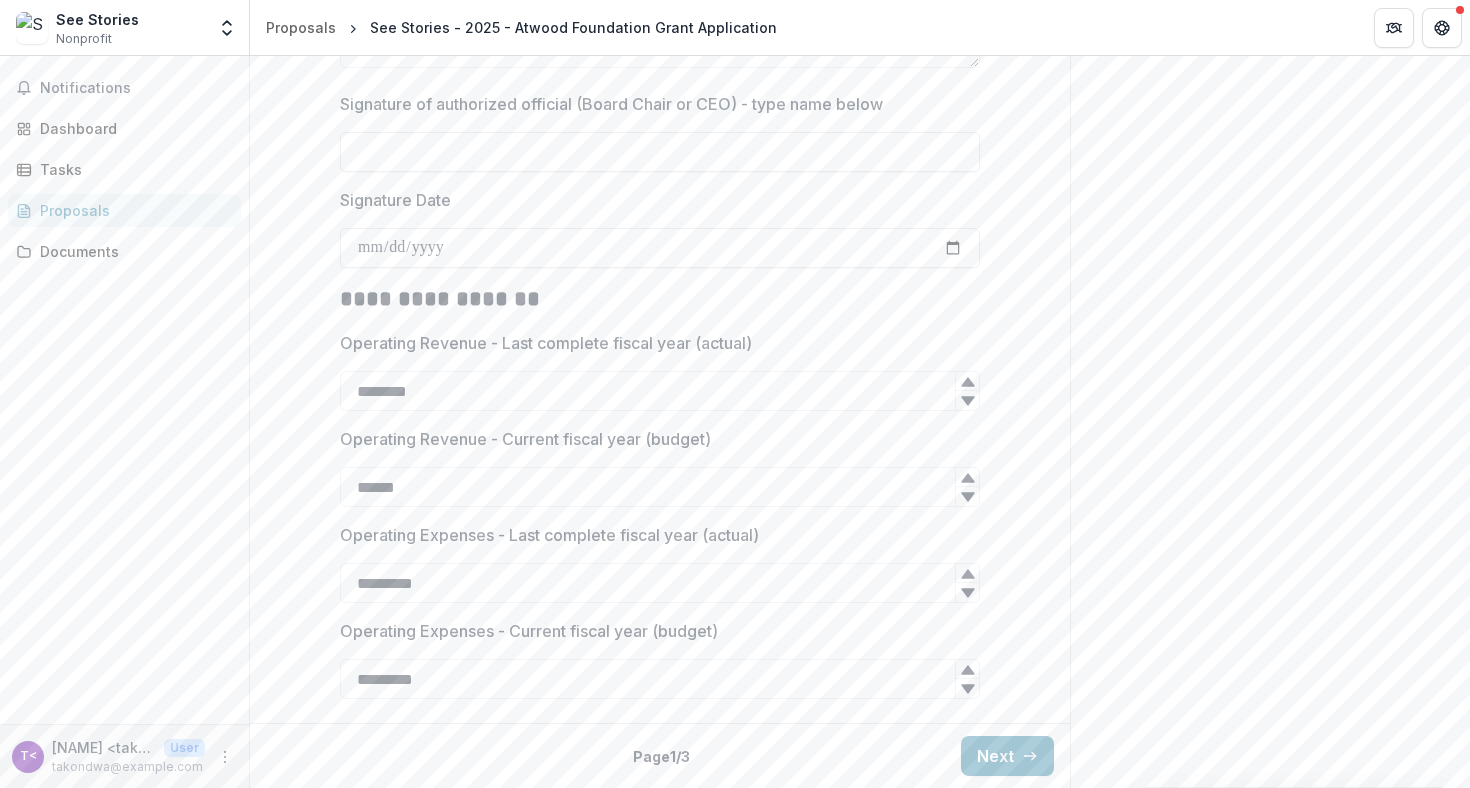 click on "Send comments or questions to   Atwood Foundation   in the box below.   Atwood Foundation   will be notified via email of your comment. T< Takondwa S Add Comment Comments 0 No comments yet No comments for this proposal" at bounding box center (1270, -921) 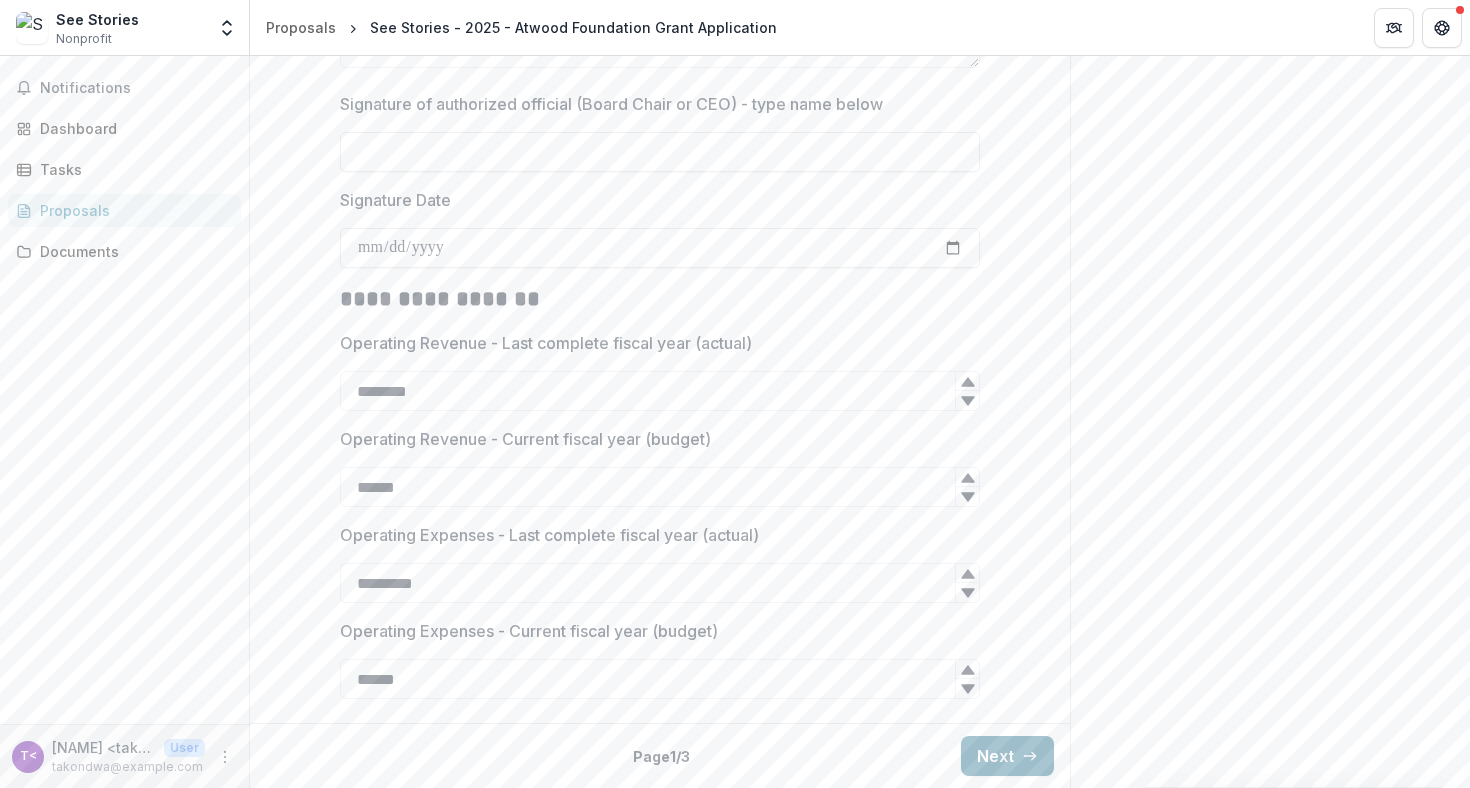 click on "Next" at bounding box center (1007, 756) 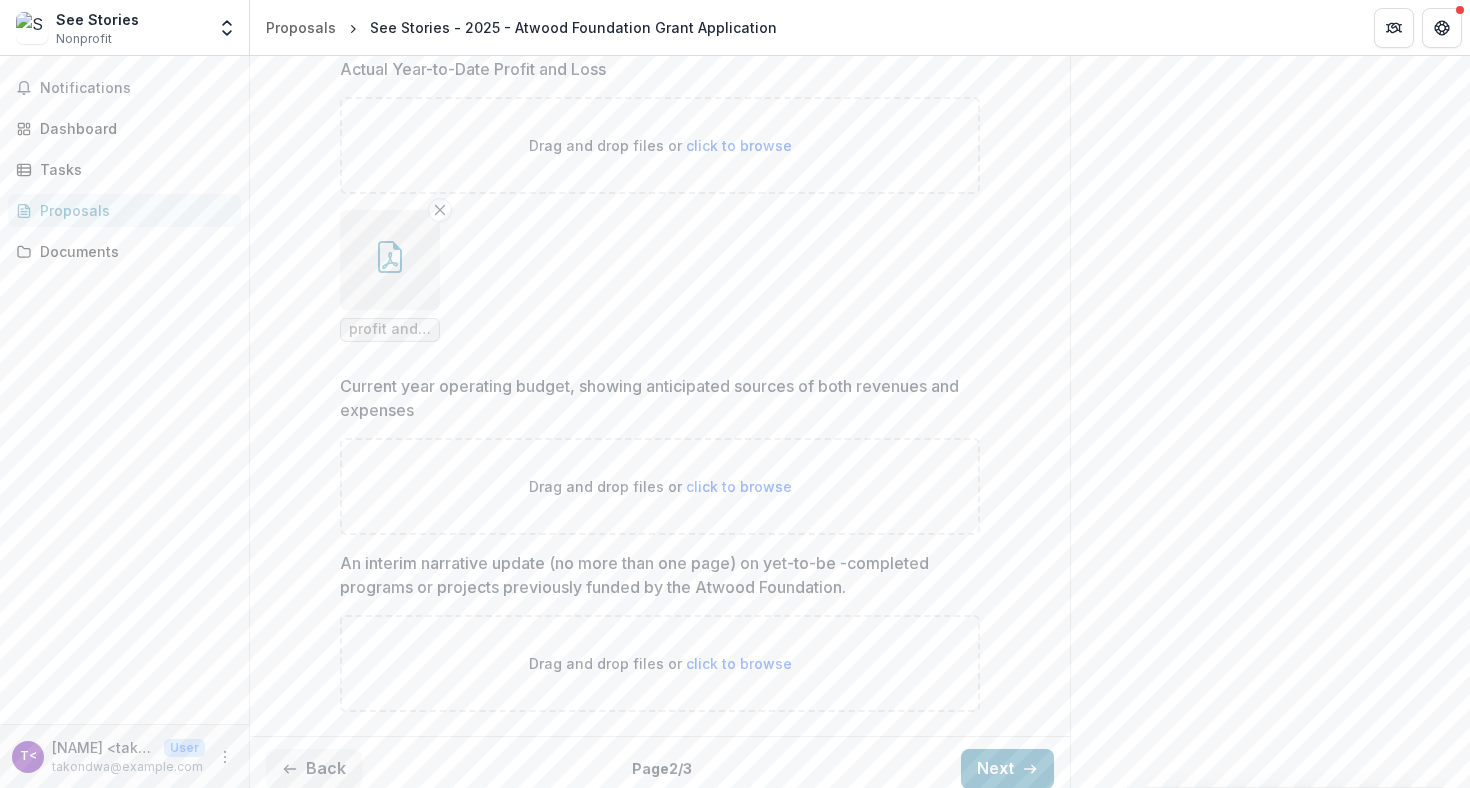 scroll, scrollTop: 3410, scrollLeft: 0, axis: vertical 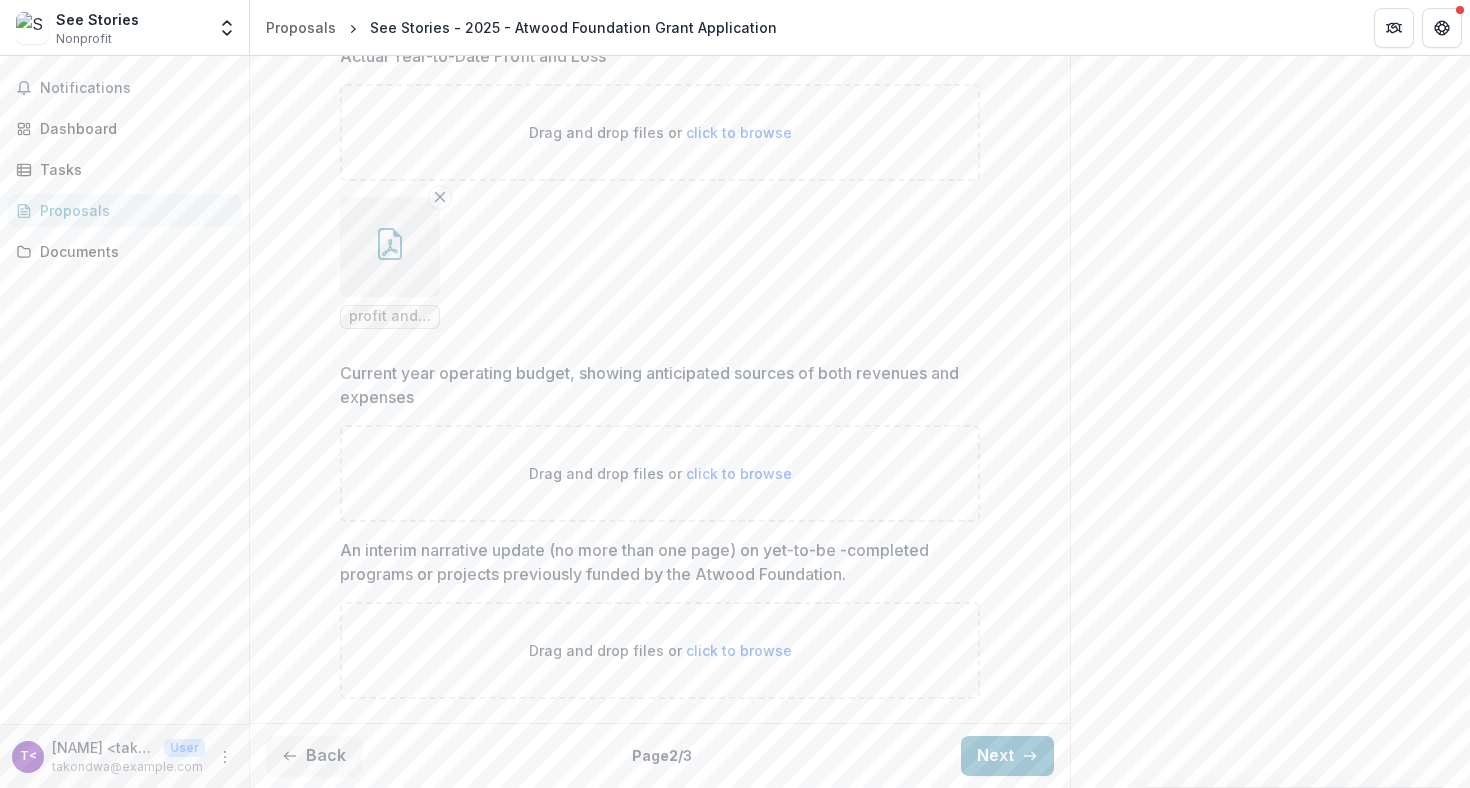 click on "Drag and drop files or   click to browse" at bounding box center (660, 473) 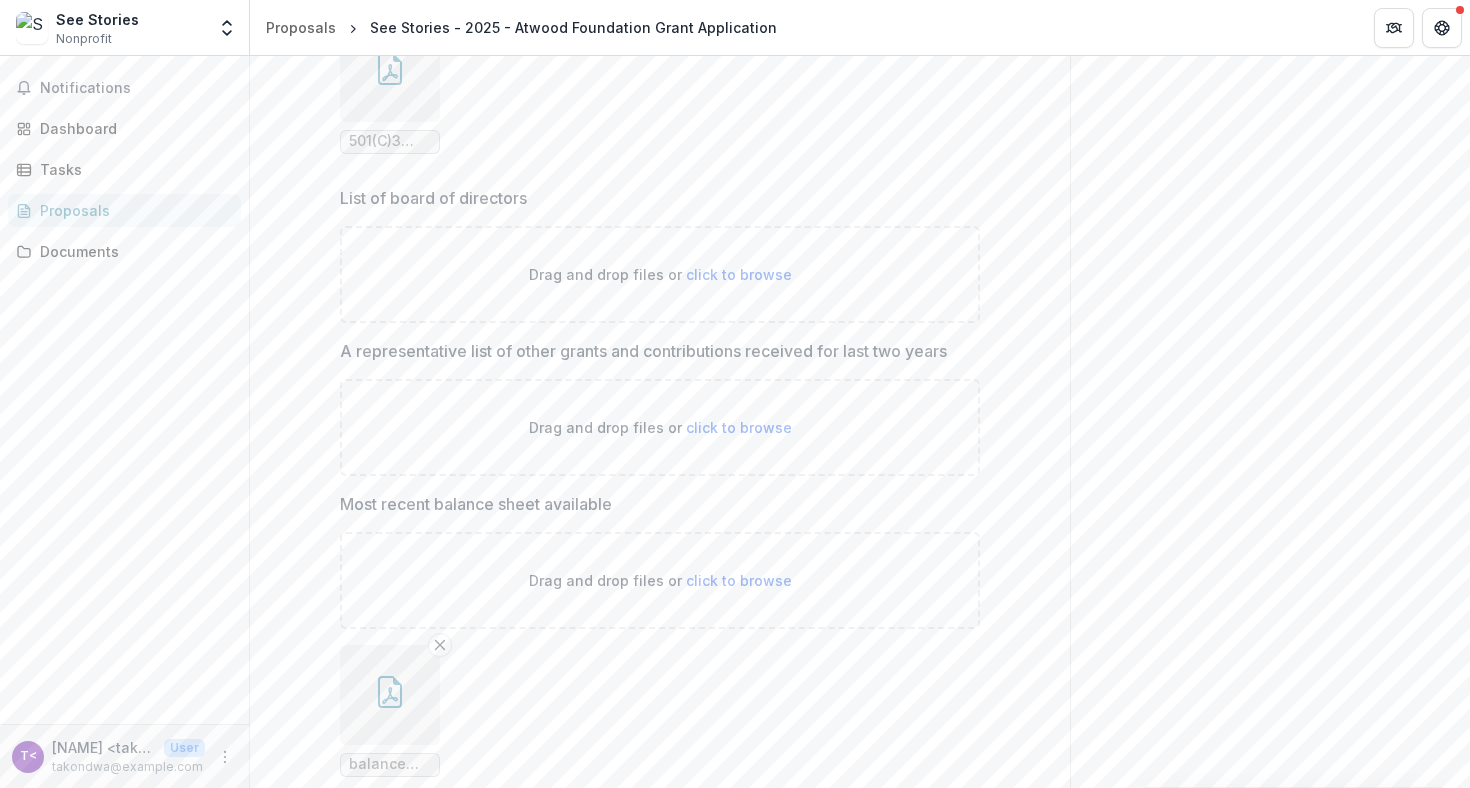scroll, scrollTop: 2306, scrollLeft: 0, axis: vertical 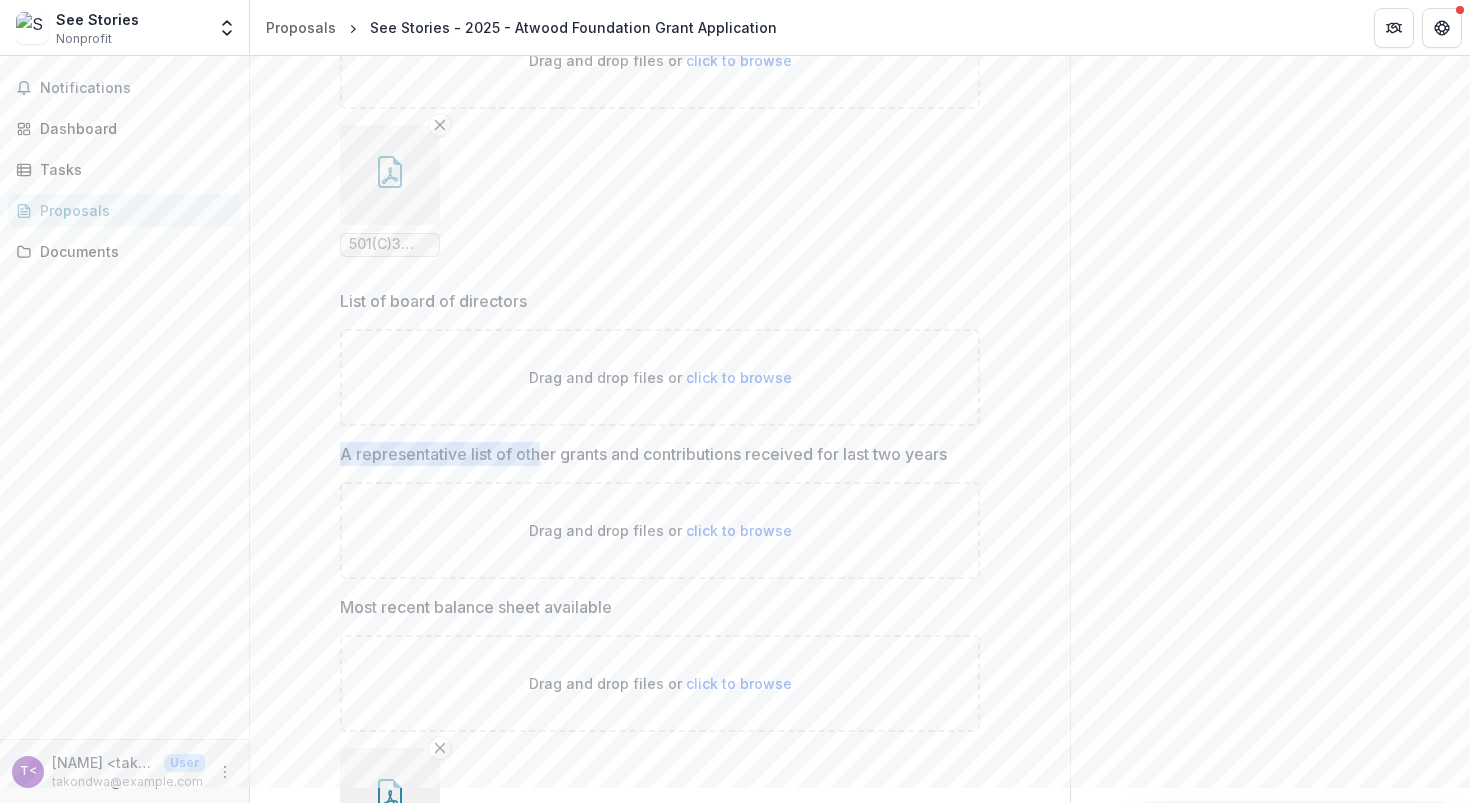 drag, startPoint x: 331, startPoint y: 453, endPoint x: 537, endPoint y: 455, distance: 206.0097 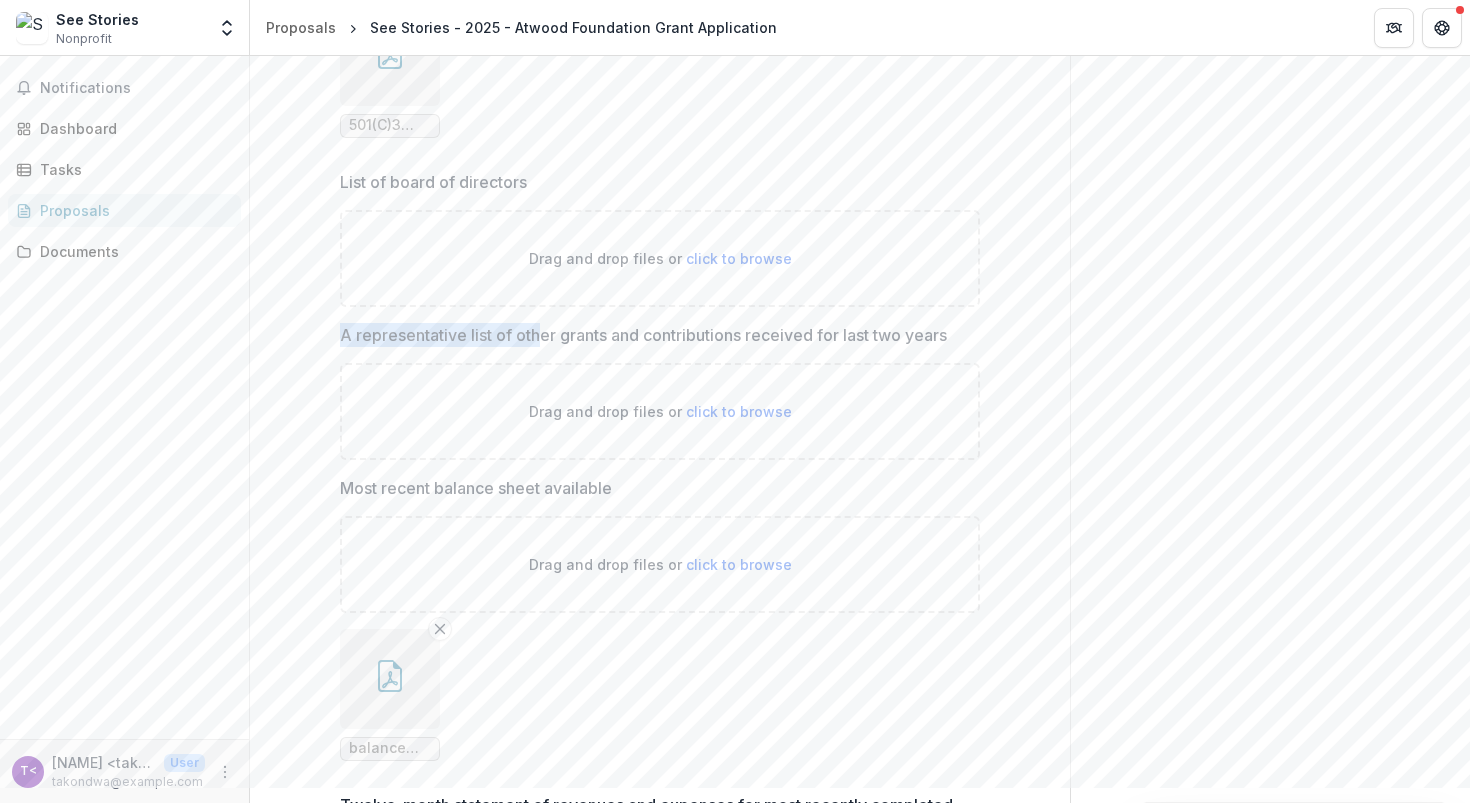 scroll, scrollTop: 2285, scrollLeft: 0, axis: vertical 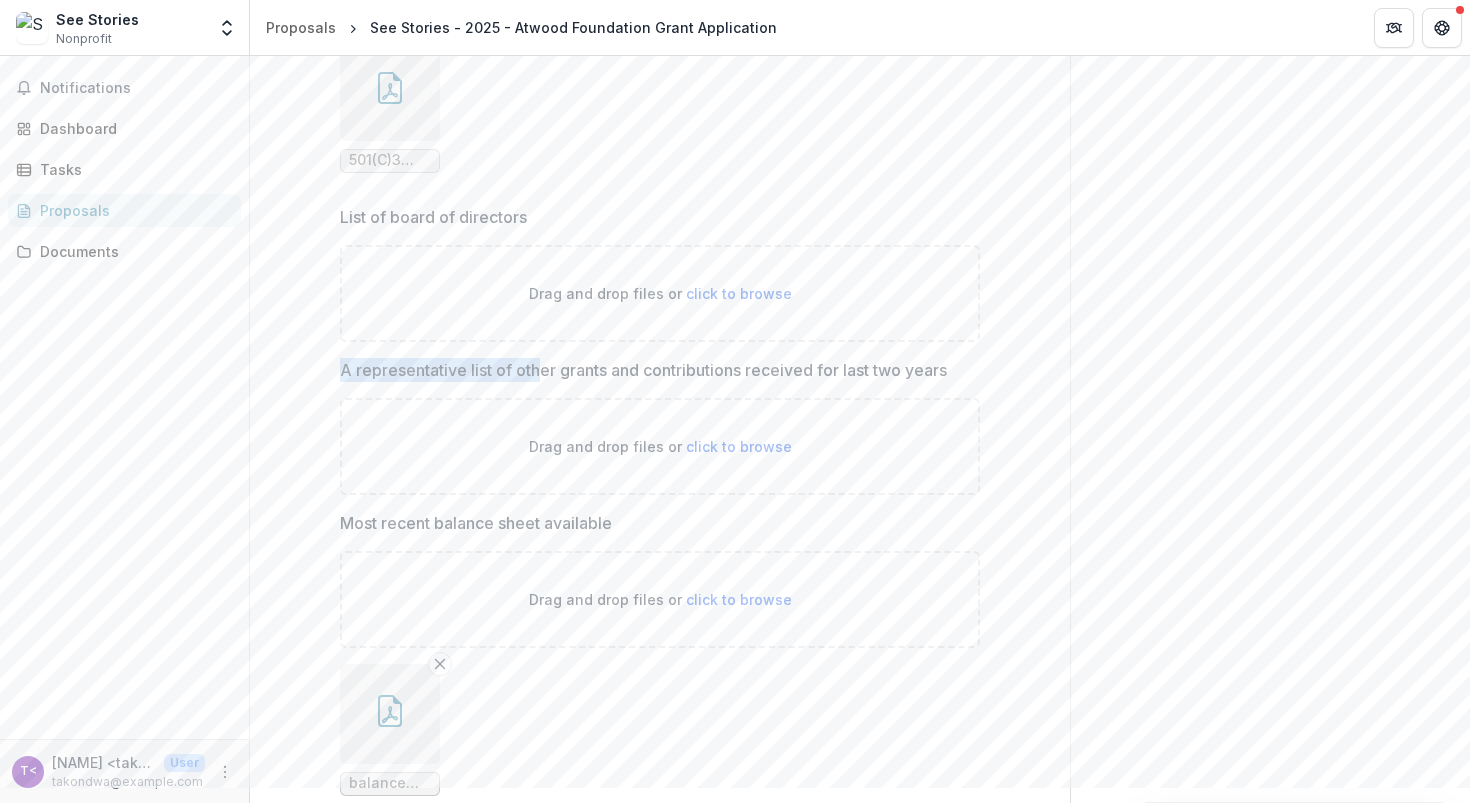 click on "A representative list of other grants and contributions received for last two years" at bounding box center (643, 370) 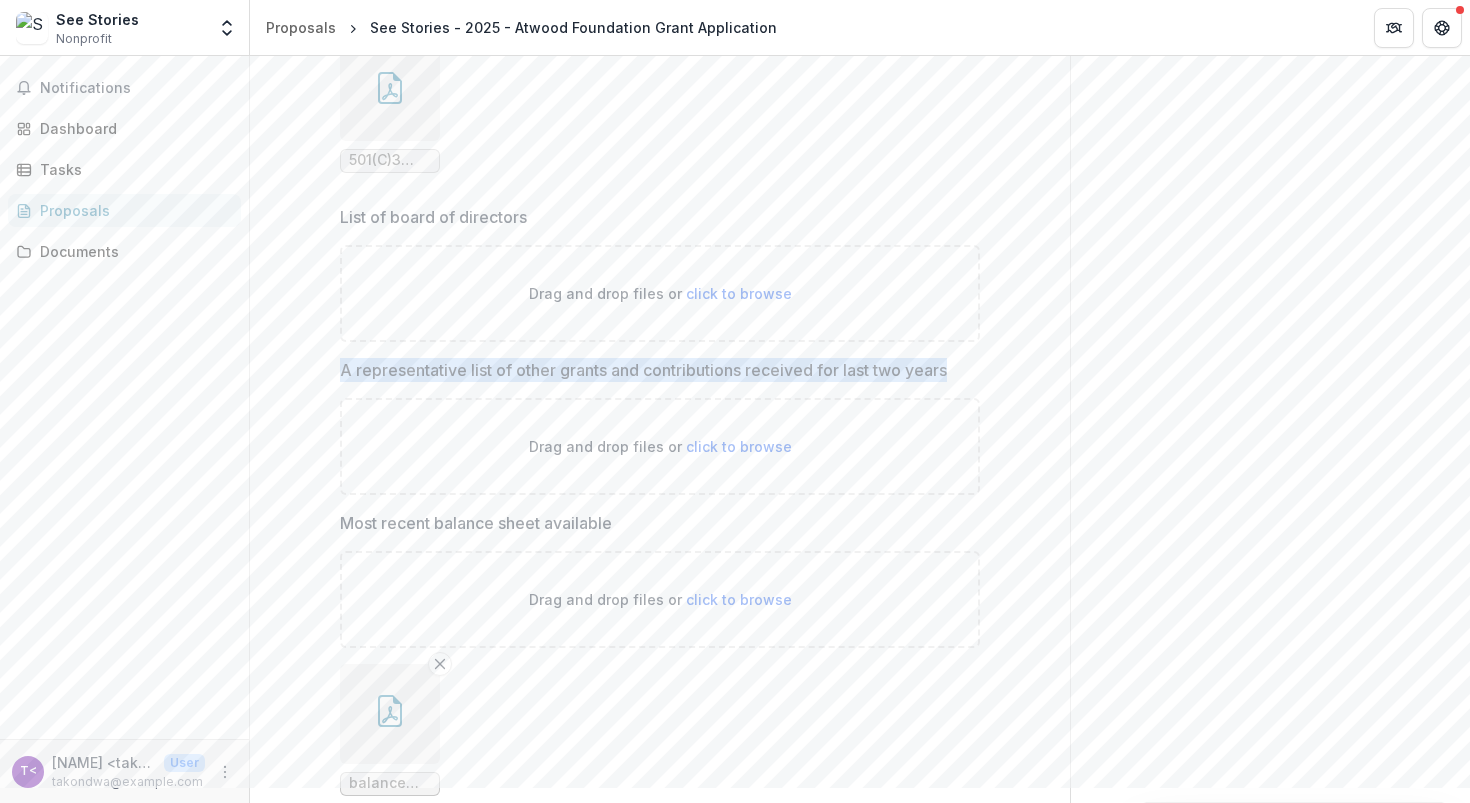 drag, startPoint x: 319, startPoint y: 370, endPoint x: 975, endPoint y: 391, distance: 656.33606 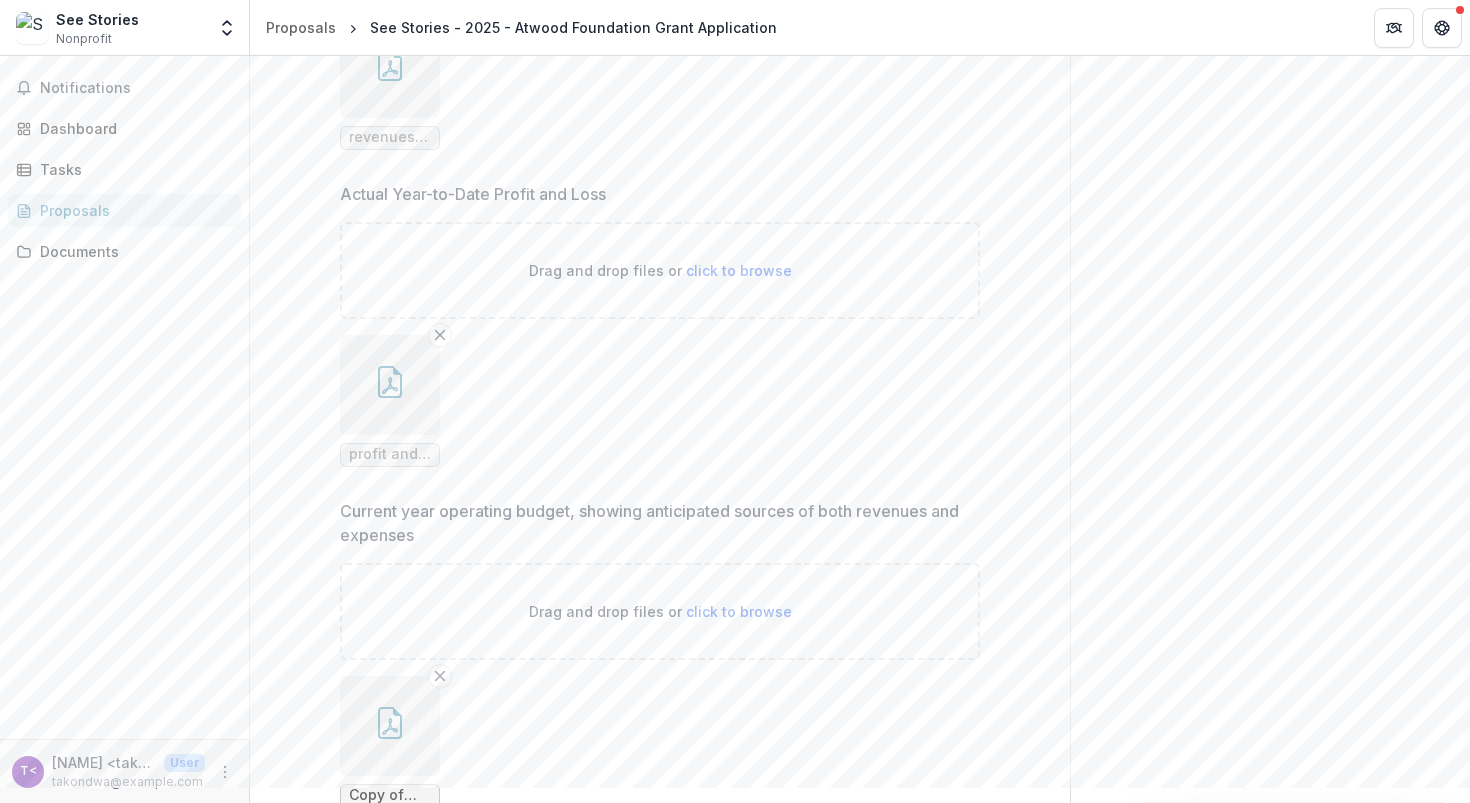 scroll, scrollTop: 3559, scrollLeft: 0, axis: vertical 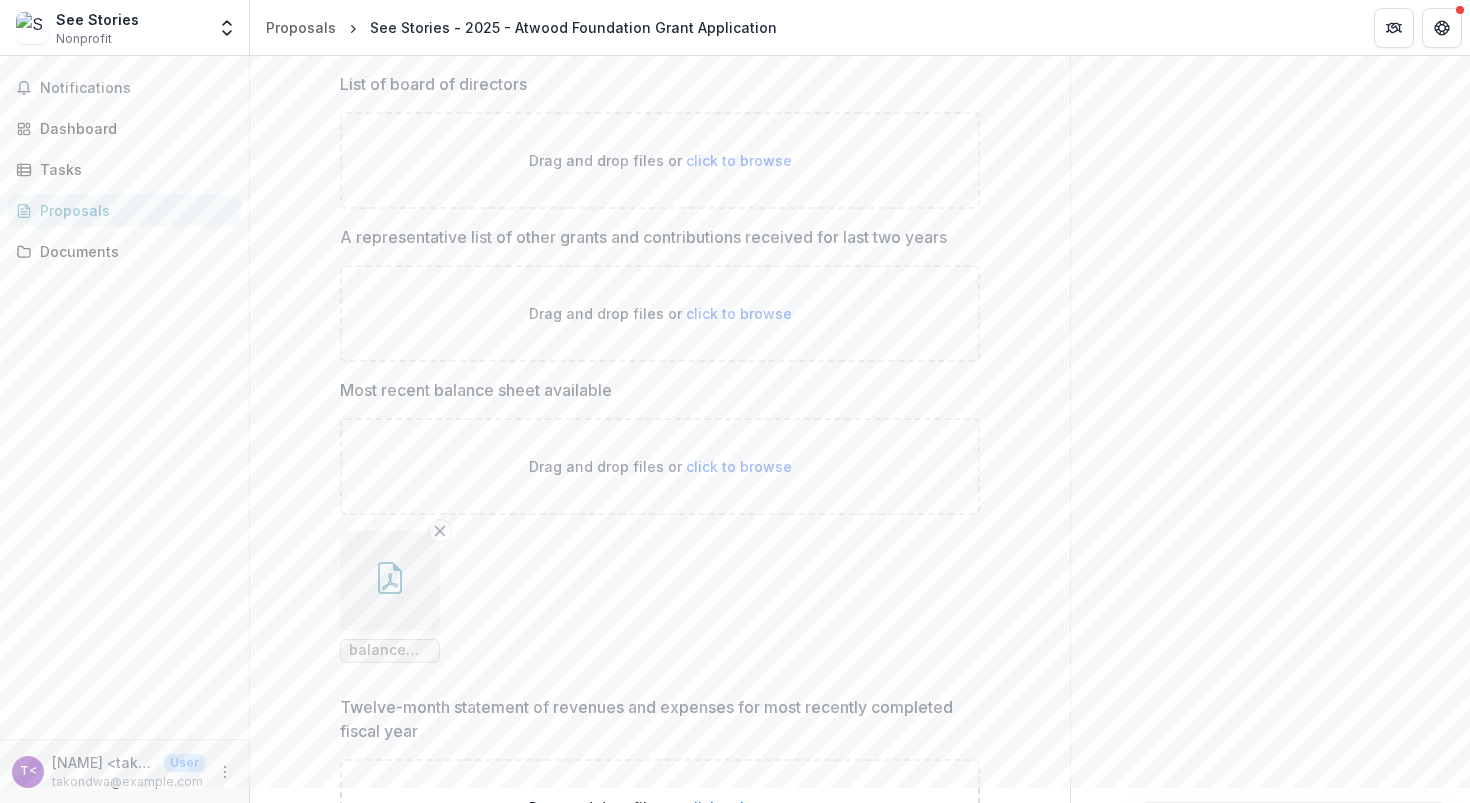 click on "click to browse" at bounding box center (739, 313) 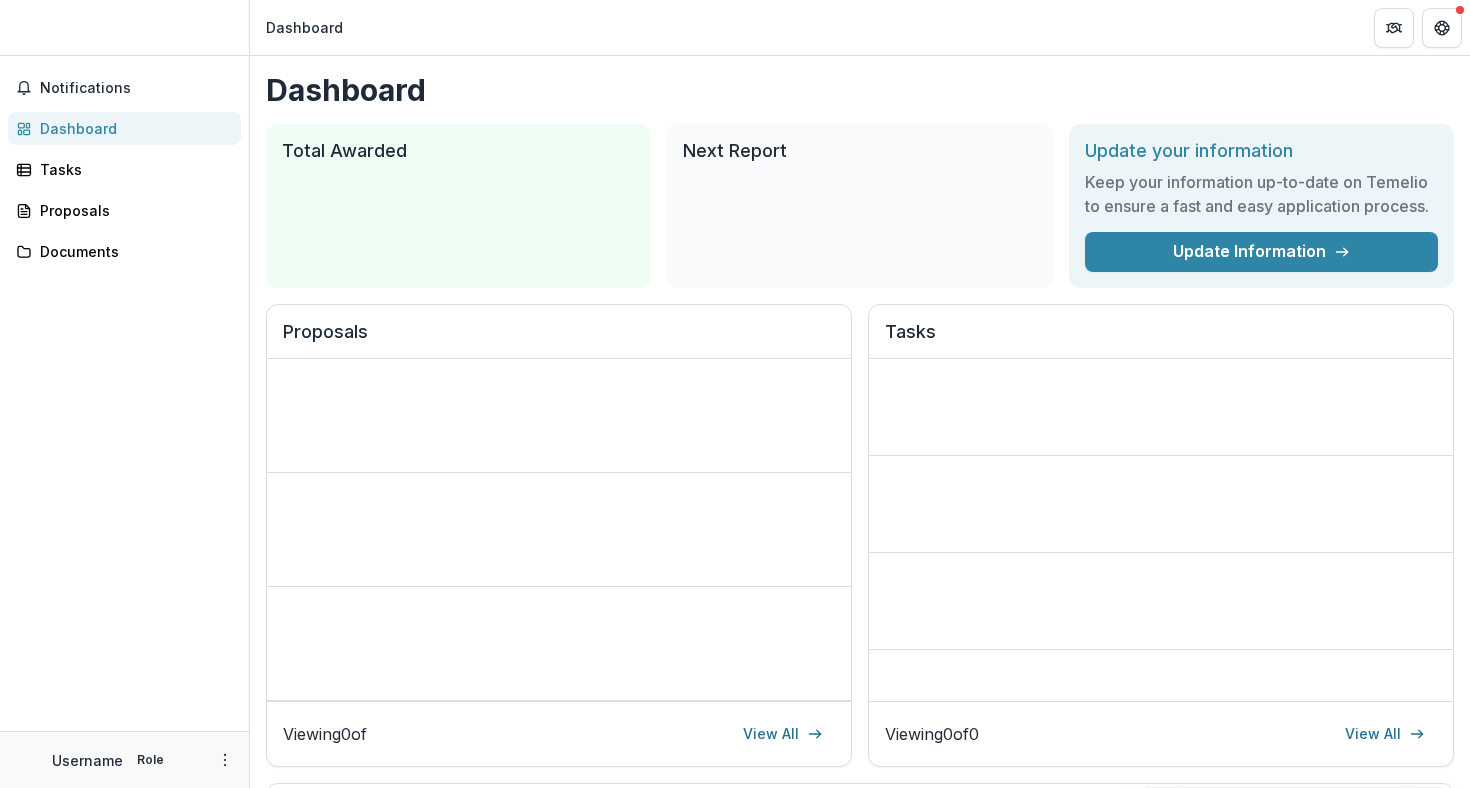 scroll, scrollTop: 0, scrollLeft: 0, axis: both 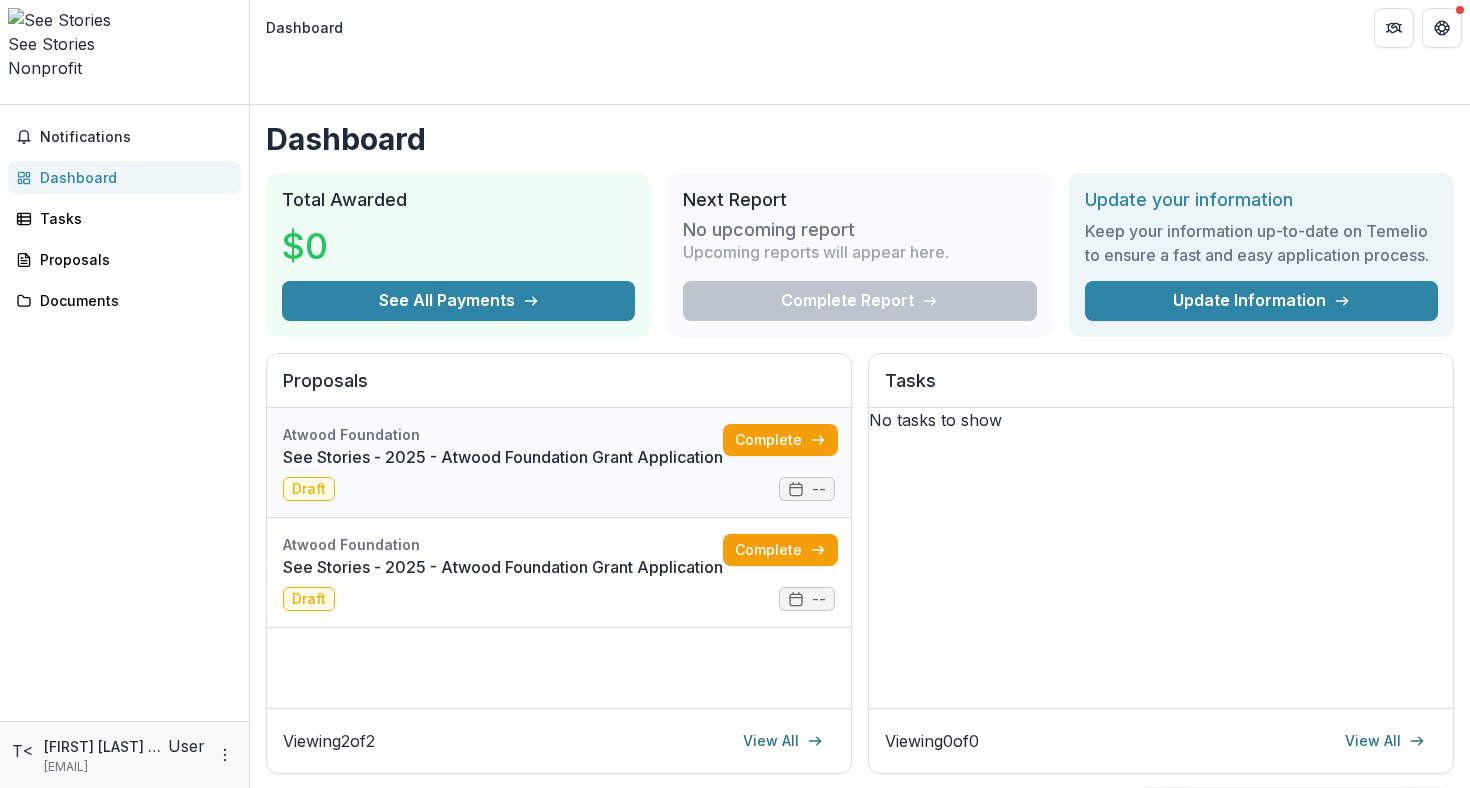click on "See Stories - 2025 - Atwood Foundation Grant Application" at bounding box center [503, 457] 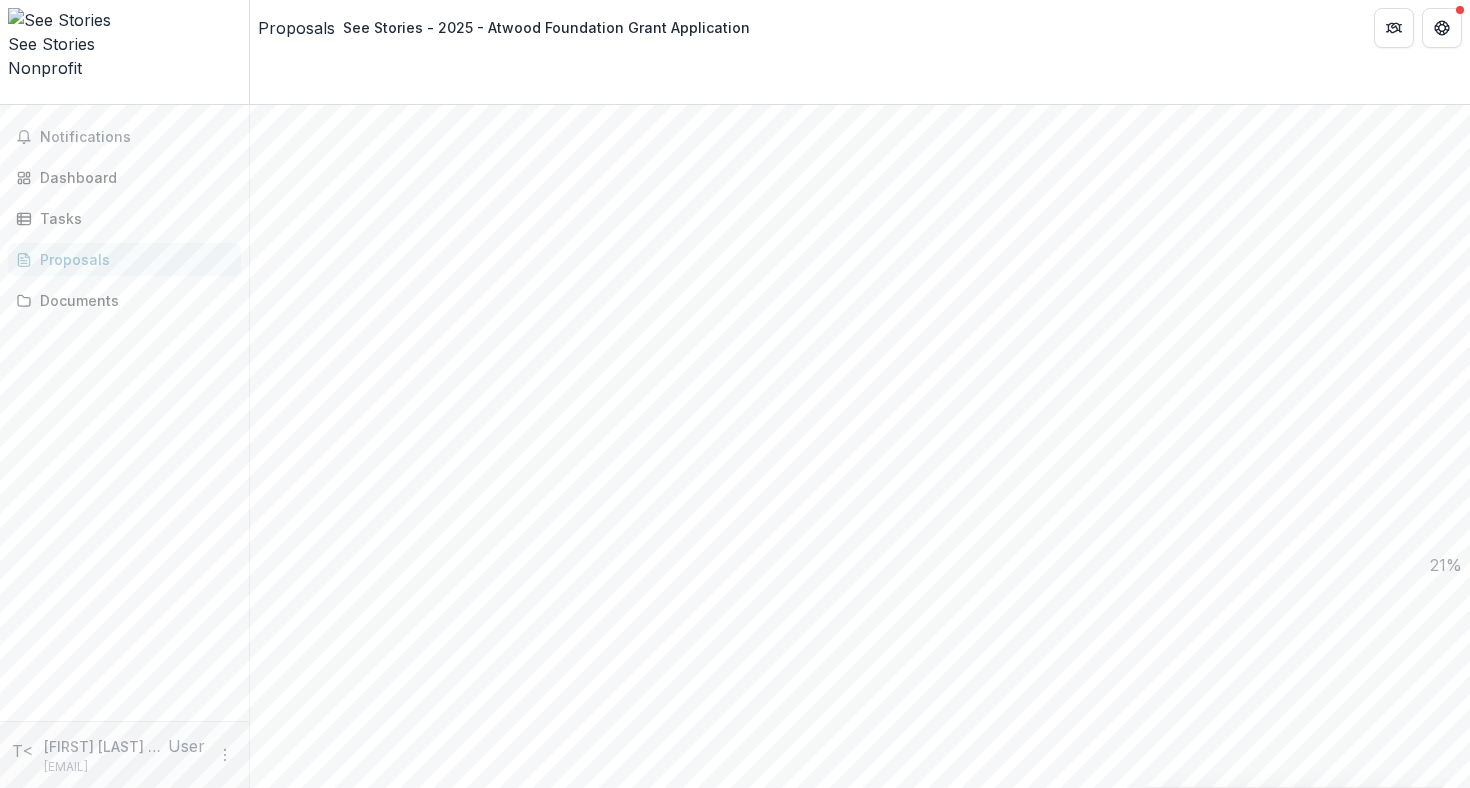 scroll, scrollTop: 1424, scrollLeft: 0, axis: vertical 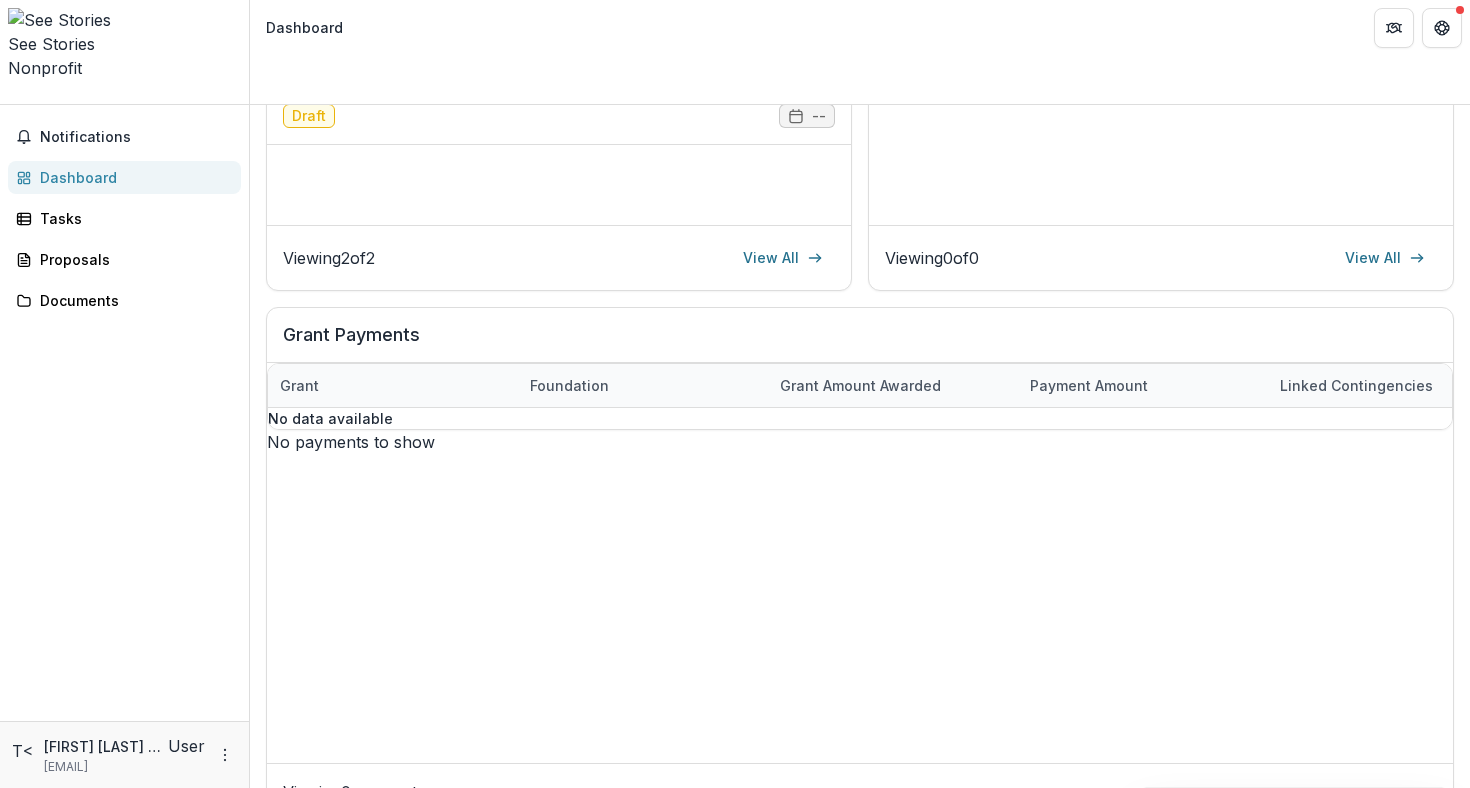 click on "Notifications Dashboard Tasks Proposals Documents" at bounding box center [124, 413] 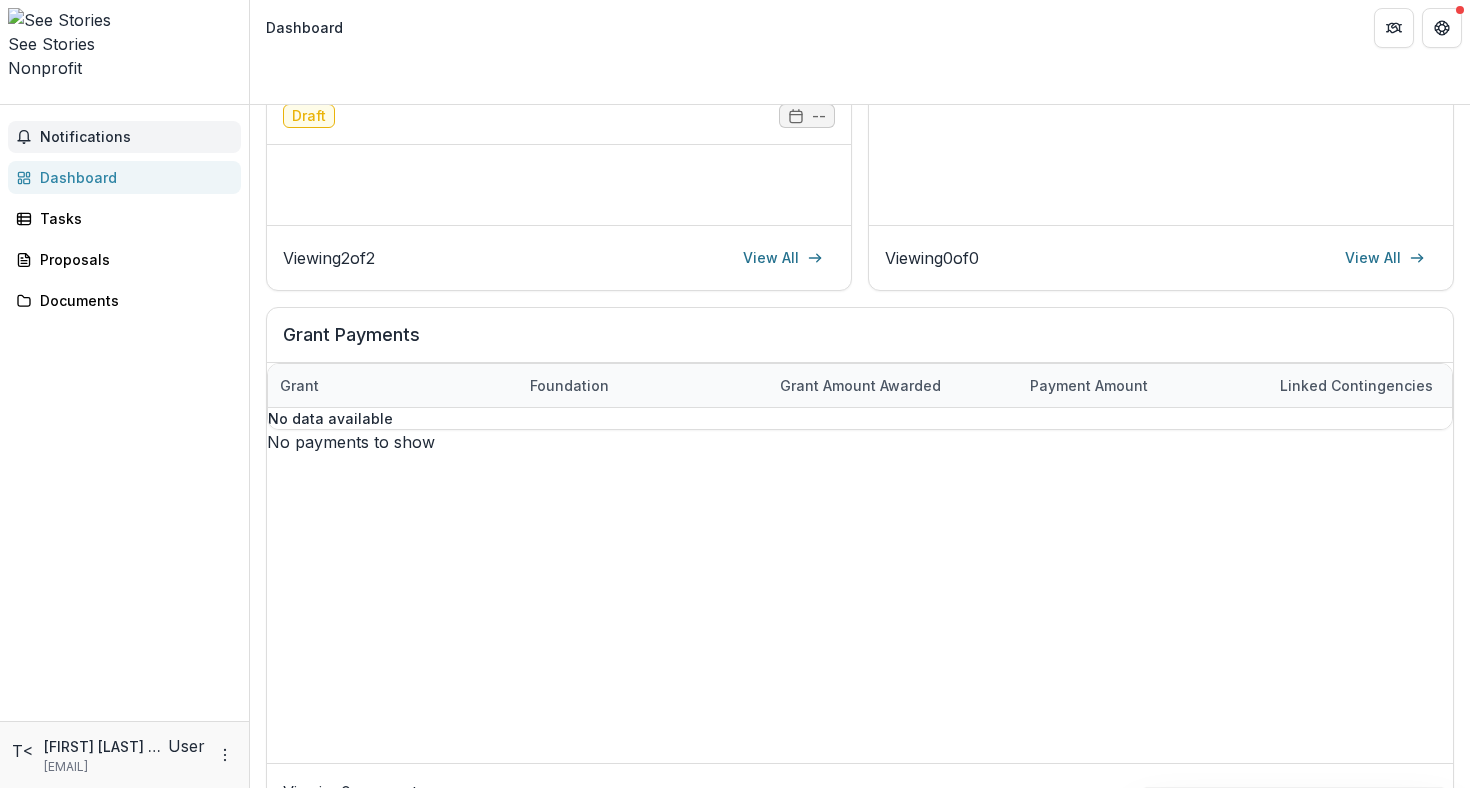 click on "Notifications" at bounding box center [124, 137] 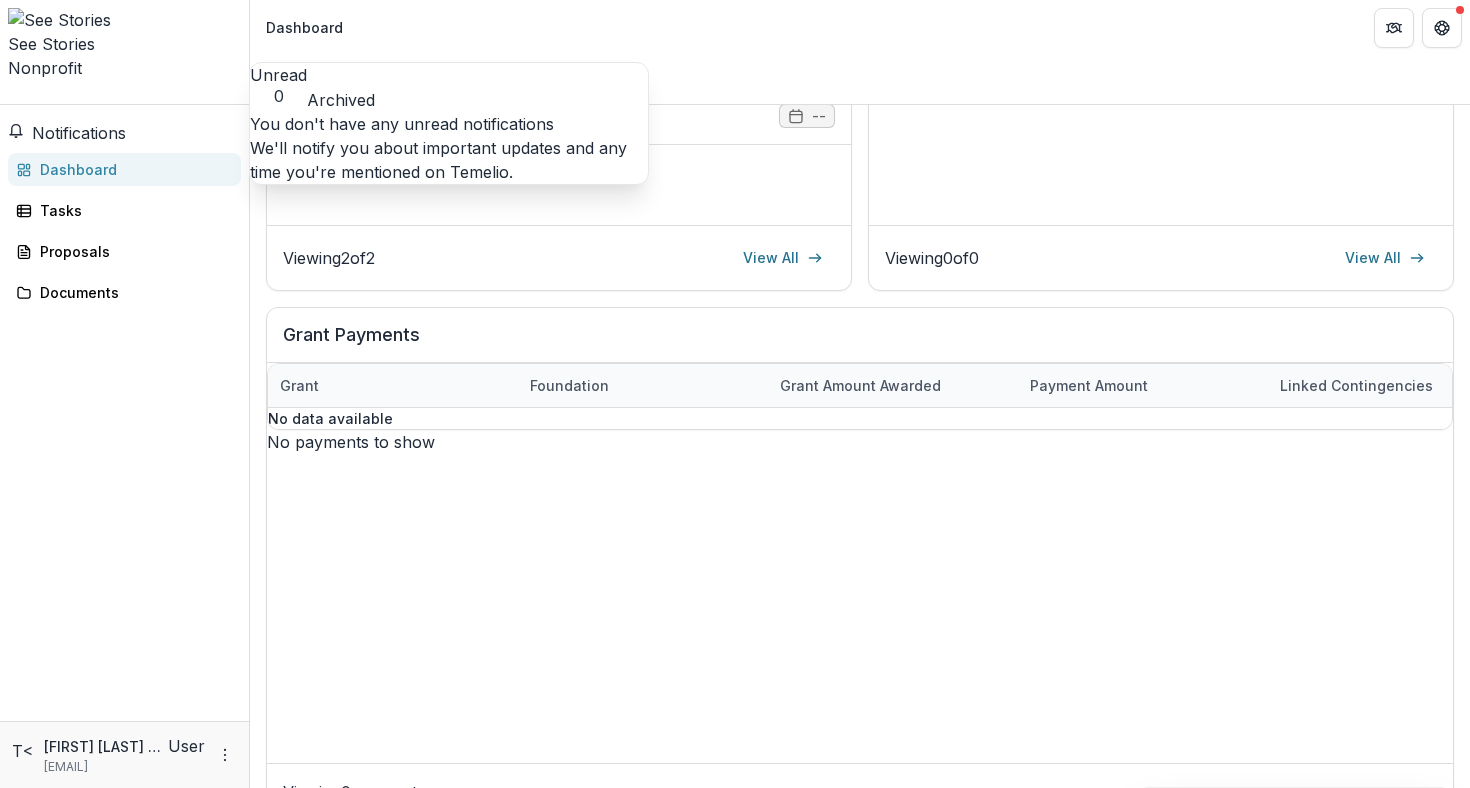 click on "Dashboard" at bounding box center (124, 169) 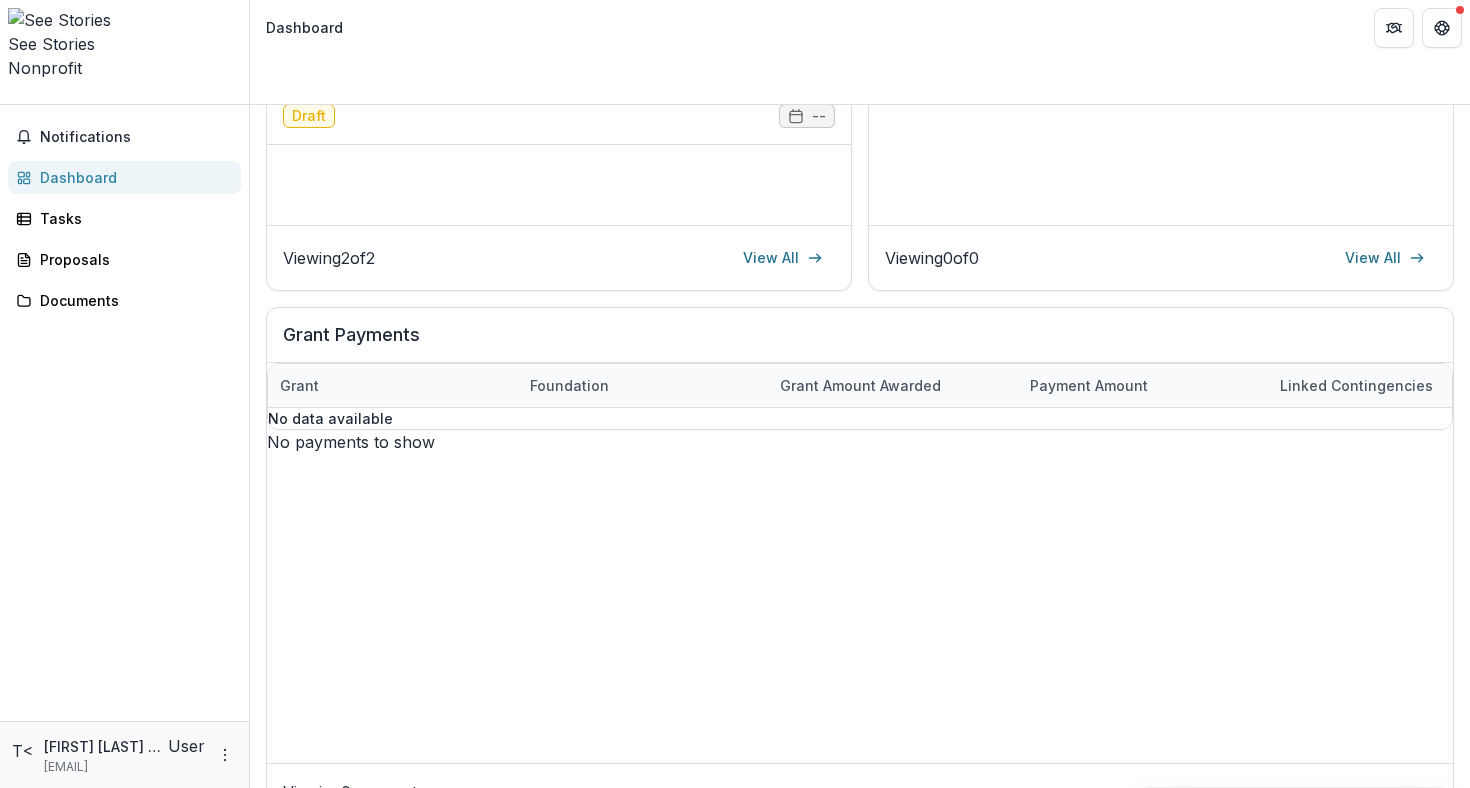 click on "Dashboard" at bounding box center (132, 177) 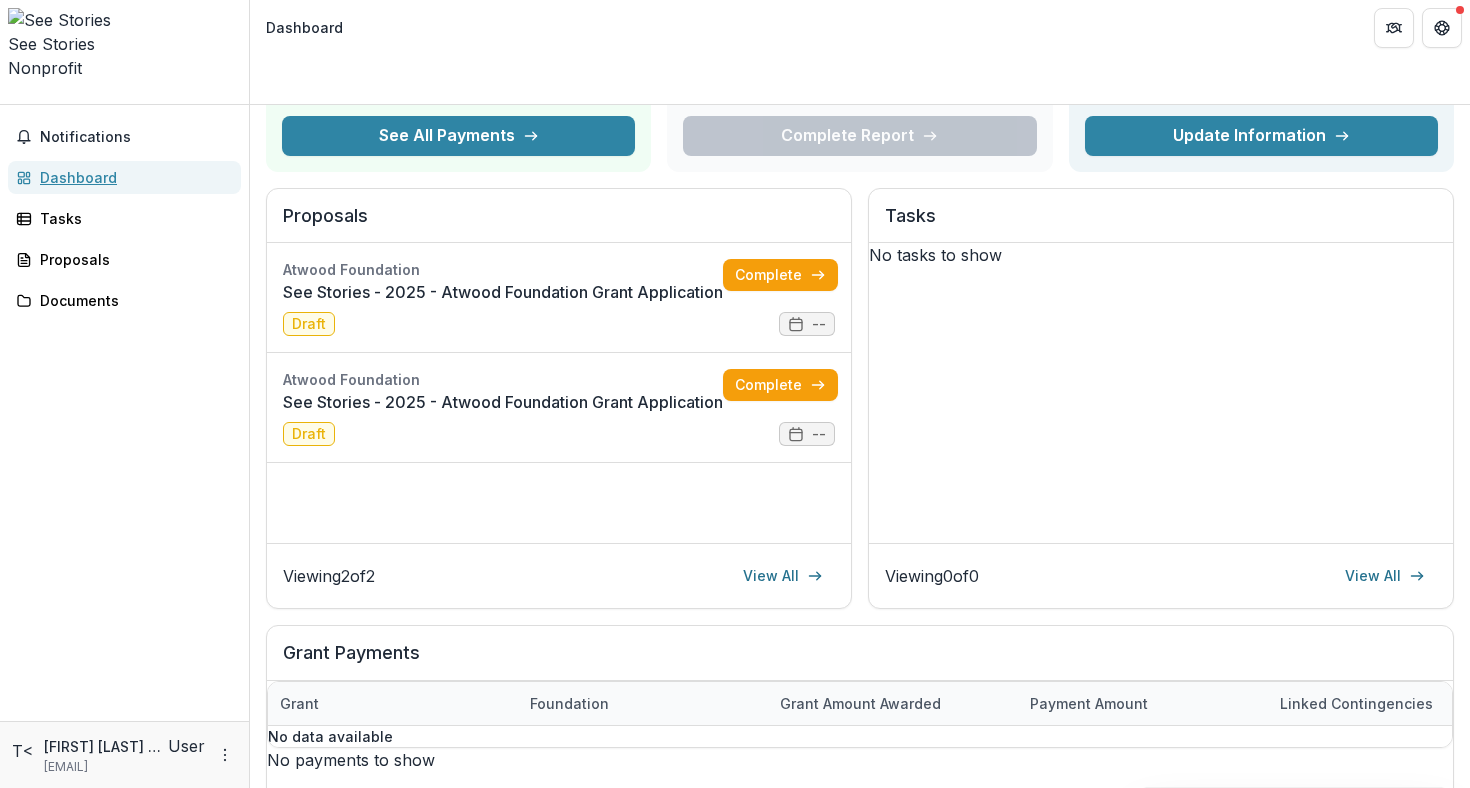 scroll, scrollTop: 0, scrollLeft: 0, axis: both 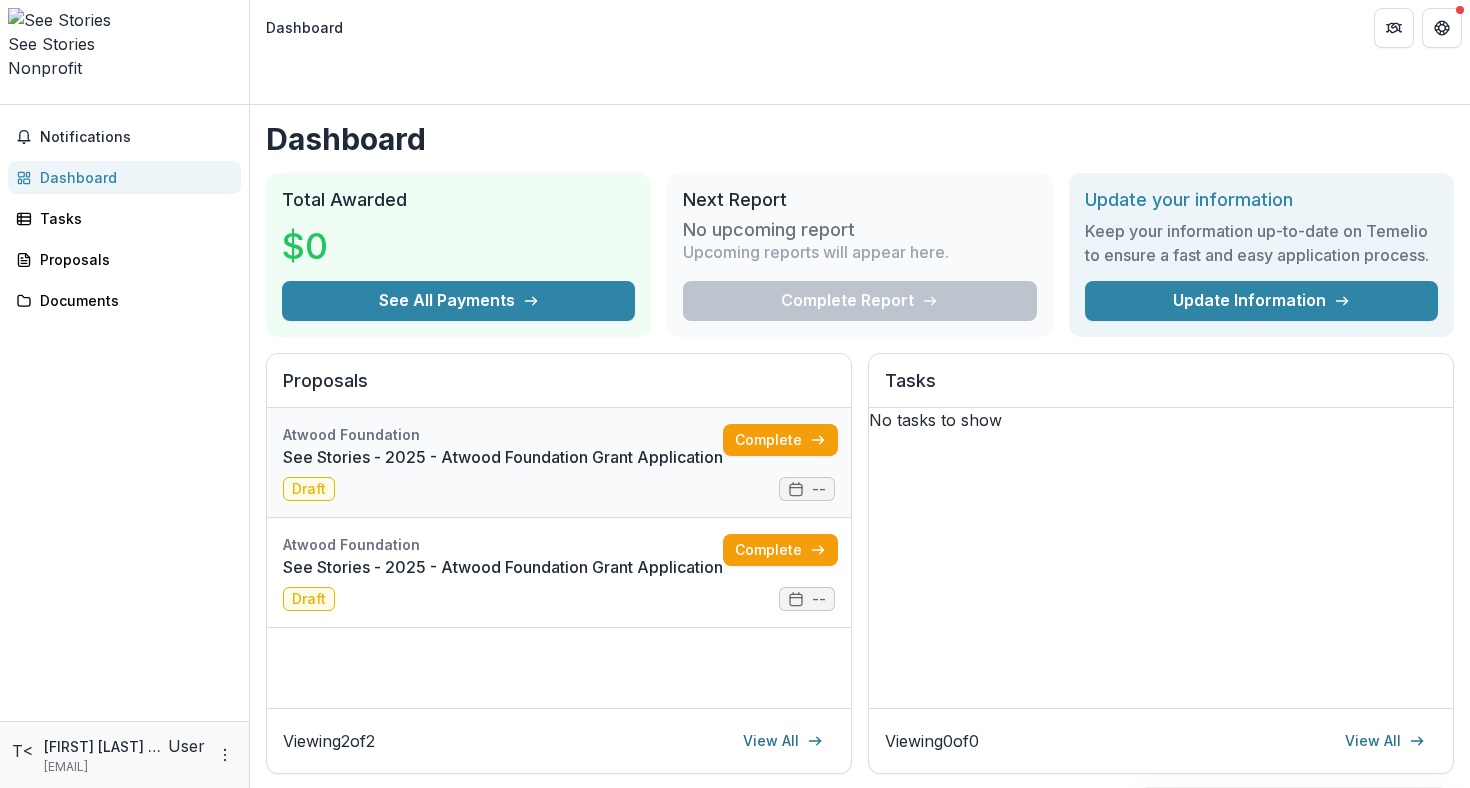 click on "See Stories - 2025 - Atwood Foundation Grant Application" at bounding box center [503, 457] 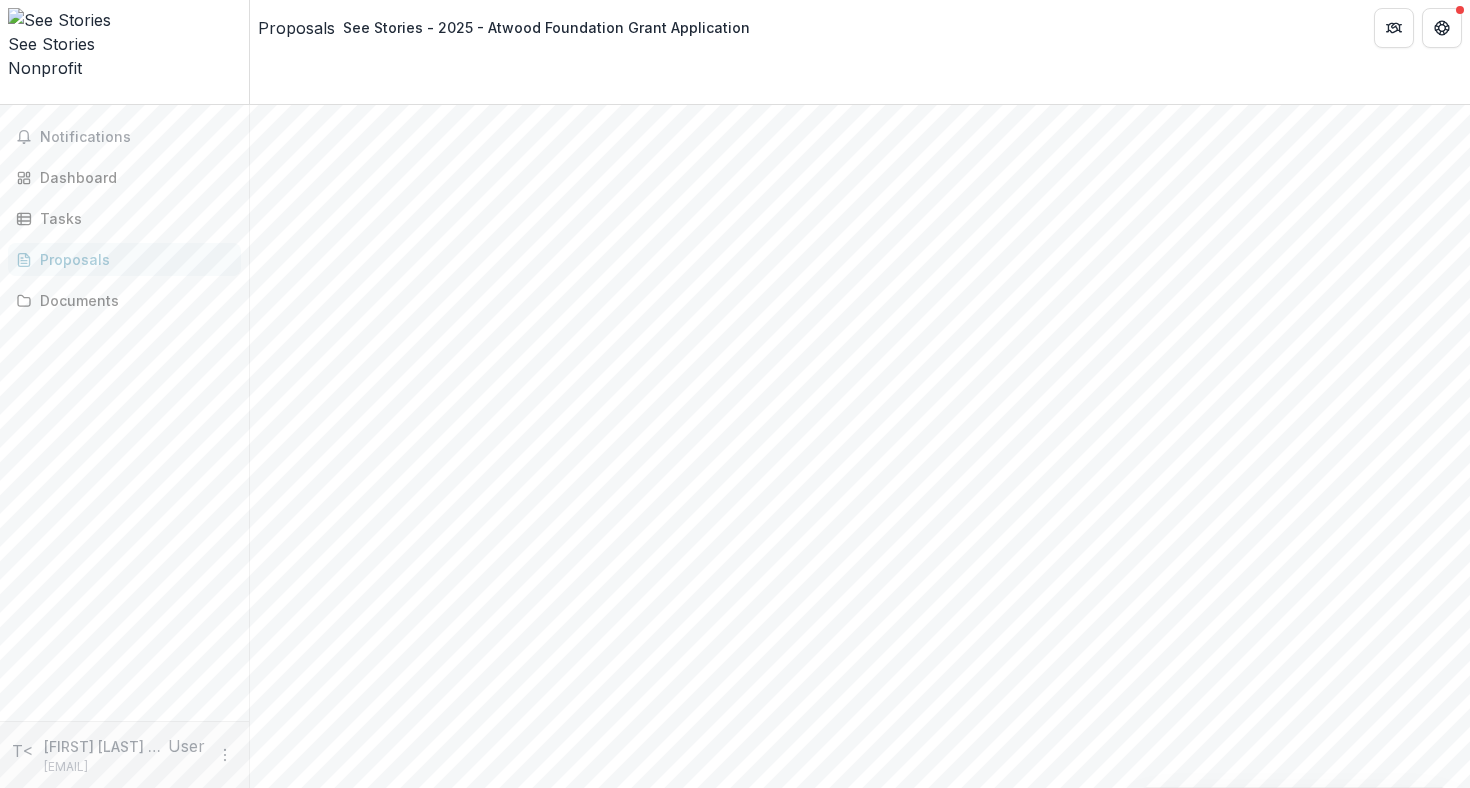 scroll, scrollTop: 0, scrollLeft: 0, axis: both 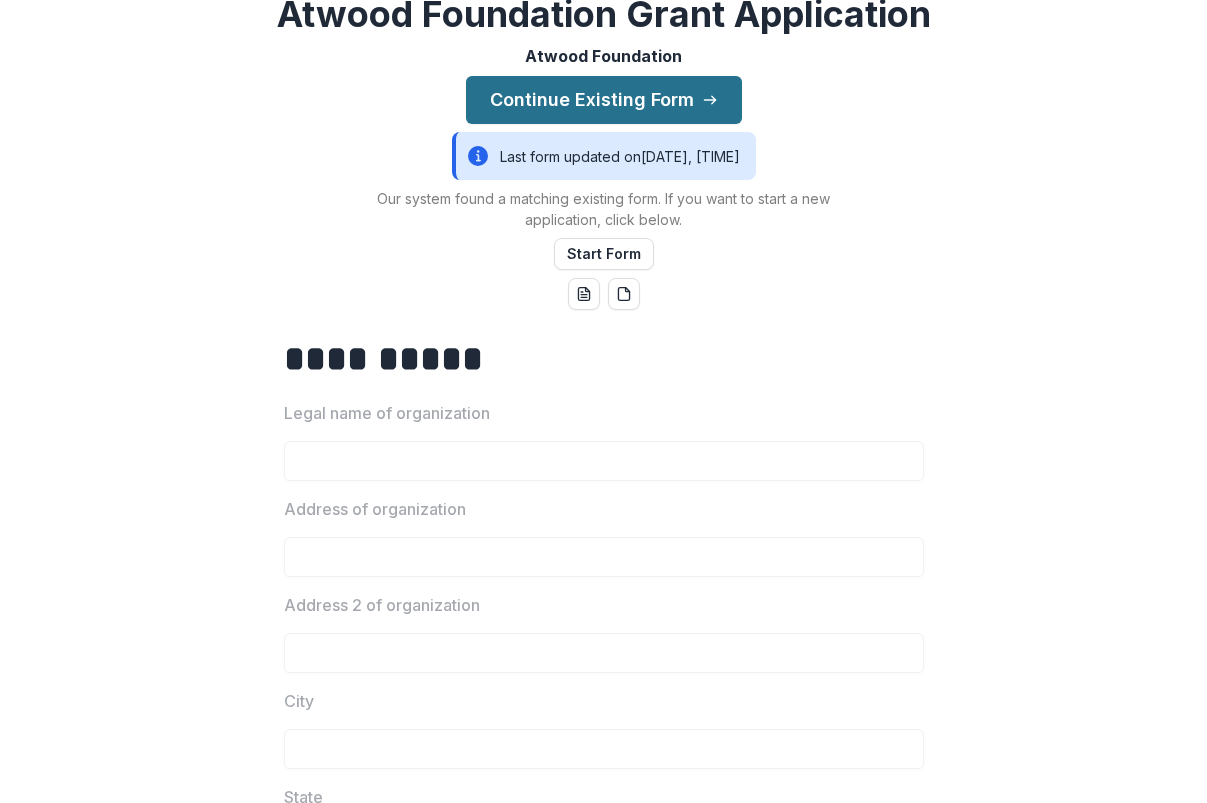 click on "Continue Existing Form" at bounding box center (604, 100) 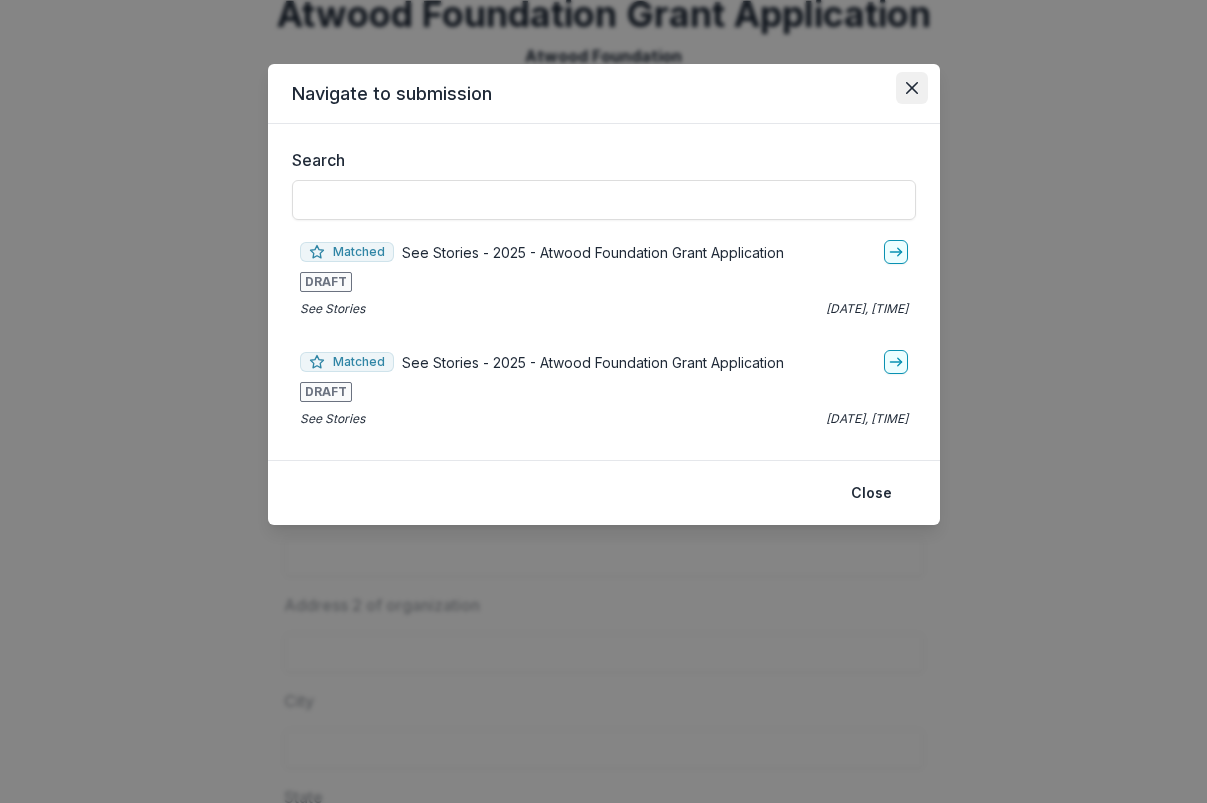click at bounding box center [912, 88] 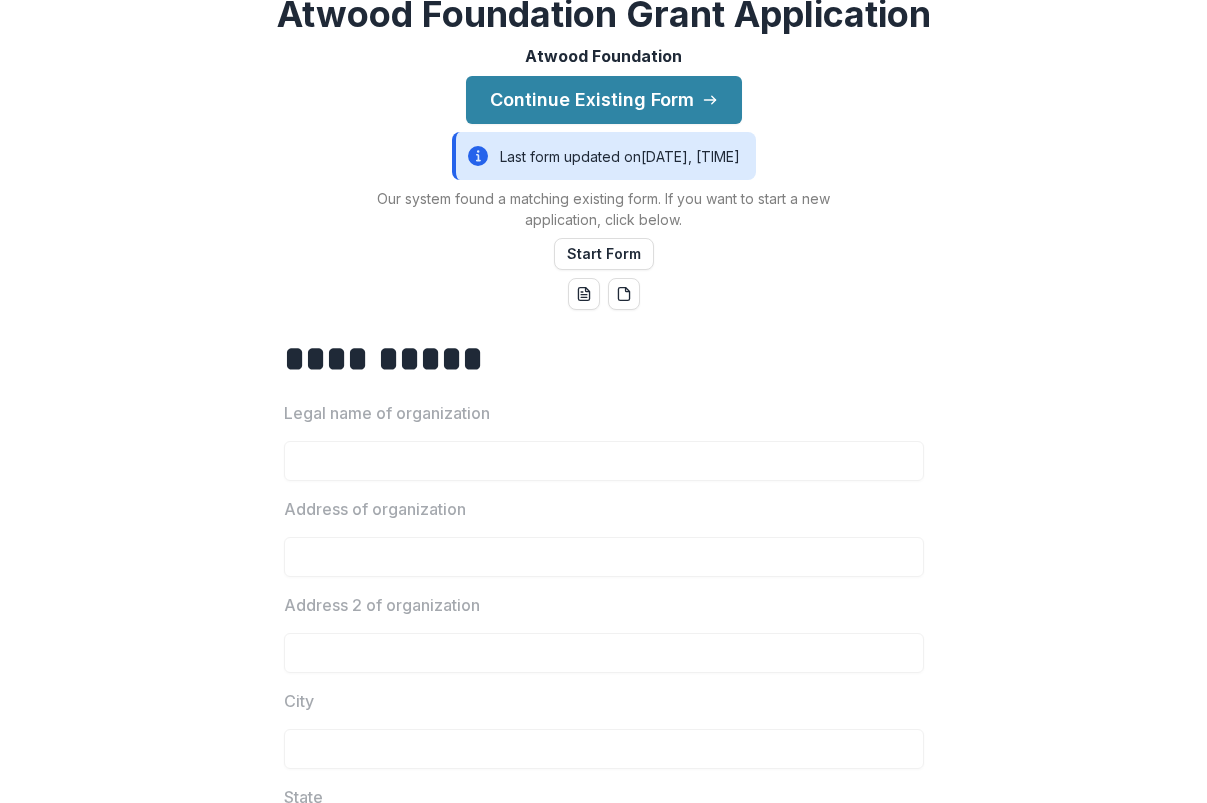 scroll, scrollTop: 0, scrollLeft: 0, axis: both 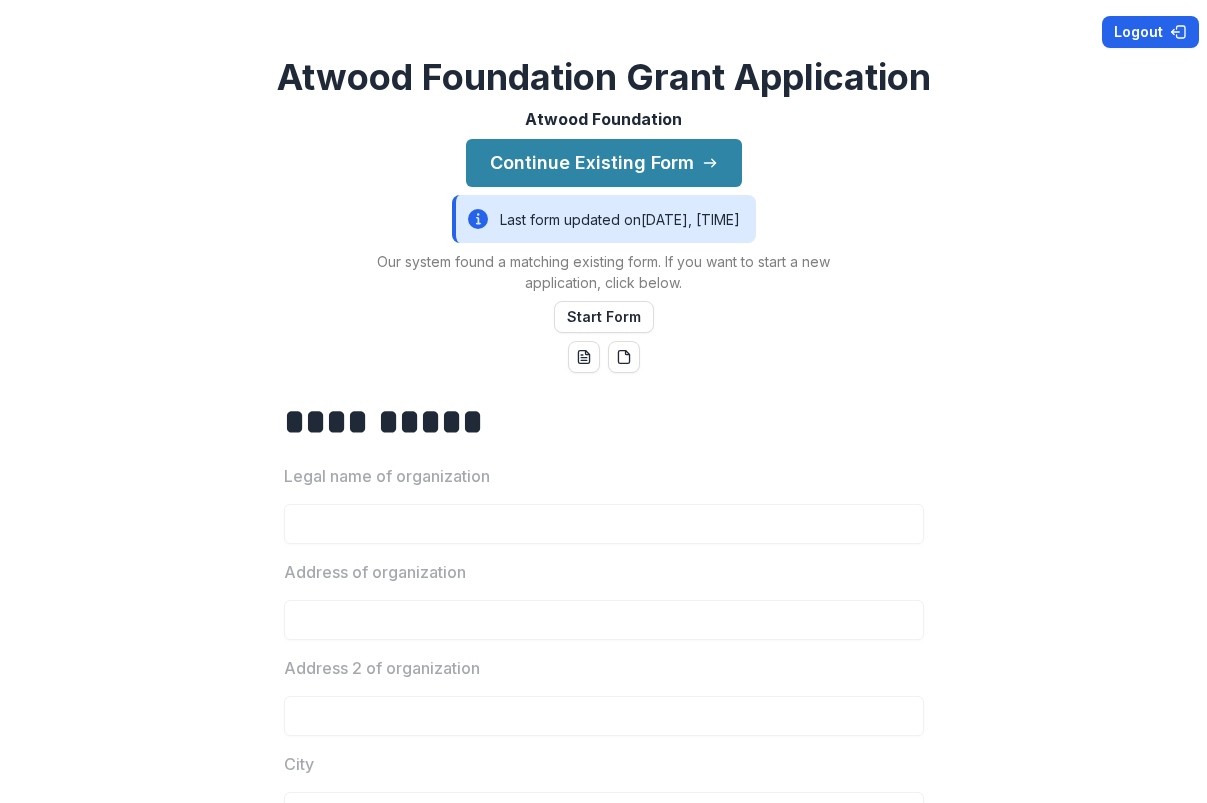click on "Logout" at bounding box center (1150, 32) 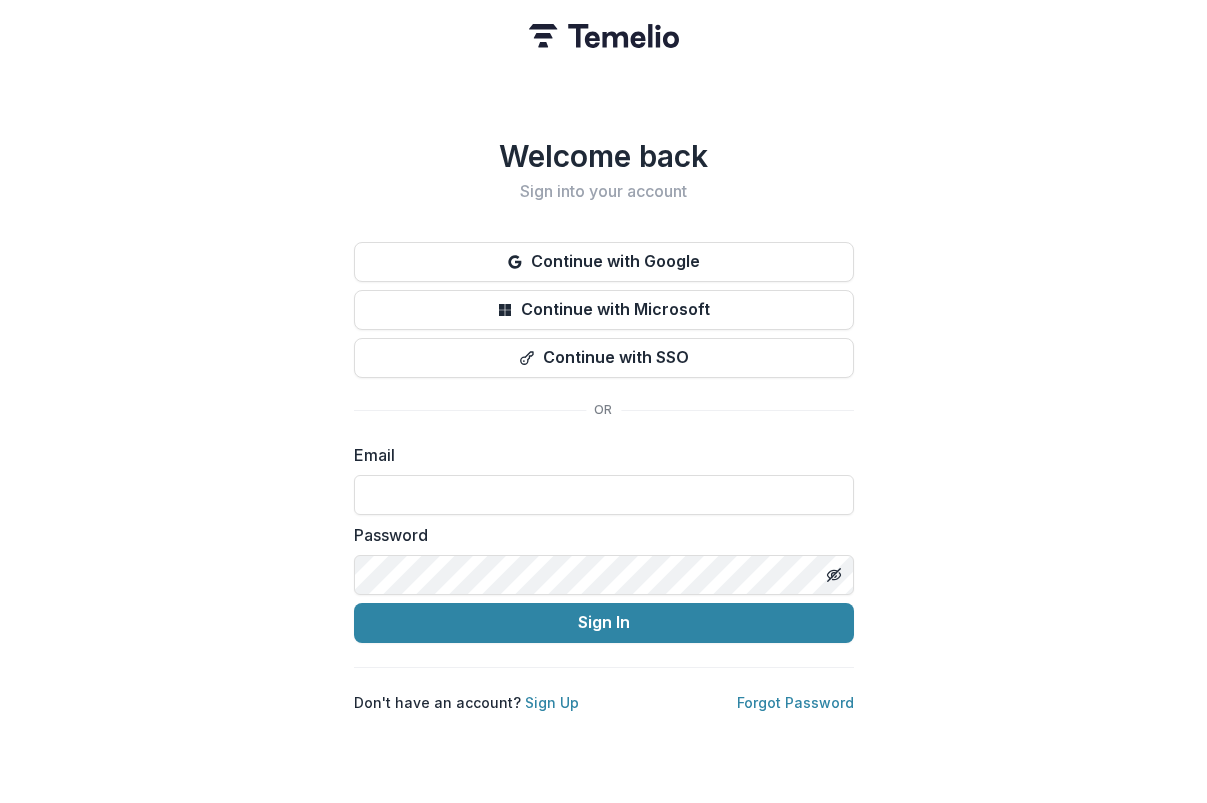 click on "Email Password Sign In" at bounding box center [604, 543] 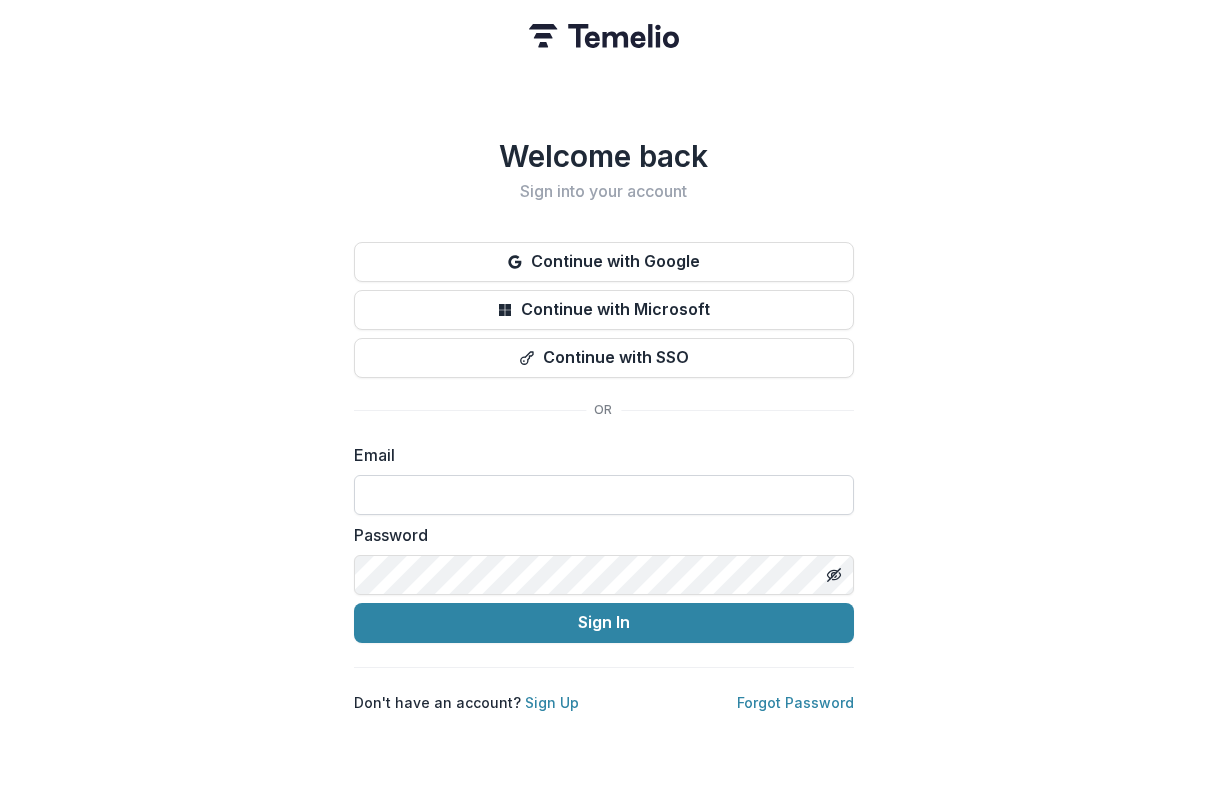 click at bounding box center [604, 495] 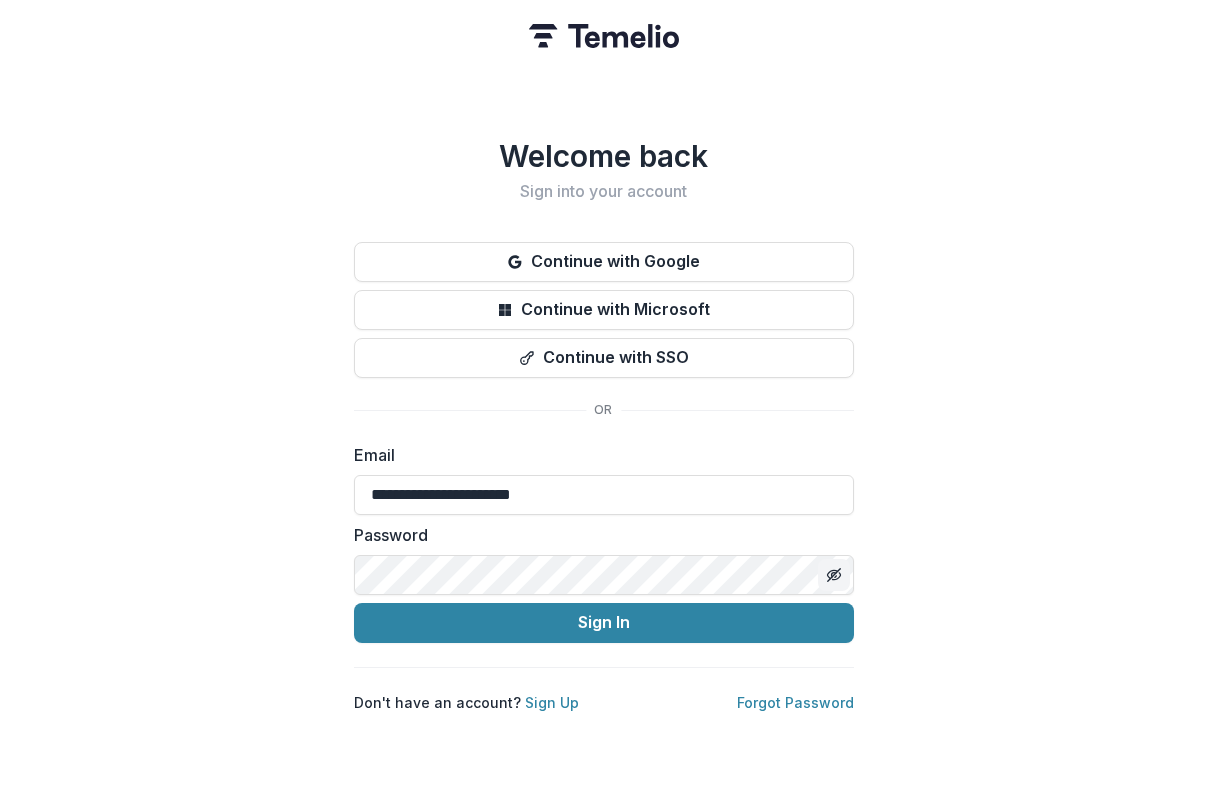 click at bounding box center [834, 575] 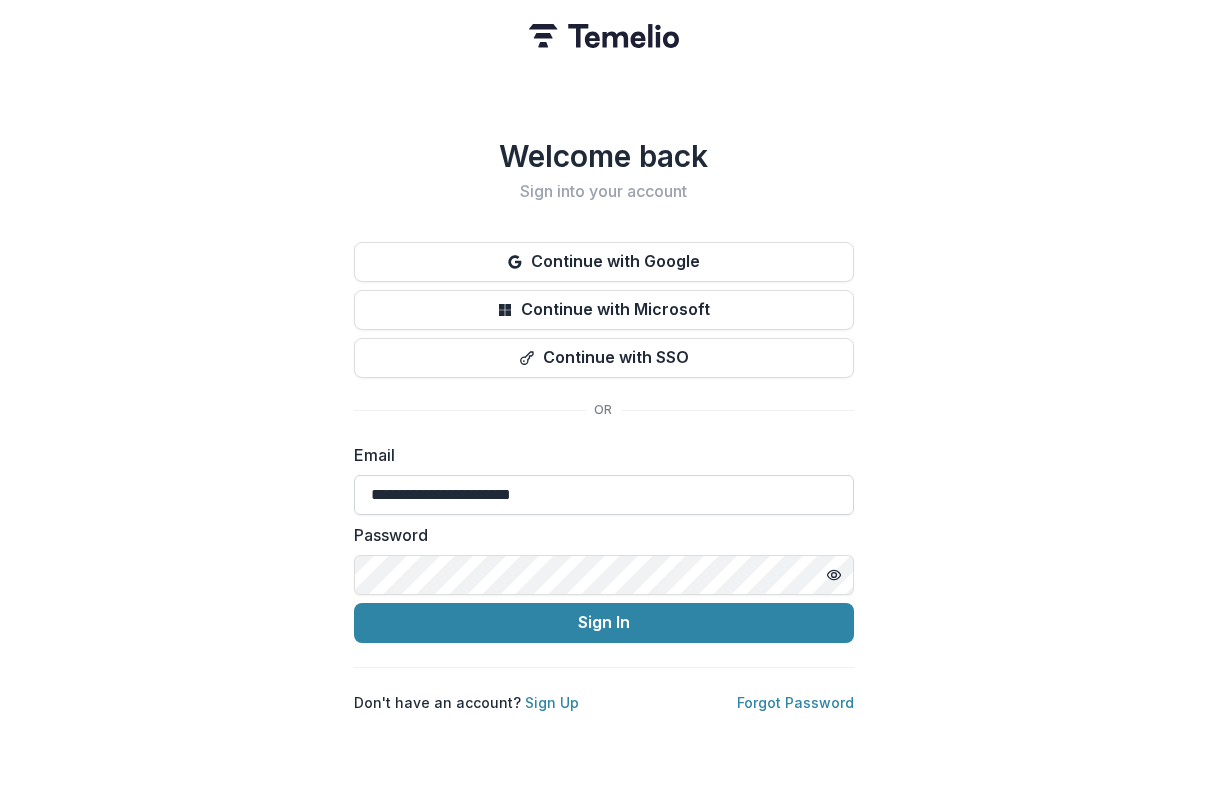 click on "**********" at bounding box center [604, 495] 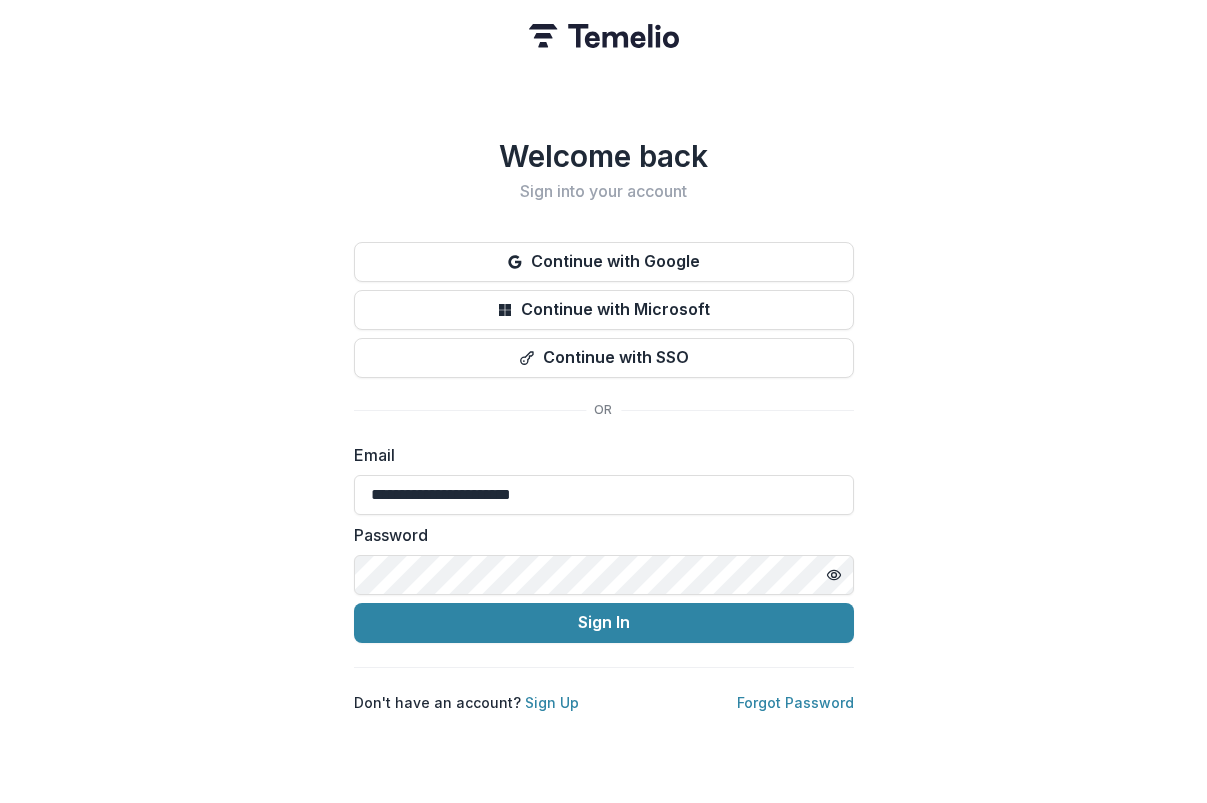 click on "**********" at bounding box center (603, 401) 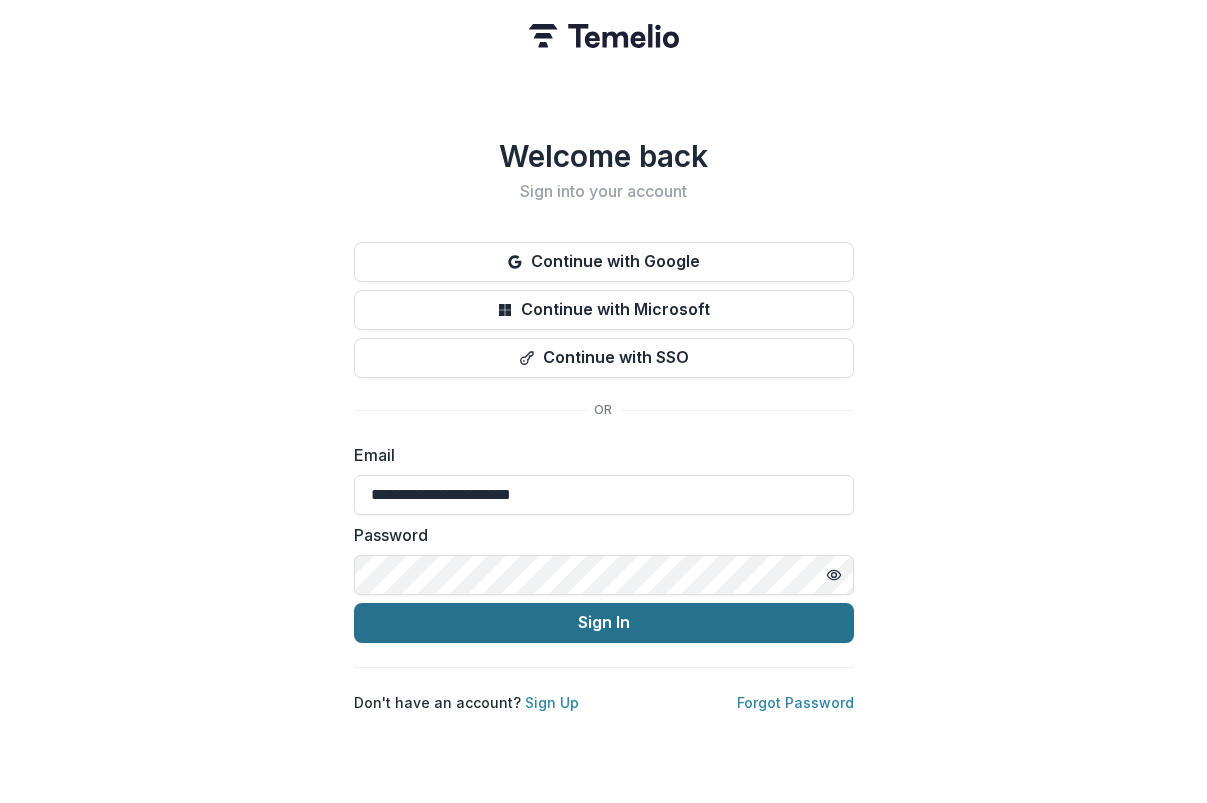 click on "Sign In" at bounding box center [604, 623] 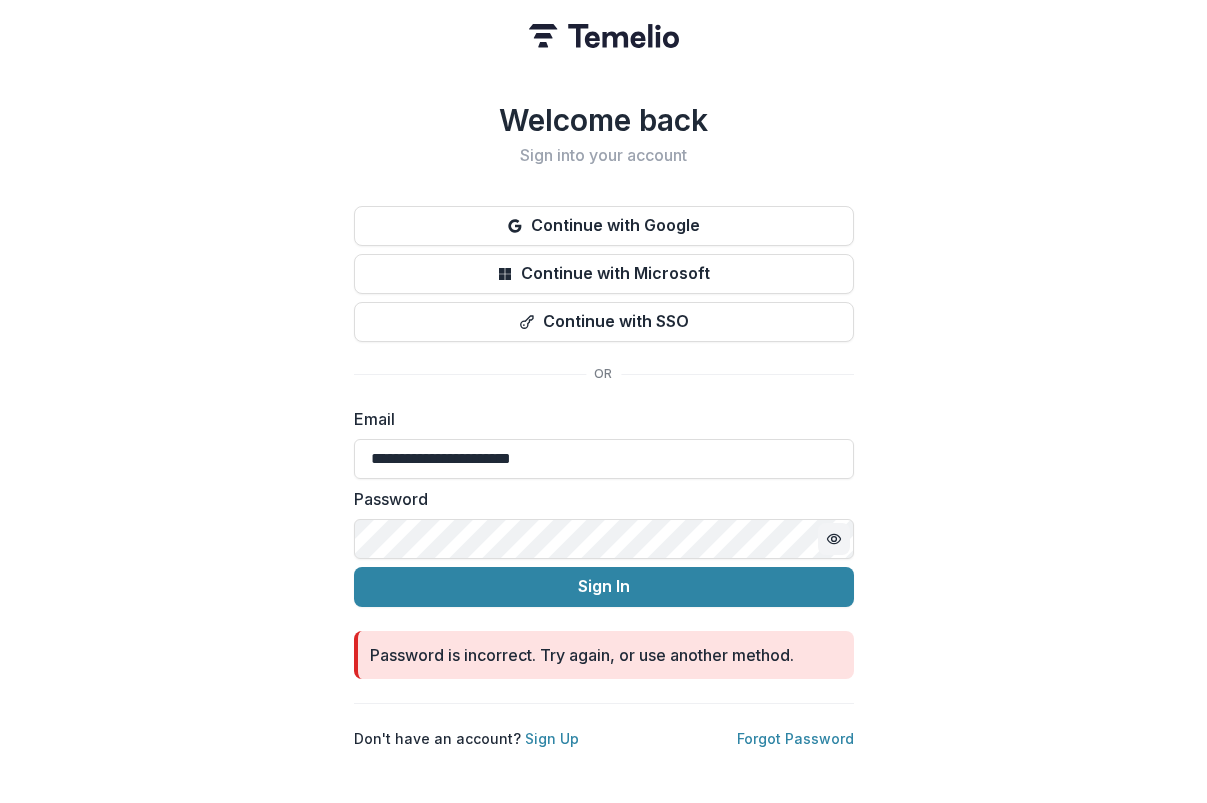 click at bounding box center [834, 539] 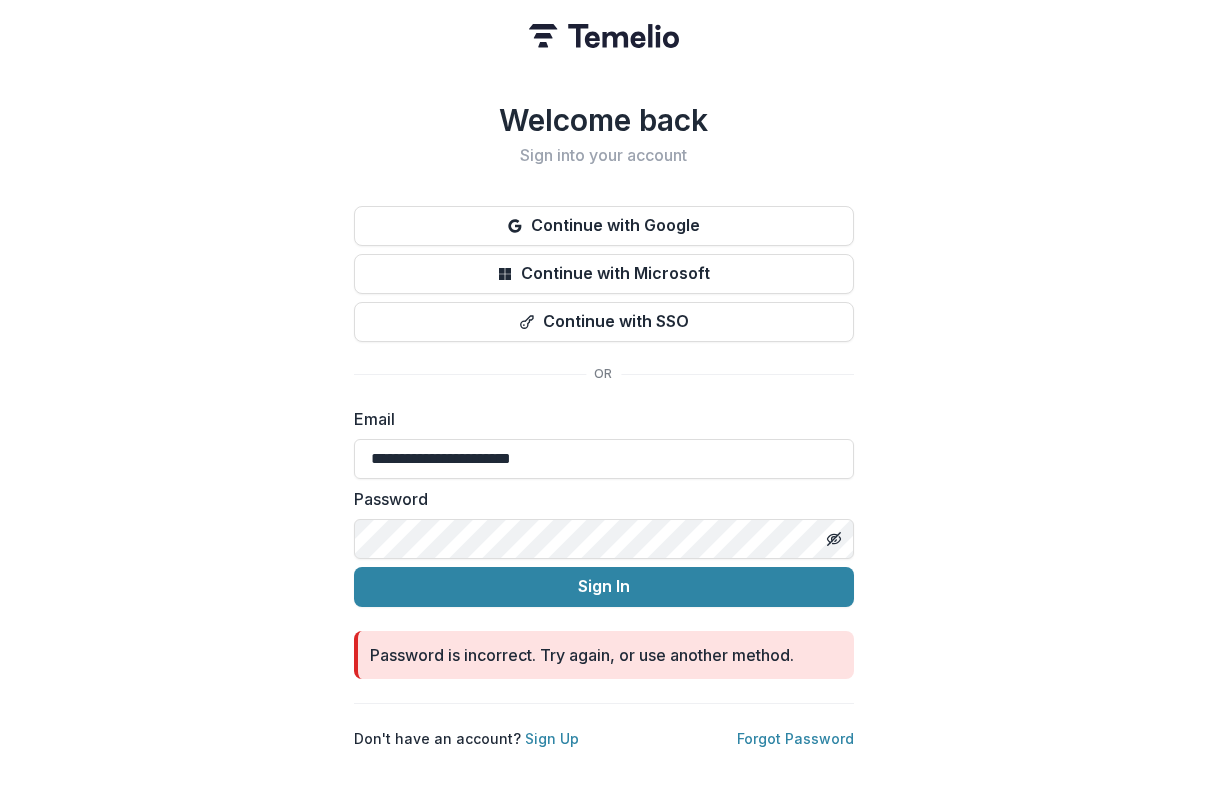click on "**********" at bounding box center [603, 401] 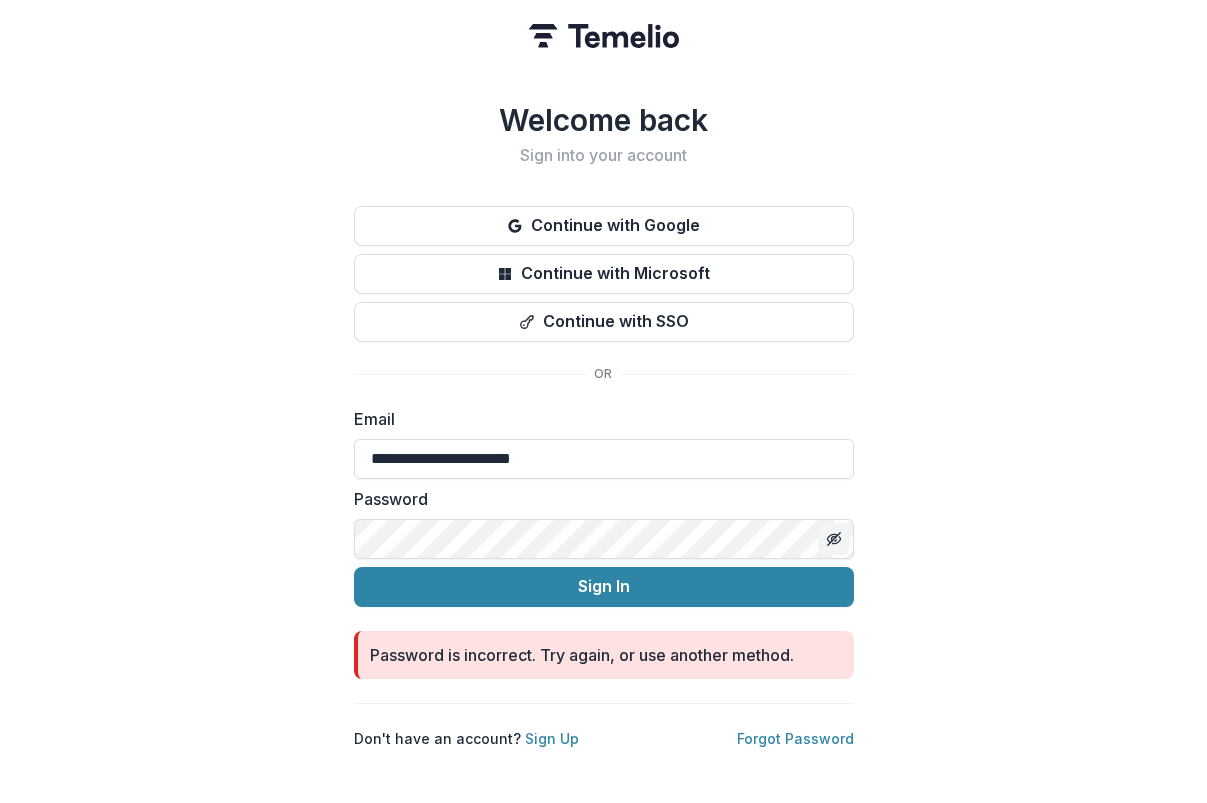 click 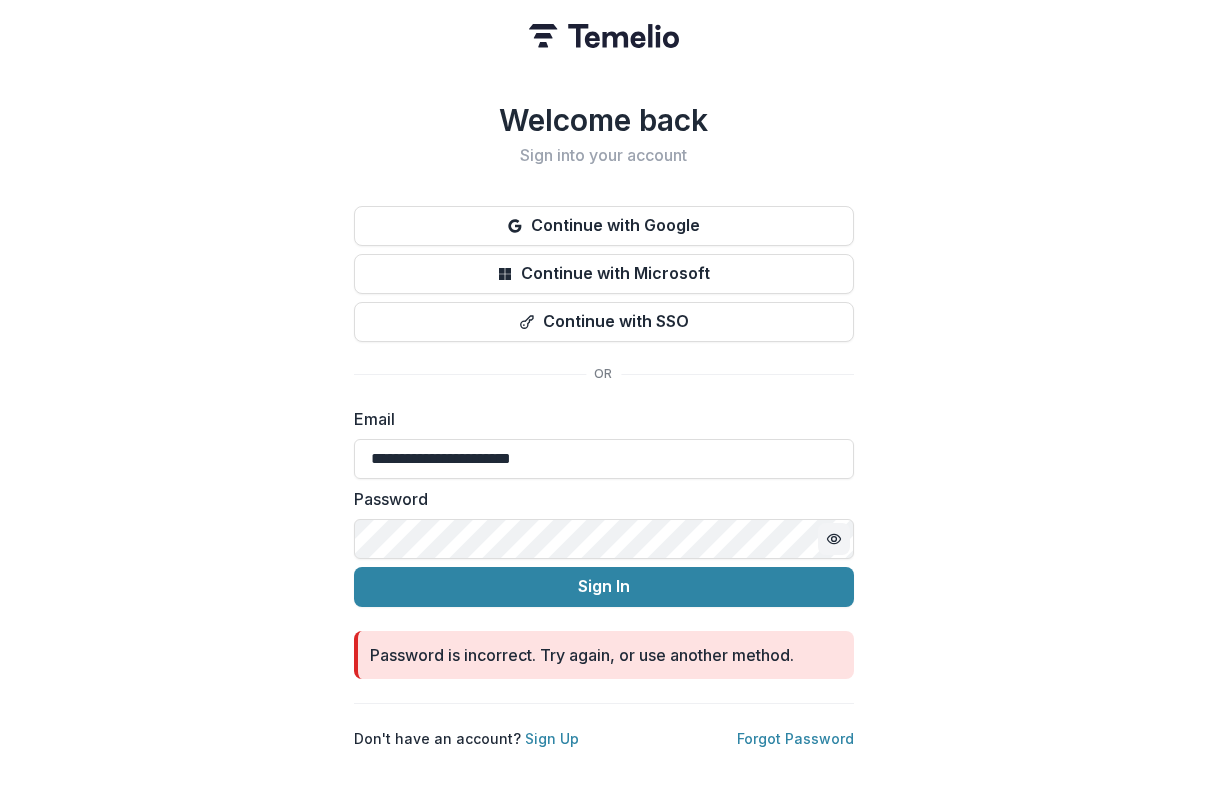 click on "Sign In" at bounding box center [604, 587] 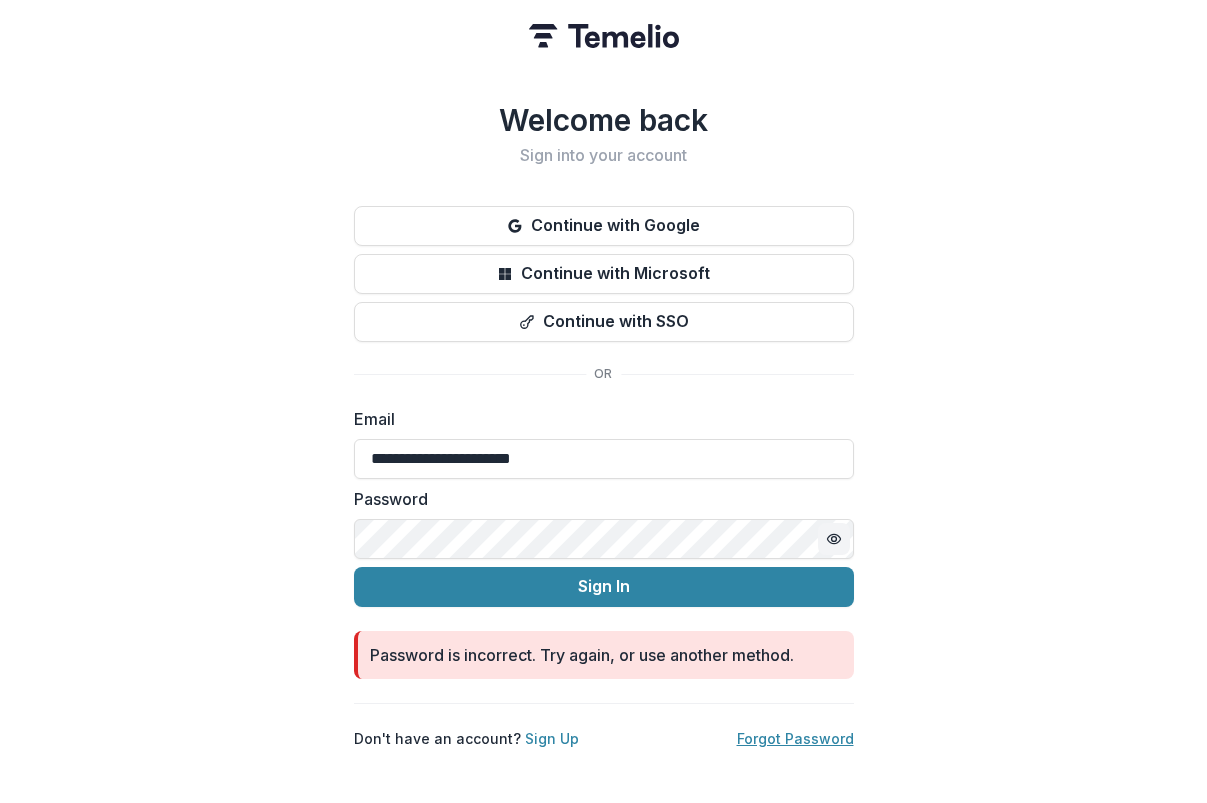 click on "Forgot Password" at bounding box center [795, 738] 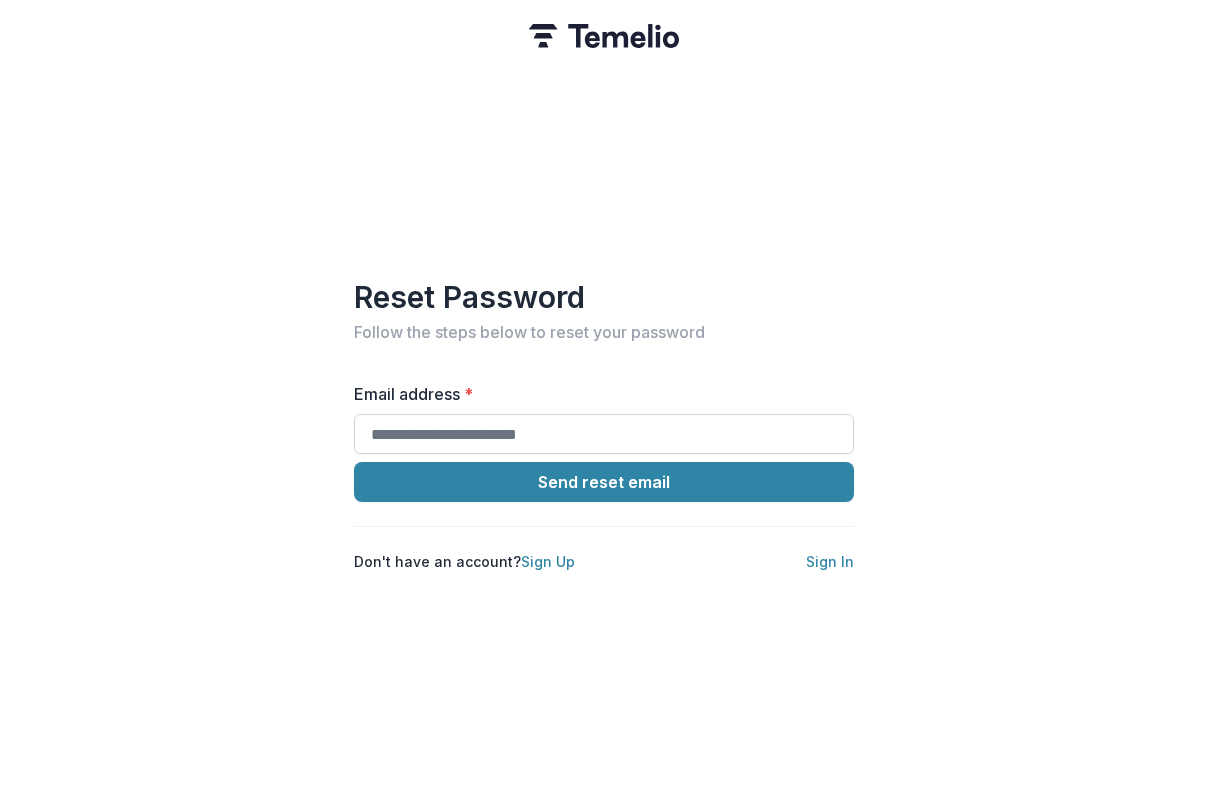 click on "Email address *" at bounding box center (604, 434) 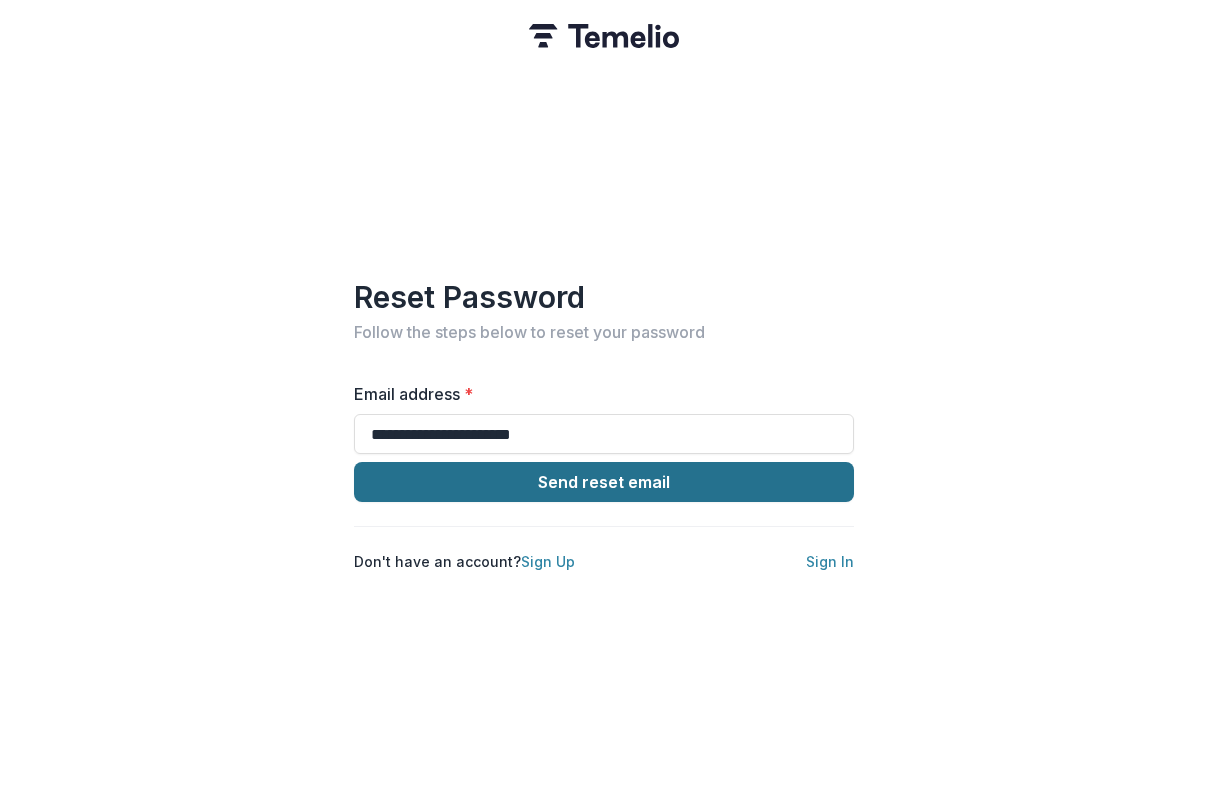 click on "Send reset email" at bounding box center (604, 482) 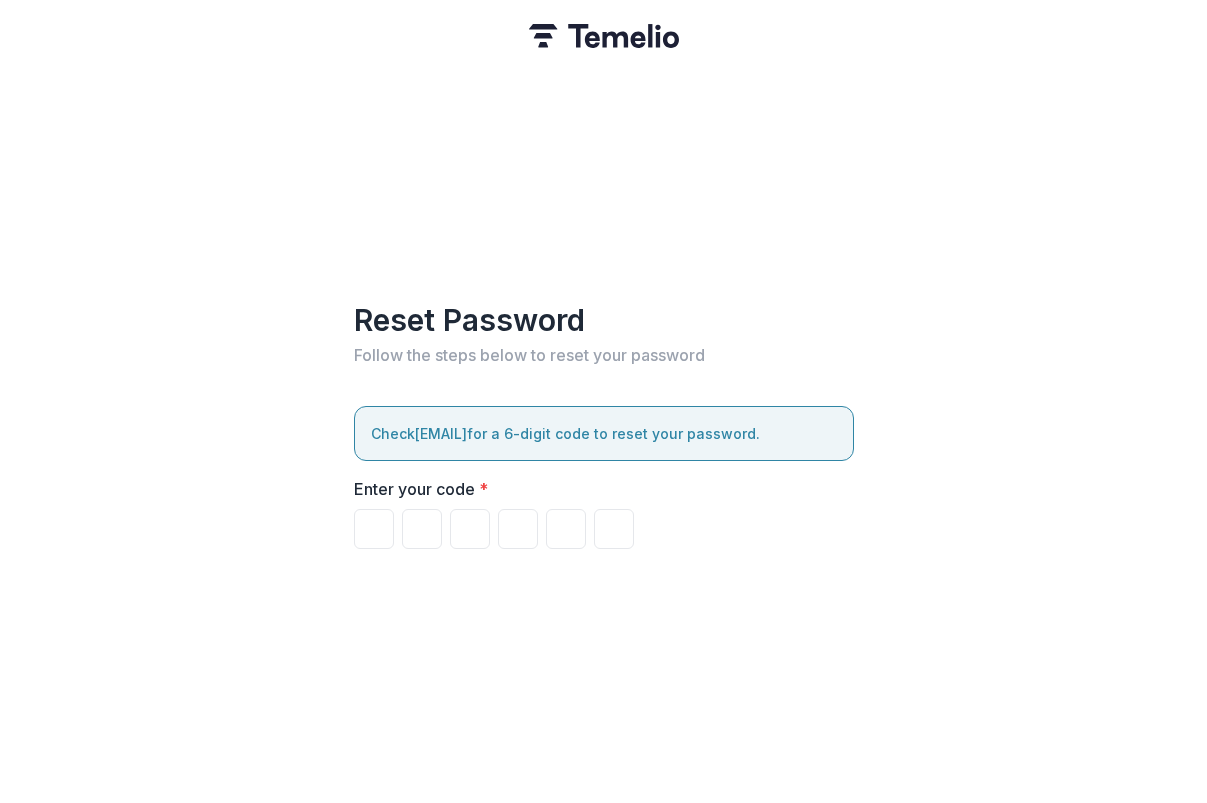 paste on "******" 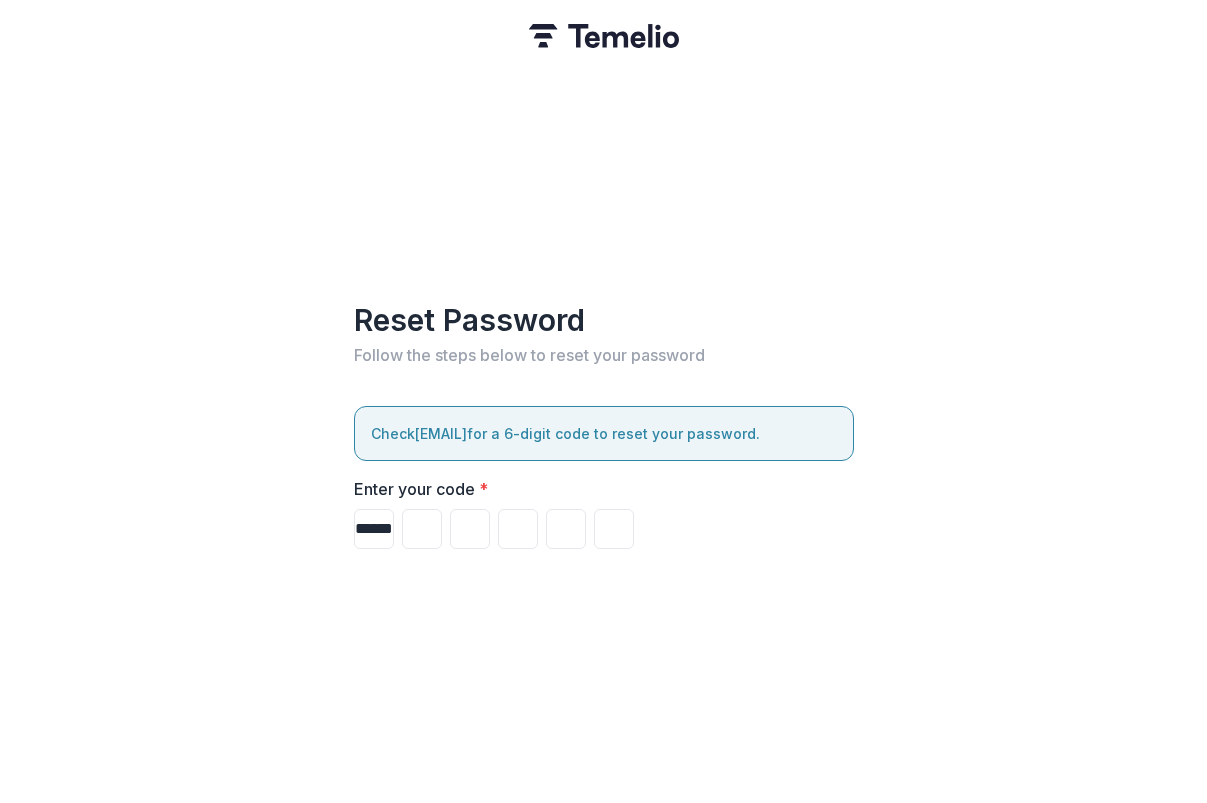 type on "*" 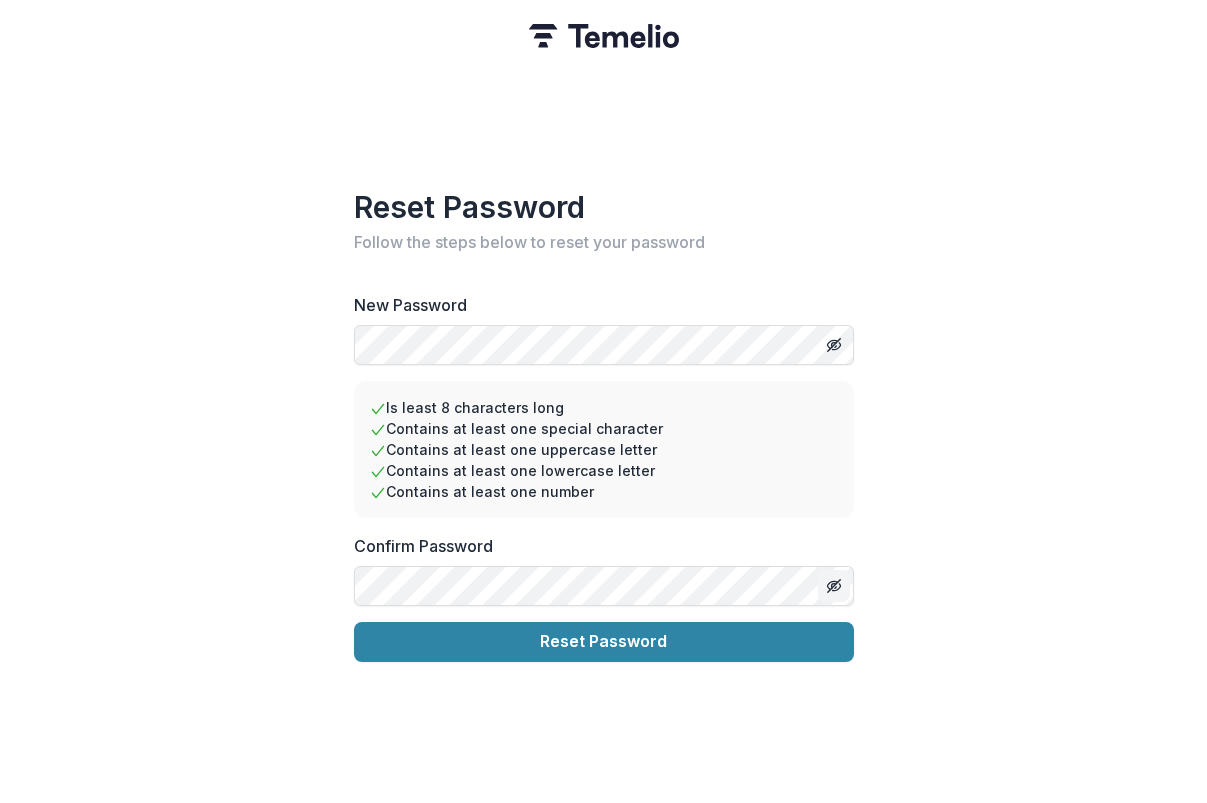click 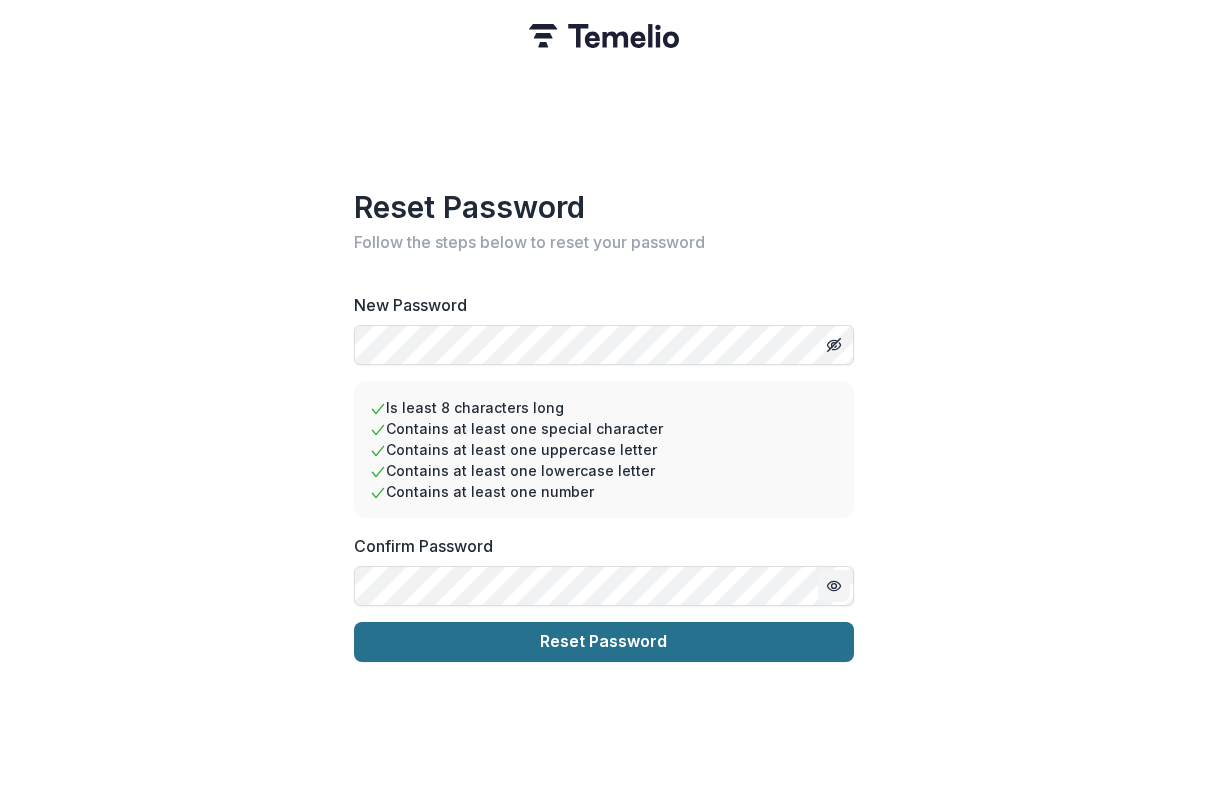 click on "Reset Password" at bounding box center [604, 642] 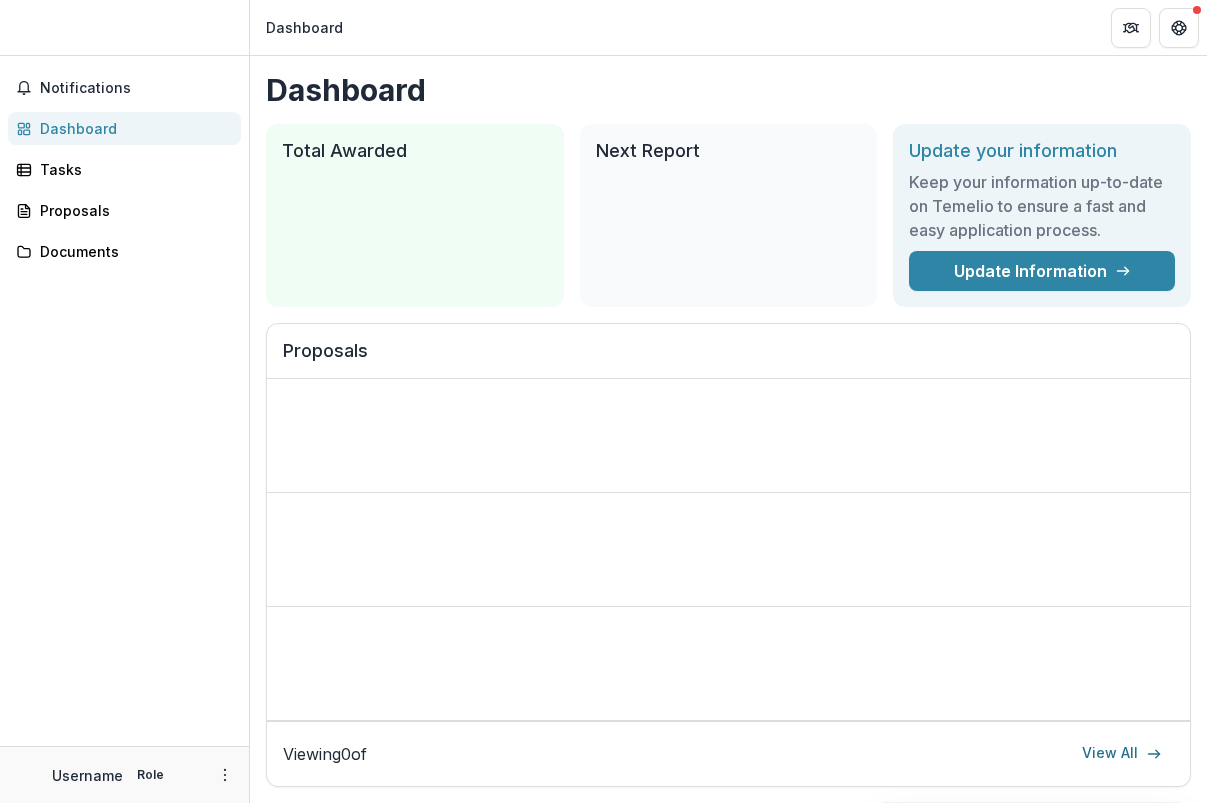 scroll, scrollTop: 0, scrollLeft: 0, axis: both 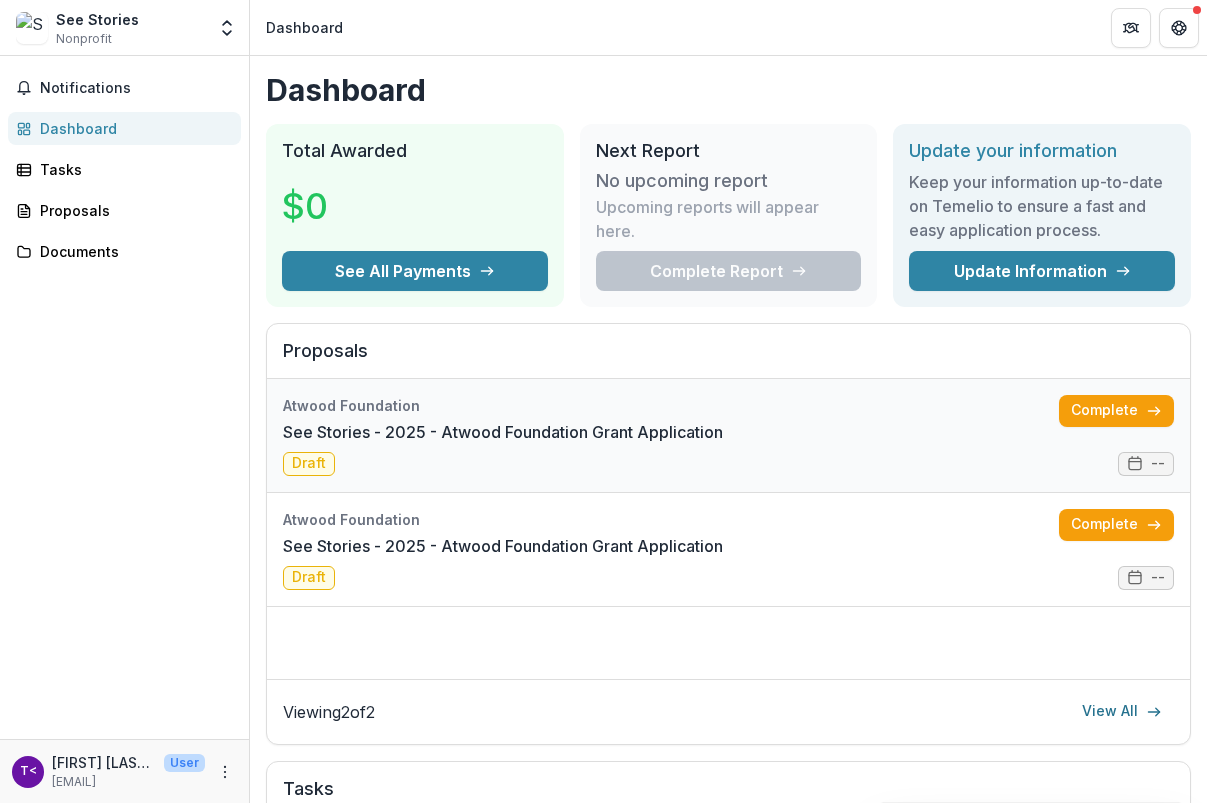 click on "See Stories - 2025 - Atwood Foundation Grant Application" at bounding box center [503, 432] 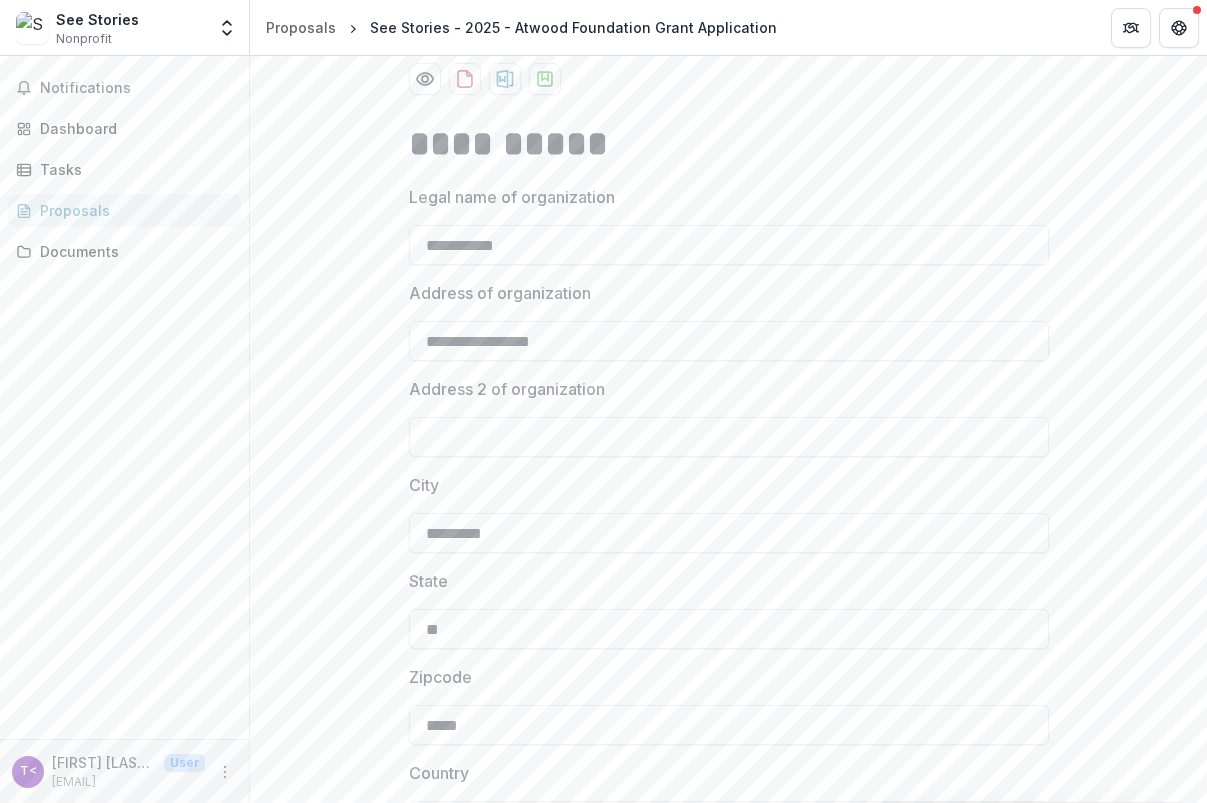 scroll, scrollTop: 231, scrollLeft: 0, axis: vertical 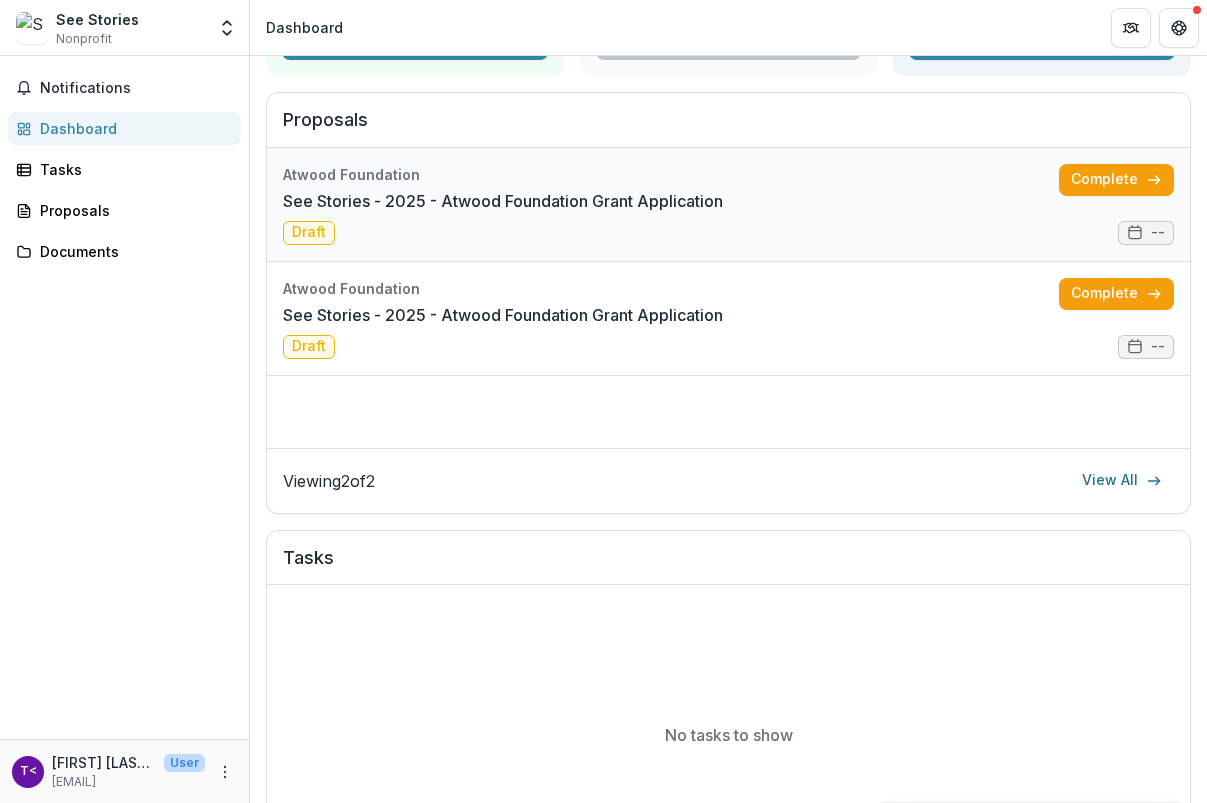 click on "See Stories - 2025 - Atwood Foundation Grant Application" at bounding box center (503, 201) 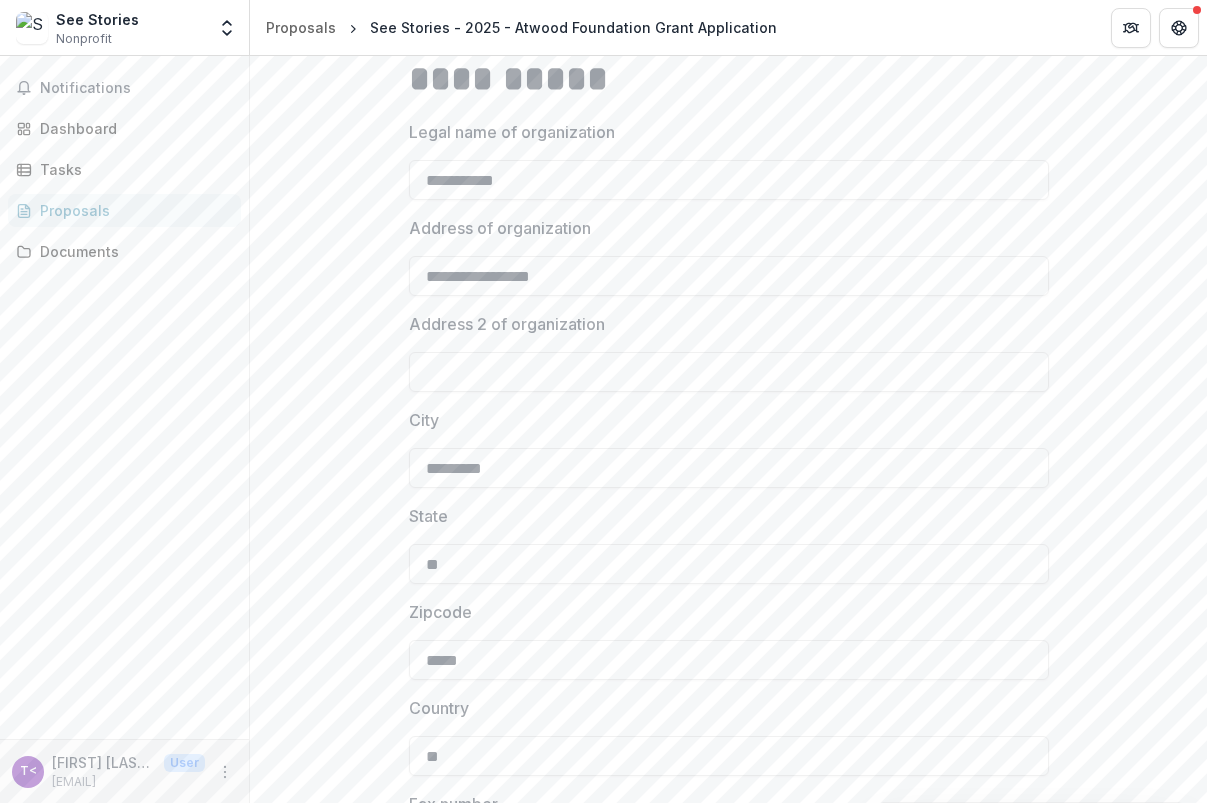 scroll, scrollTop: 0, scrollLeft: 0, axis: both 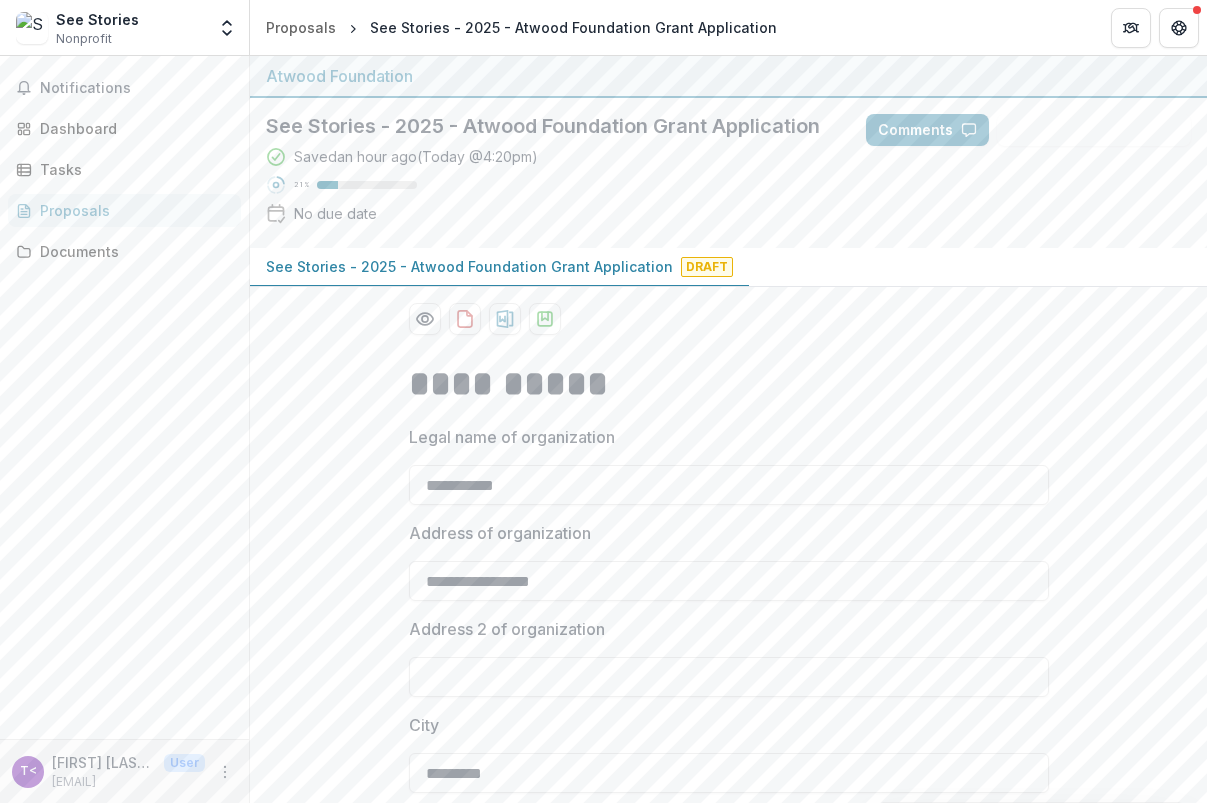 click on "Proposals" at bounding box center [132, 210] 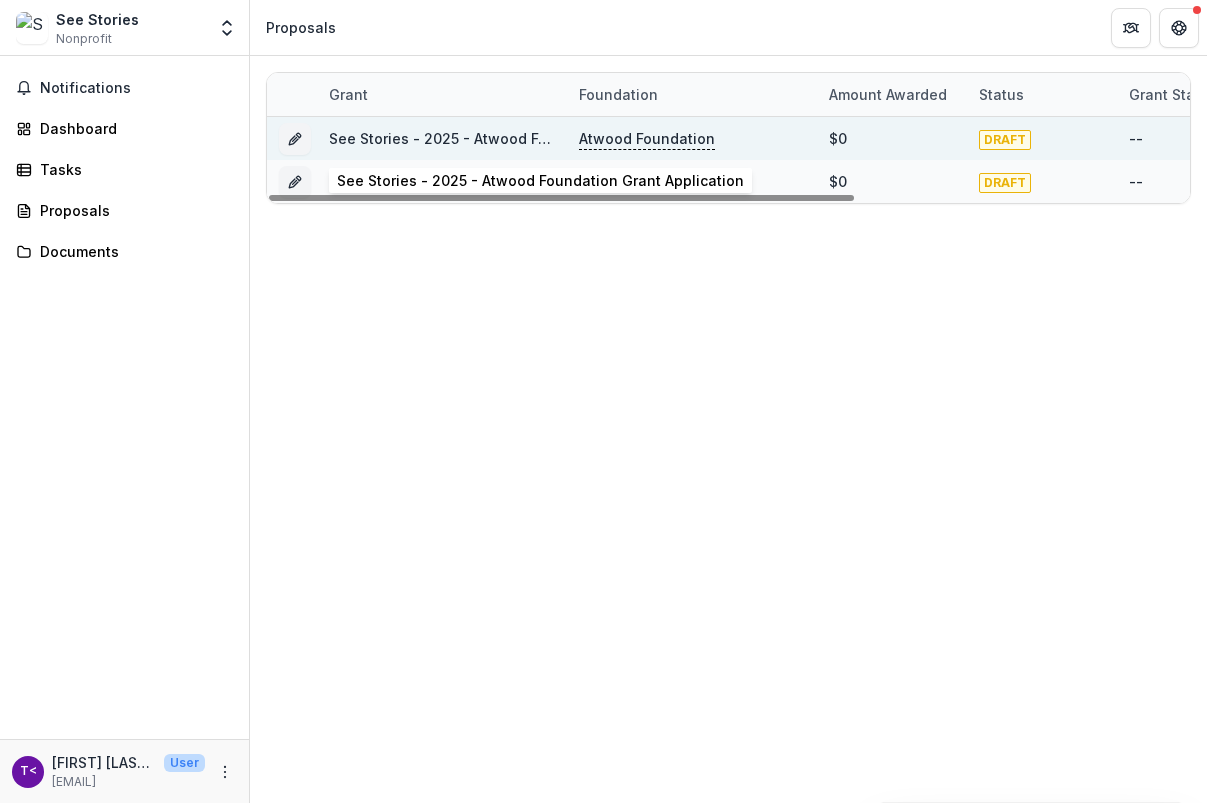 click on "See Stories - 2025 - Atwood Foundation Grant Application" at bounding box center [532, 138] 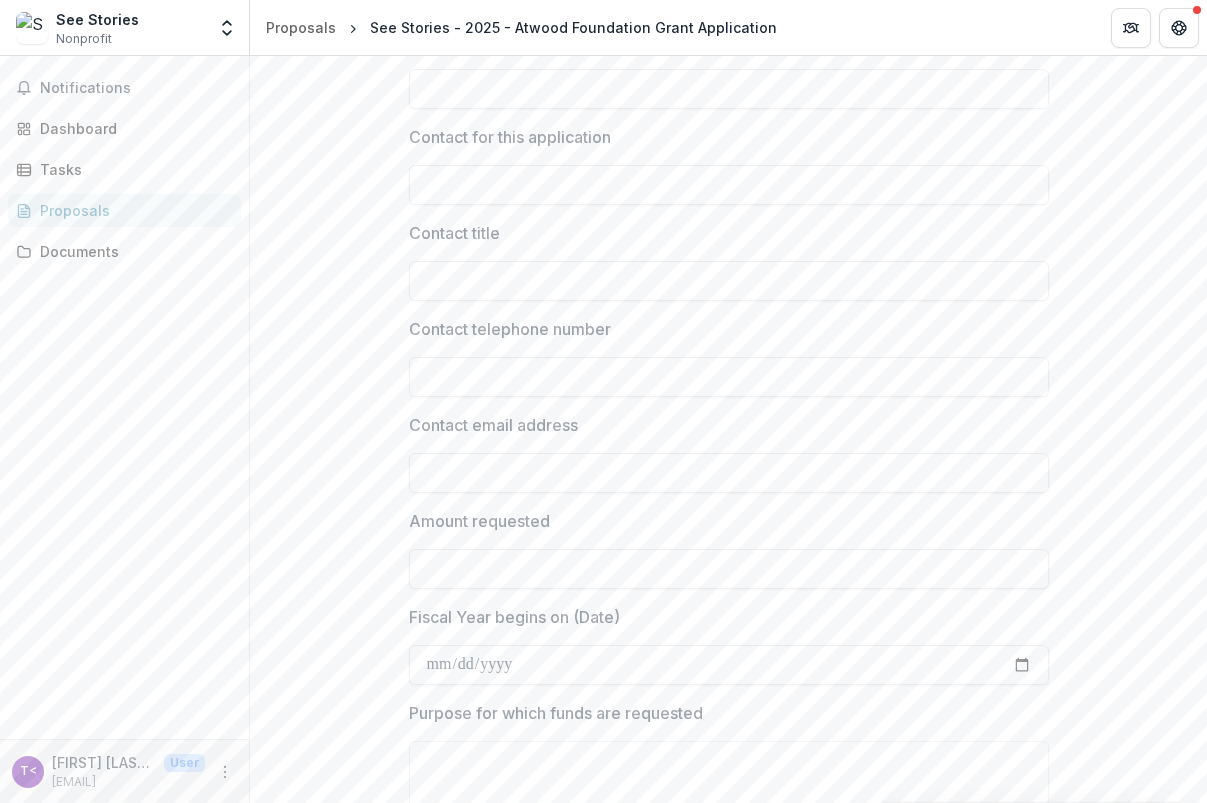 scroll, scrollTop: 2670, scrollLeft: 0, axis: vertical 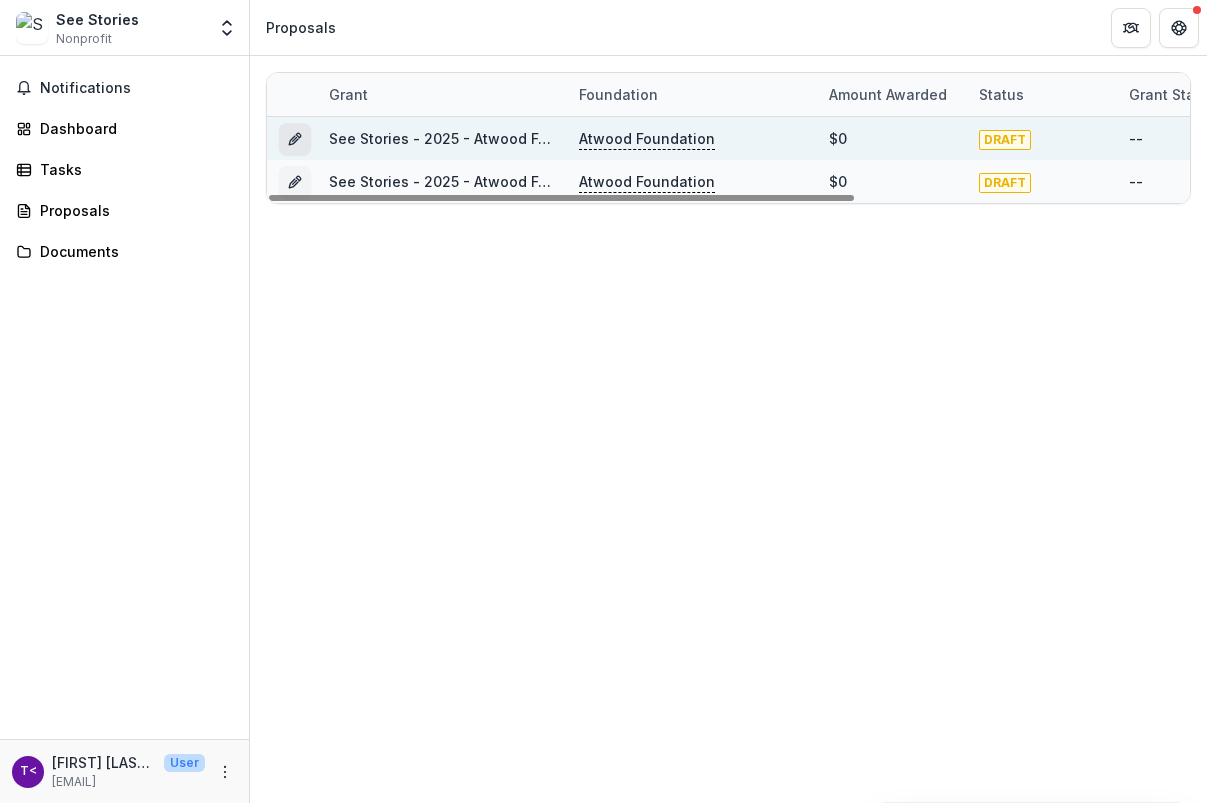 click 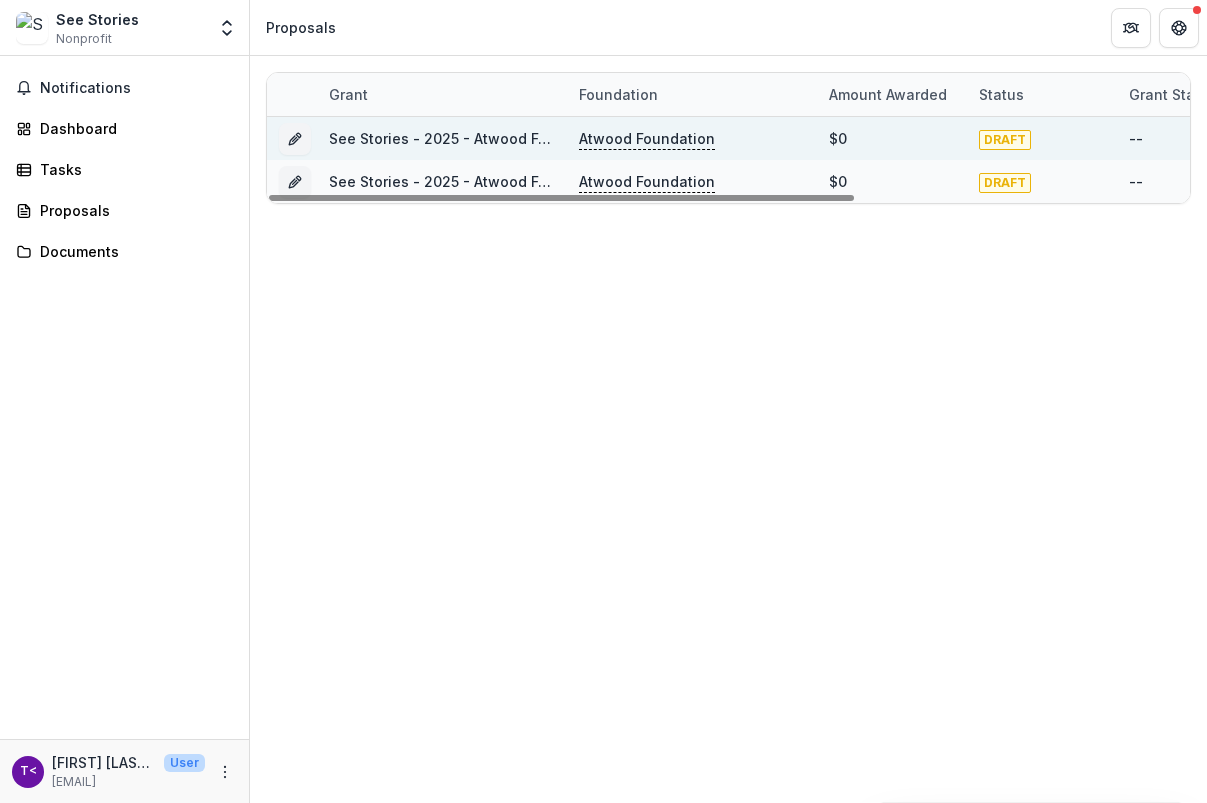 click on "--" at bounding box center (1136, 138) 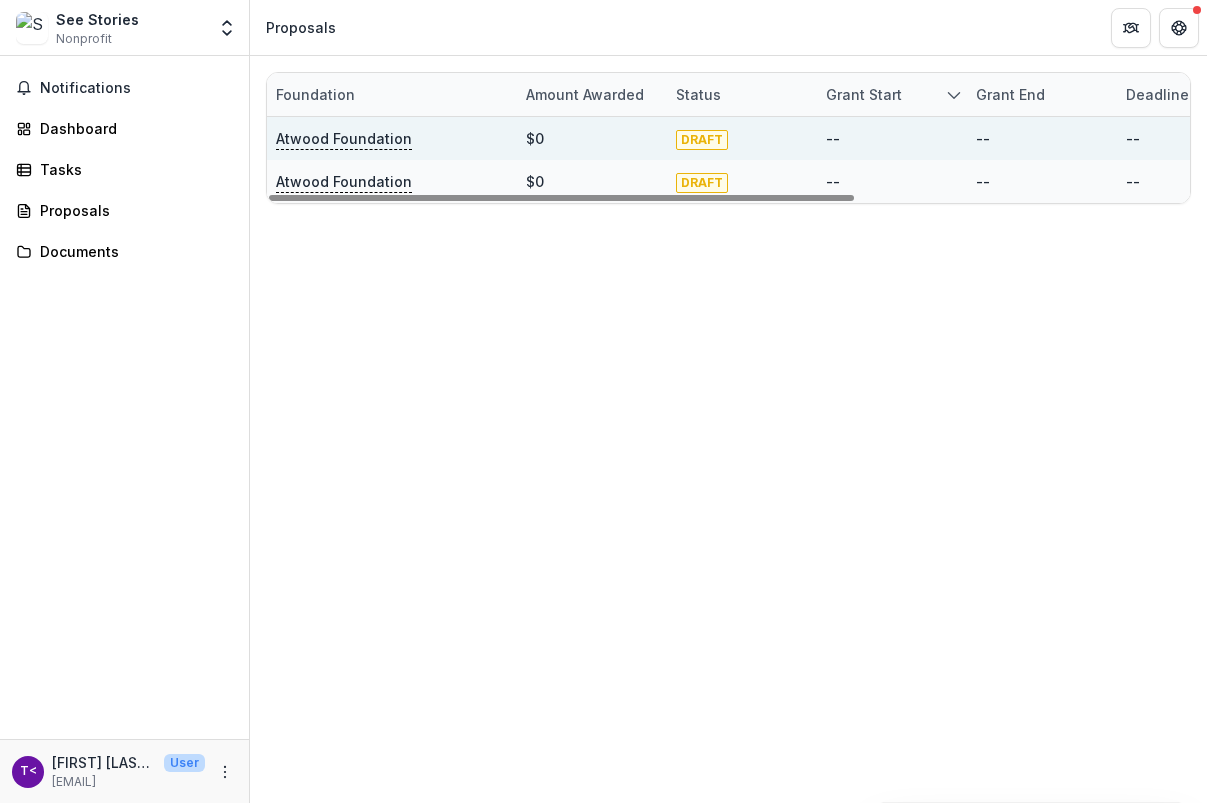 scroll, scrollTop: 0, scrollLeft: 0, axis: both 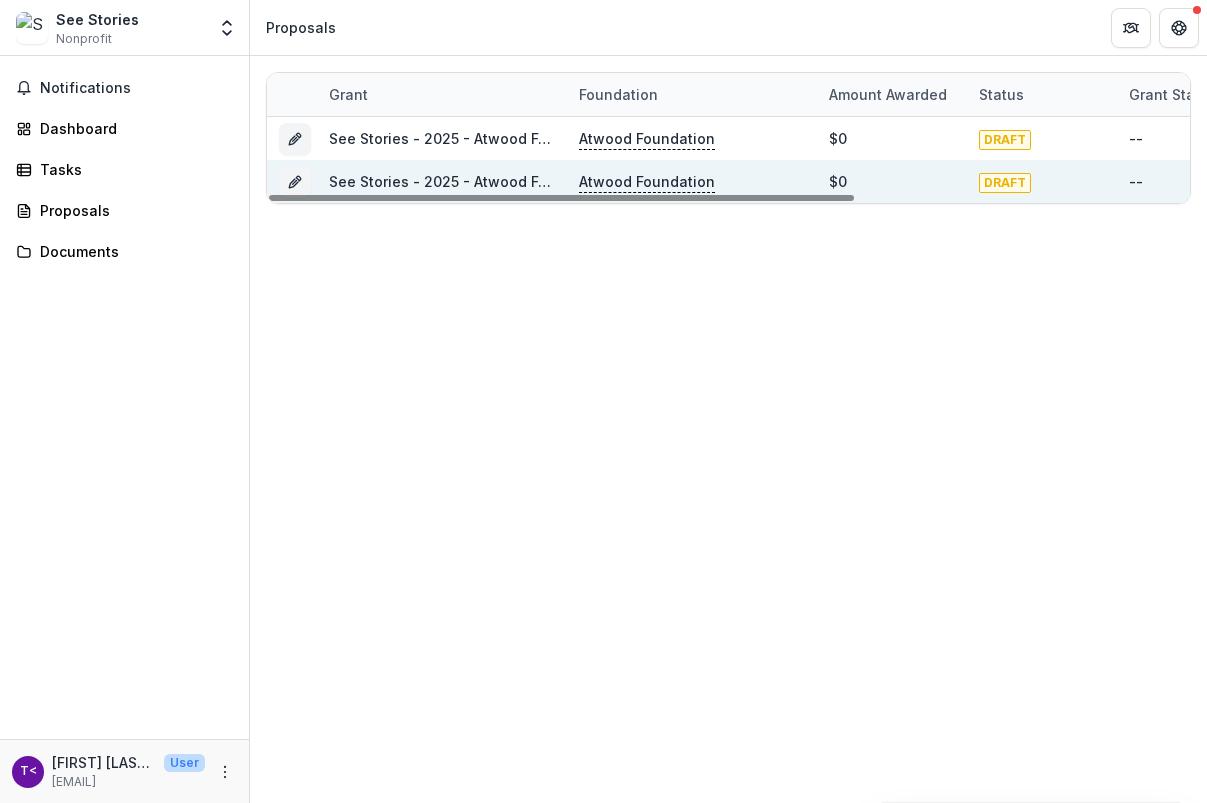 click on "See Stories - 2025 - Atwood Foundation Grant Application" at bounding box center (532, 181) 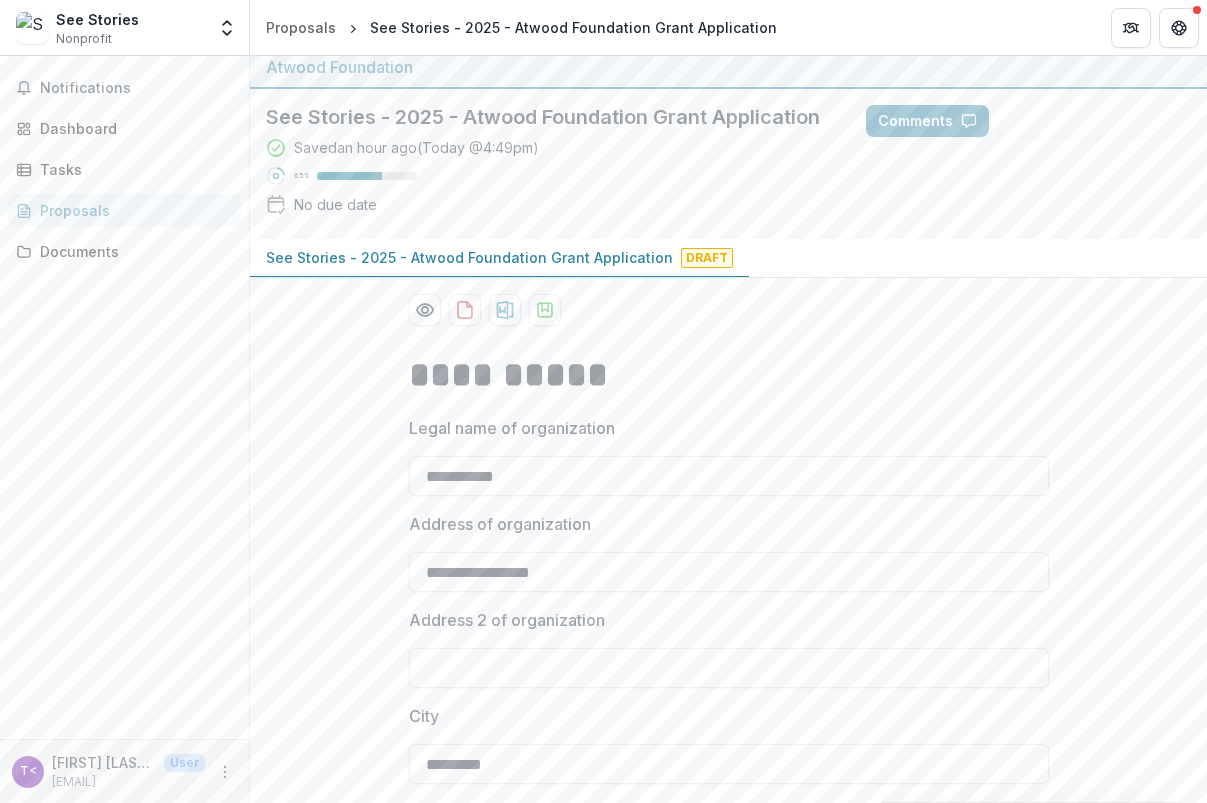 scroll, scrollTop: 11, scrollLeft: 0, axis: vertical 